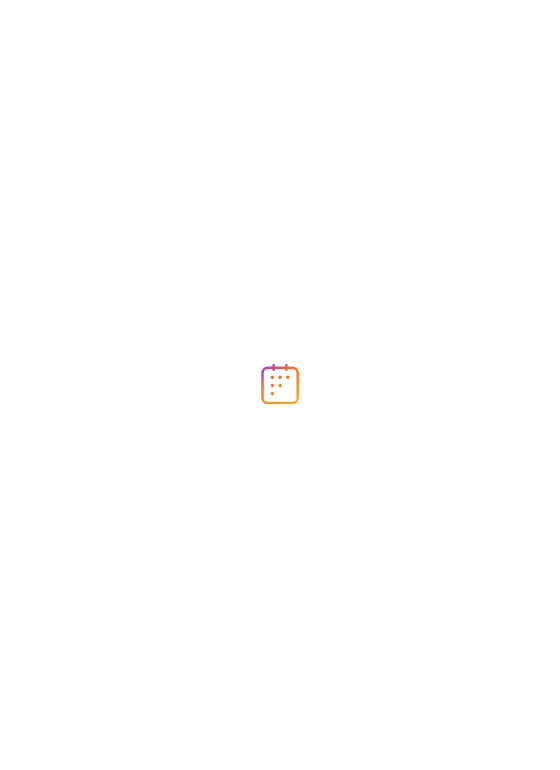 scroll, scrollTop: 0, scrollLeft: 0, axis: both 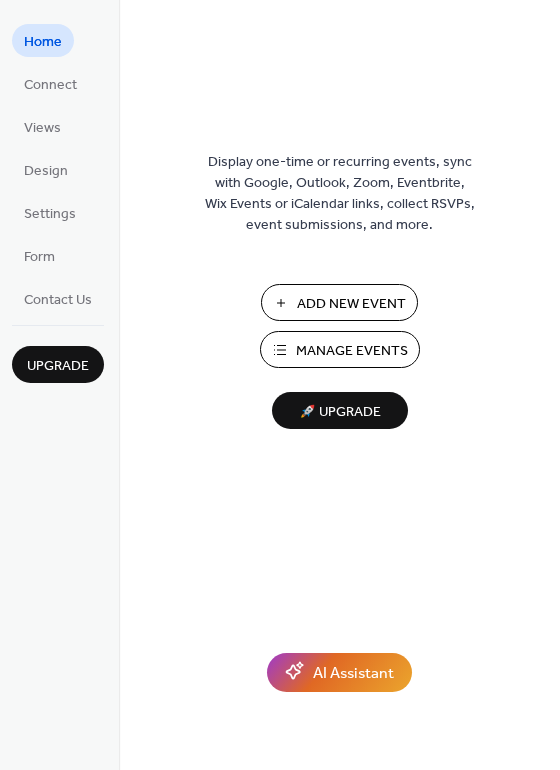 click on "Manage Events" at bounding box center [340, 349] 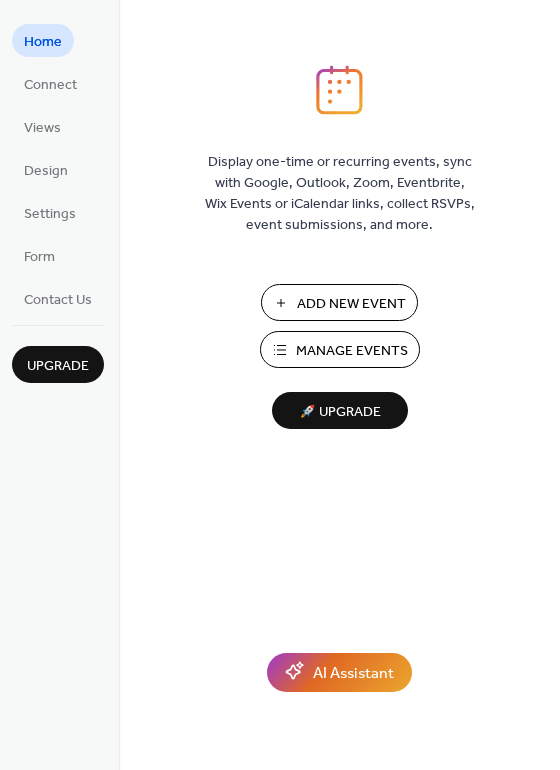 click on "Add New Event" at bounding box center [351, 304] 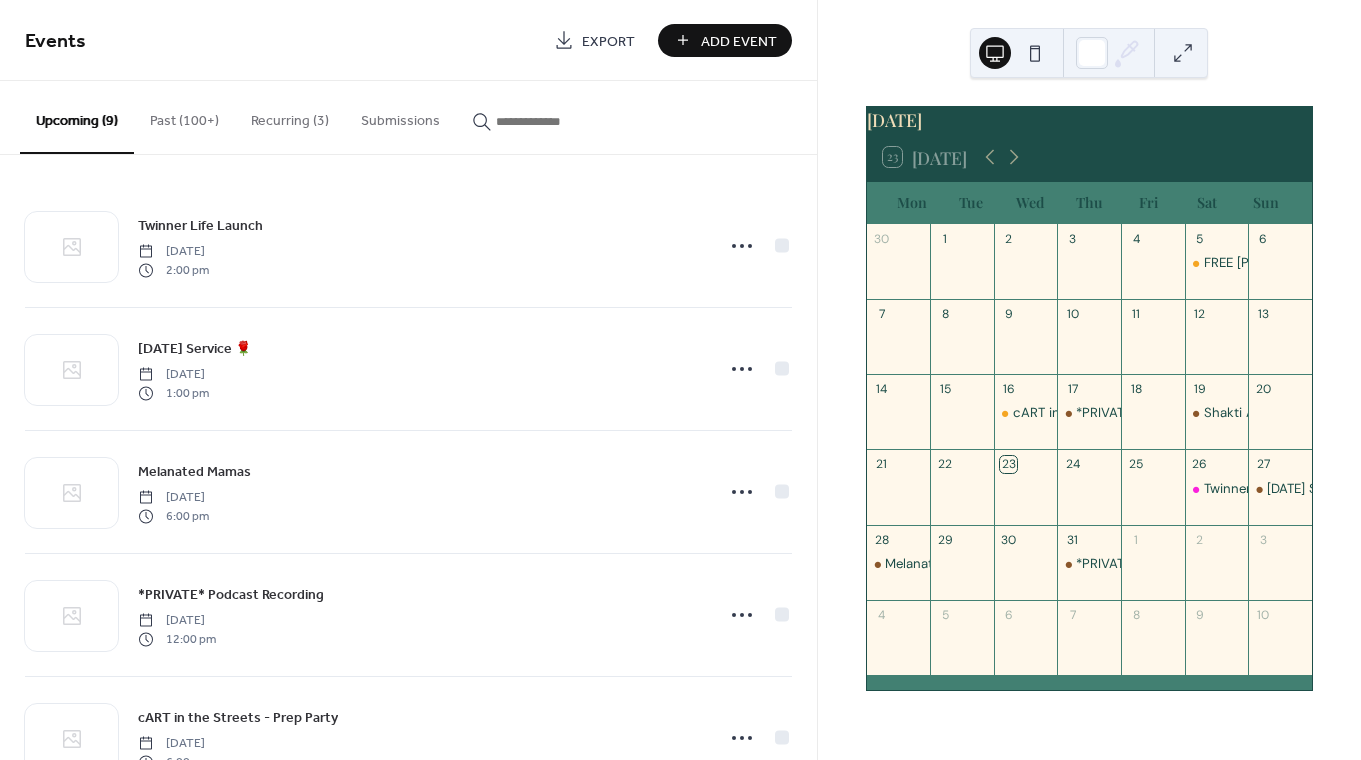 scroll, scrollTop: 0, scrollLeft: 0, axis: both 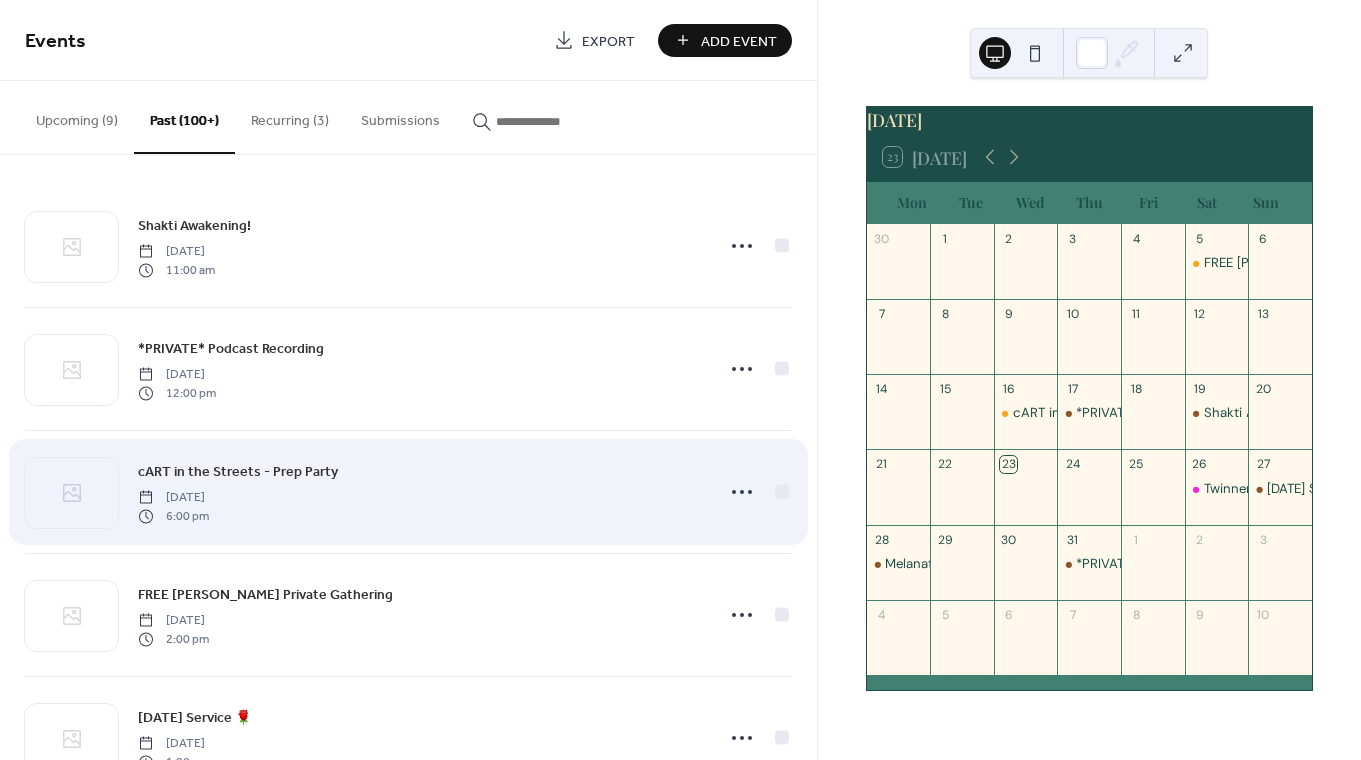 click on "cART in the Streets - Prep Party" at bounding box center (238, 472) 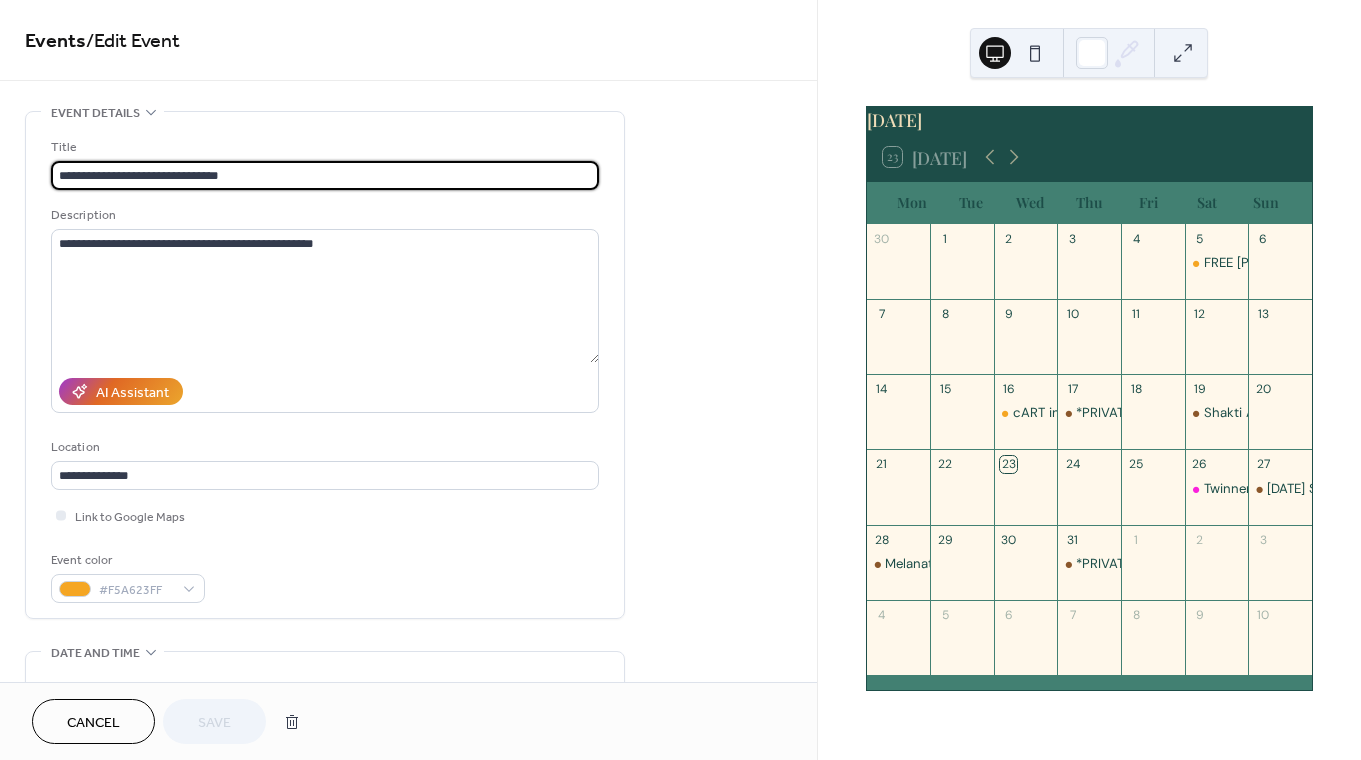 click on "**********" at bounding box center (325, 175) 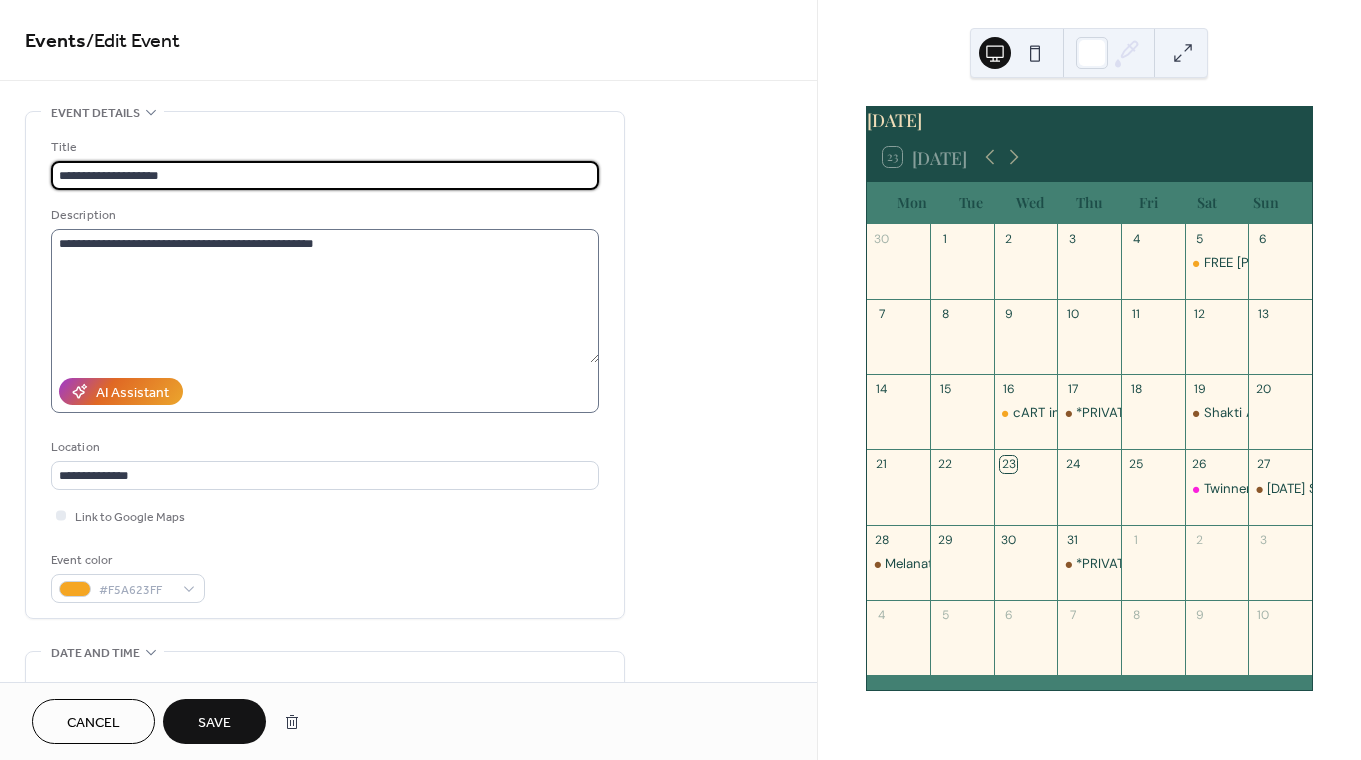 type on "**********" 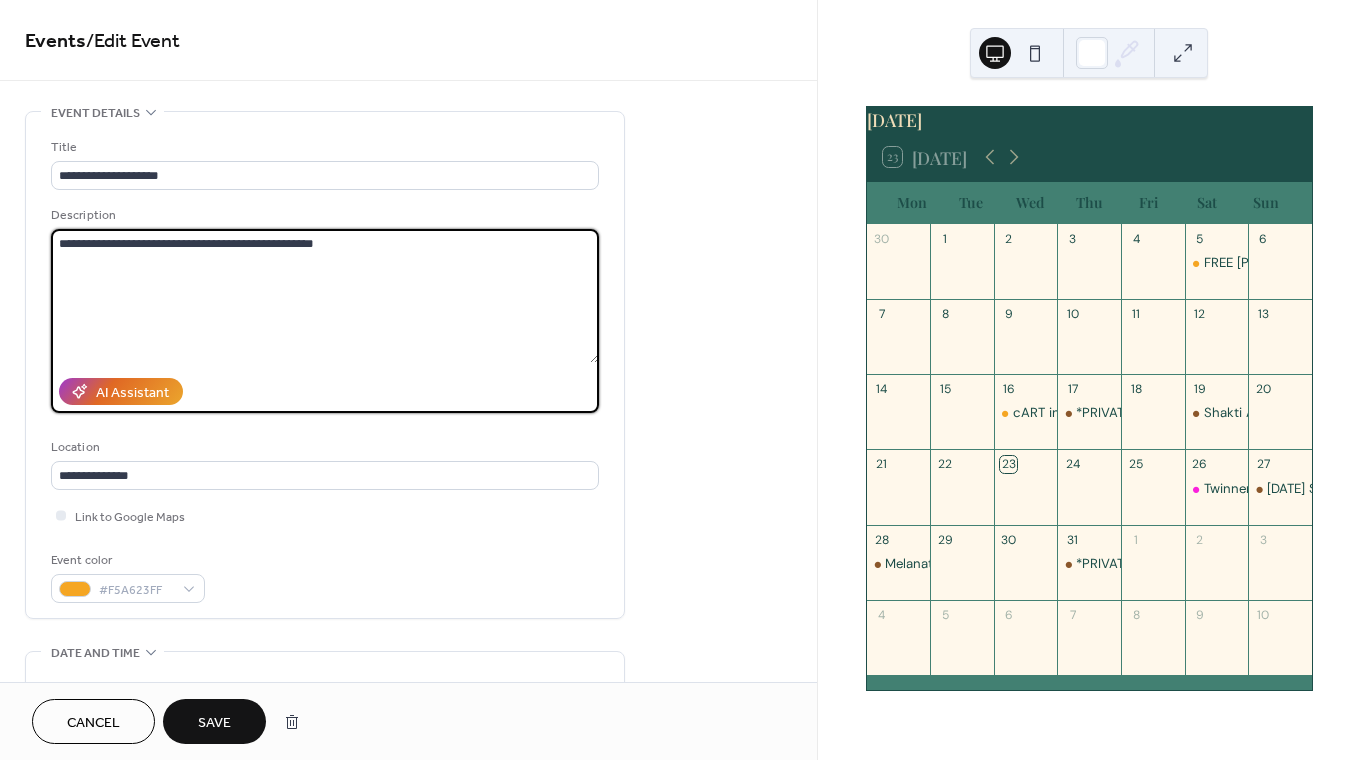 click on "**********" at bounding box center (325, 296) 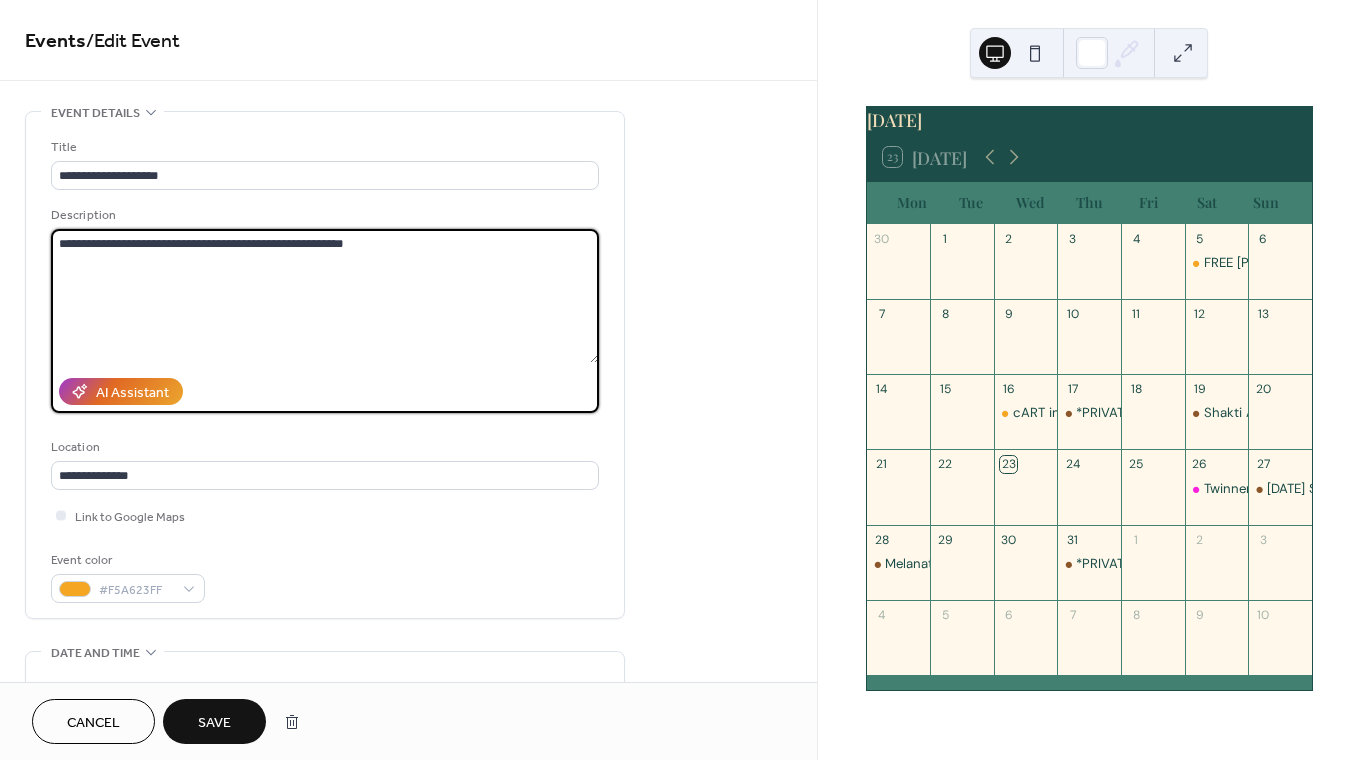 click on "**********" at bounding box center (325, 296) 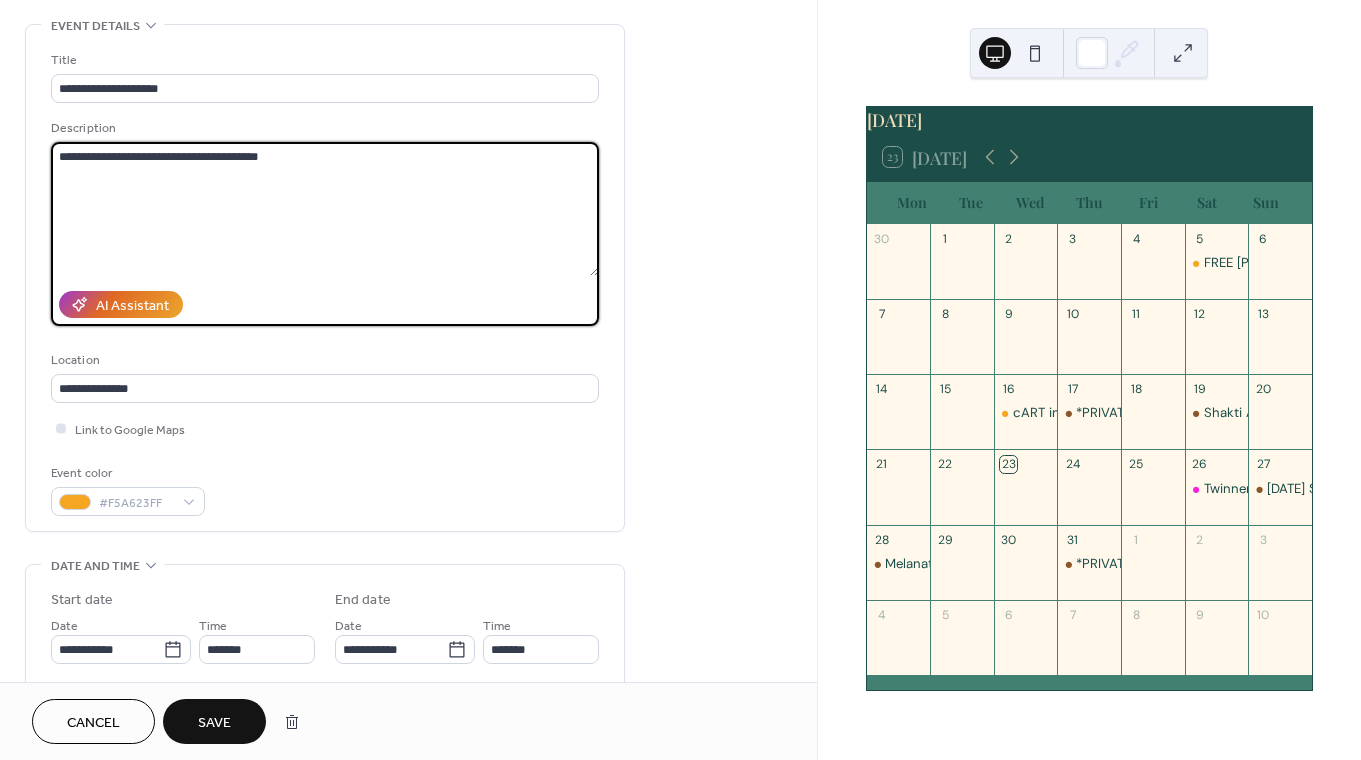 scroll, scrollTop: 97, scrollLeft: 0, axis: vertical 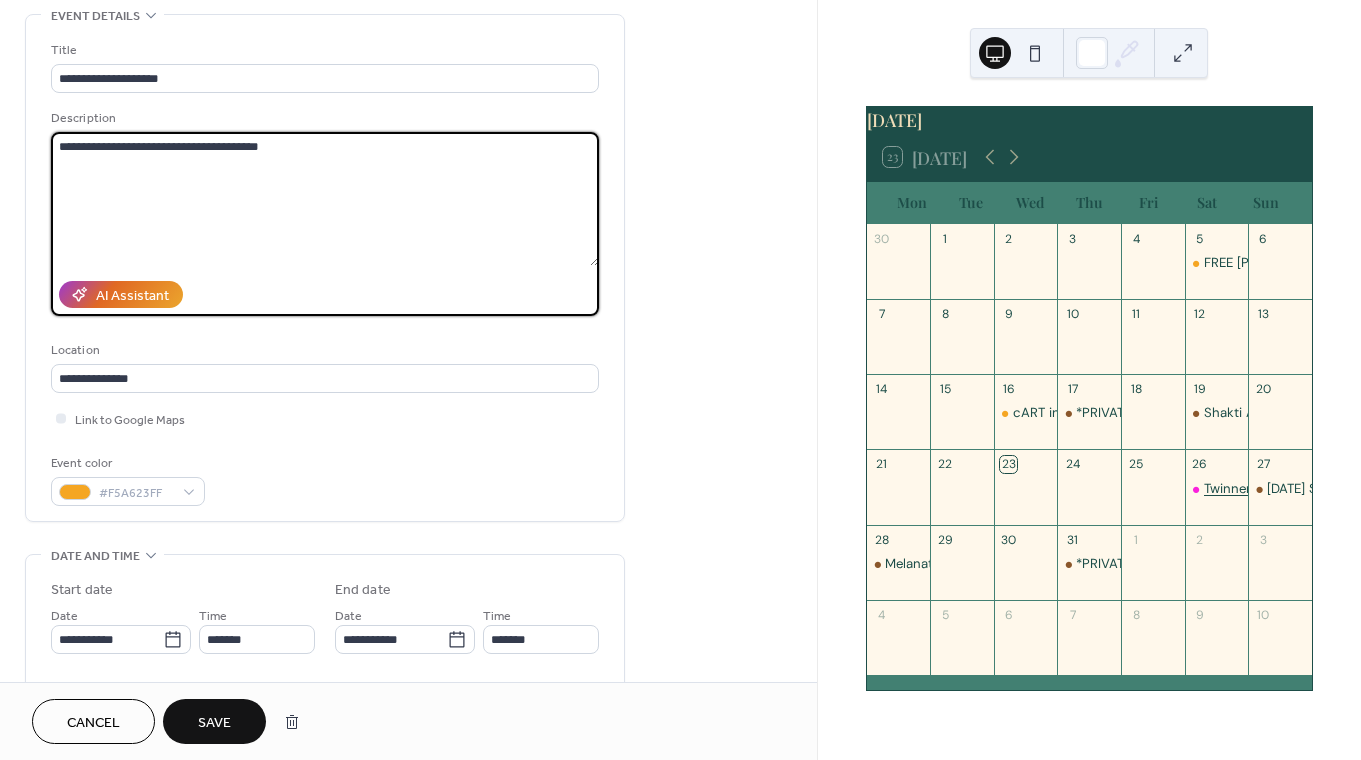 type on "**********" 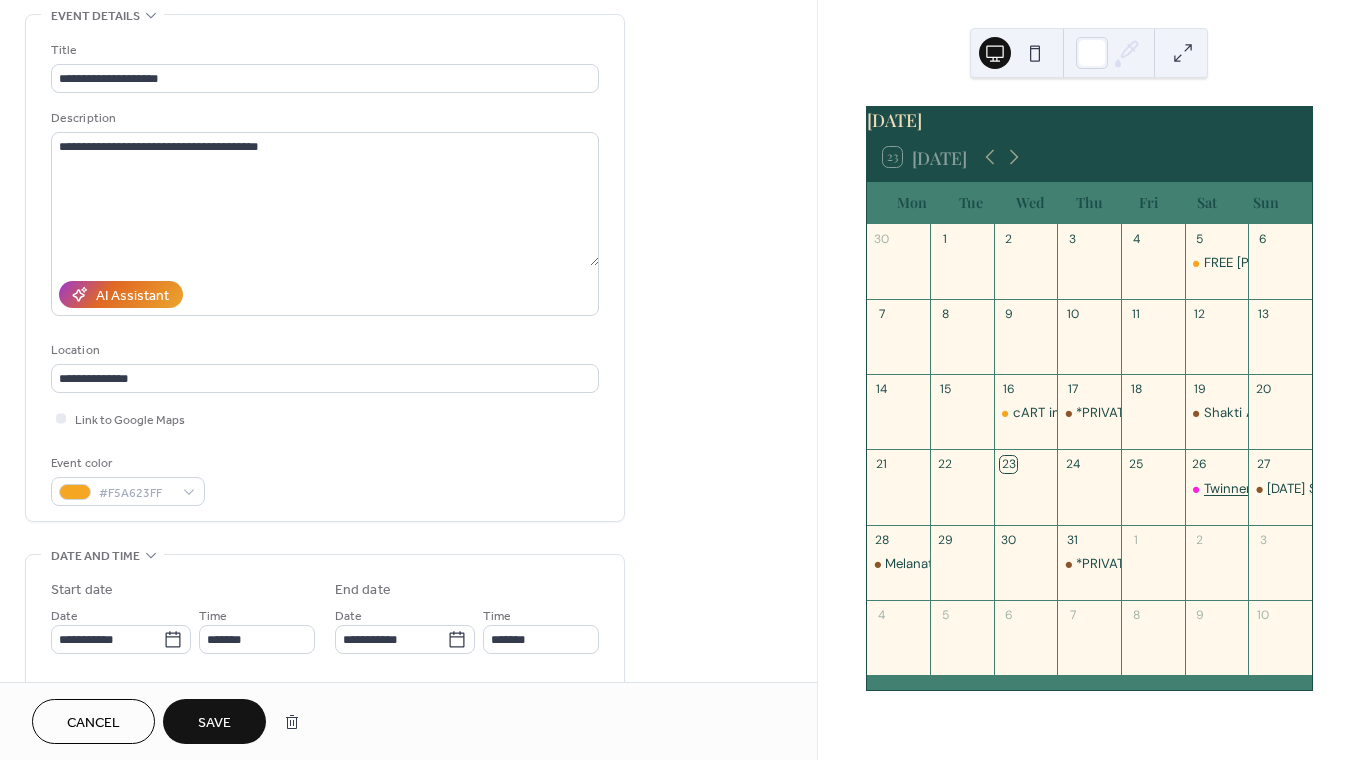 click on "Twinner Life Launch" at bounding box center (1265, 489) 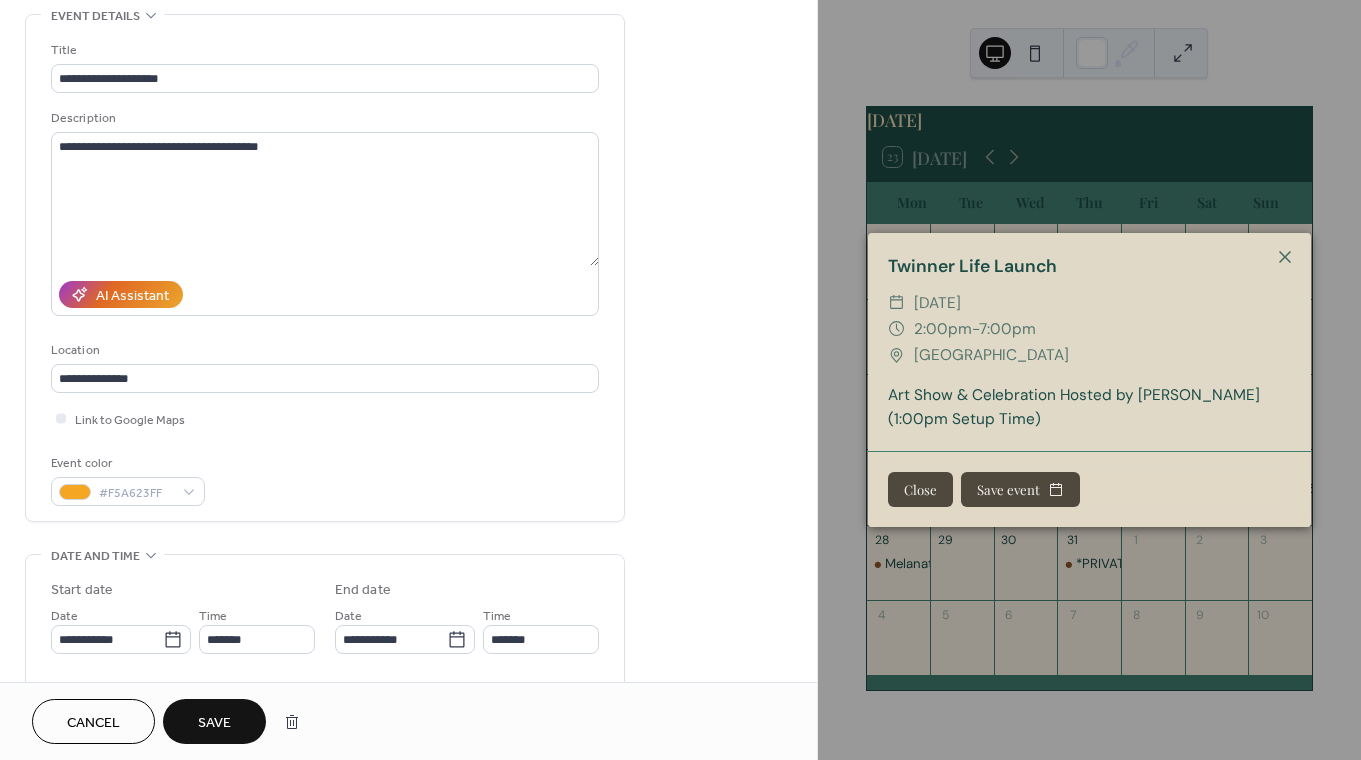 click on "**********" at bounding box center (408, 701) 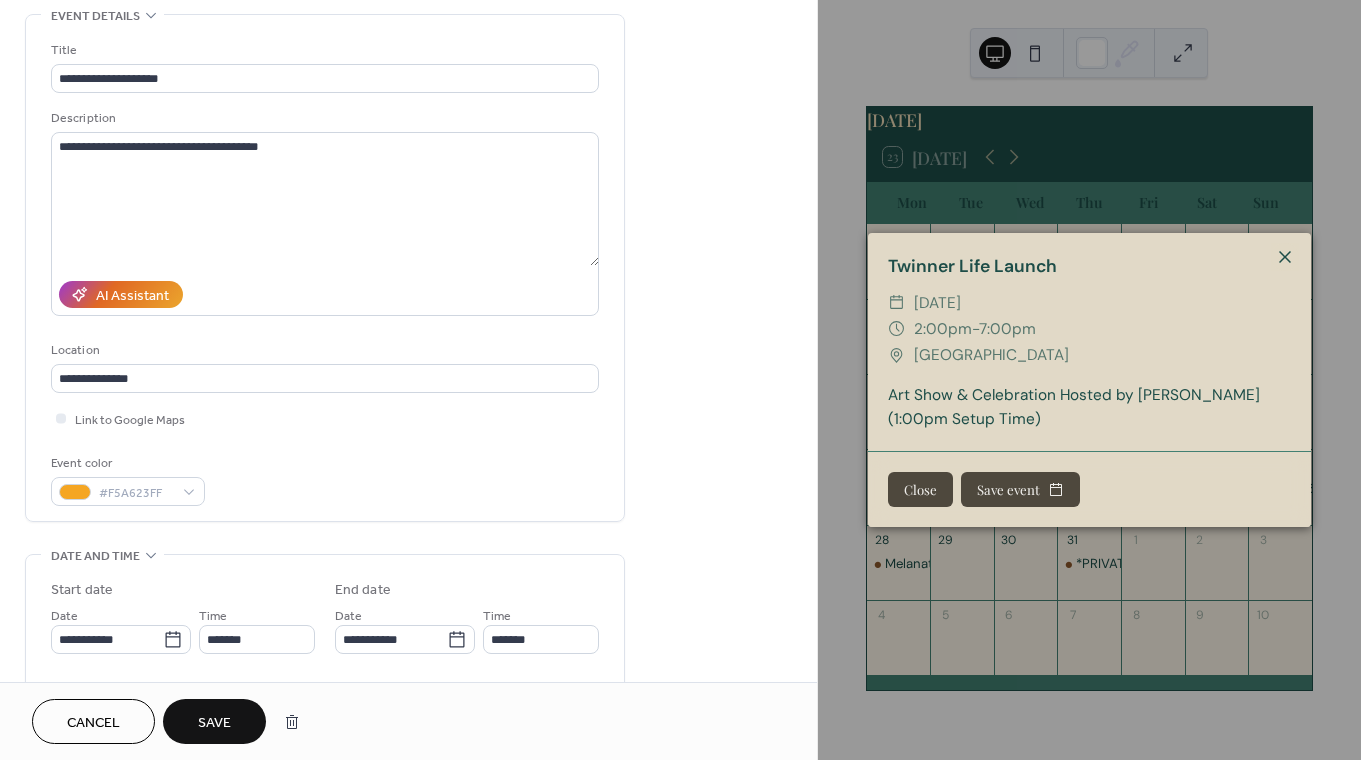 click 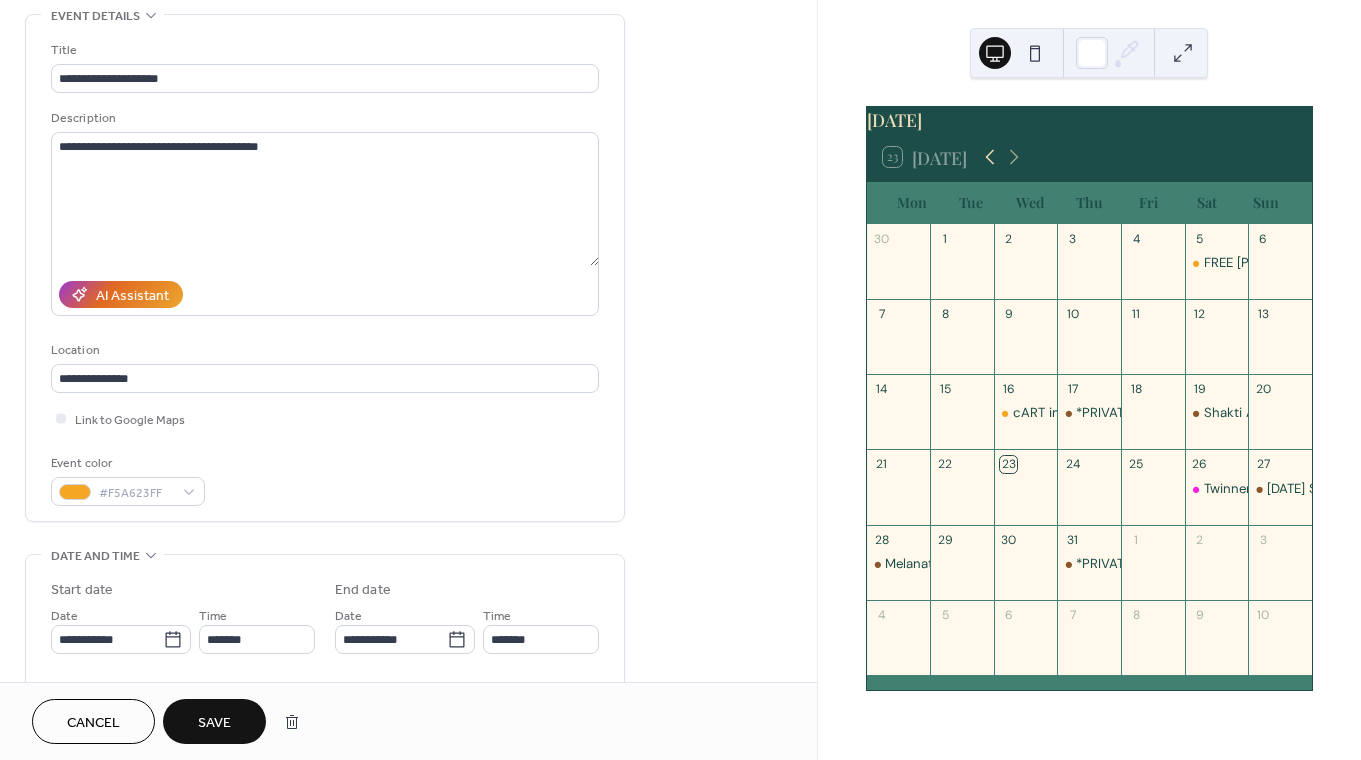 click 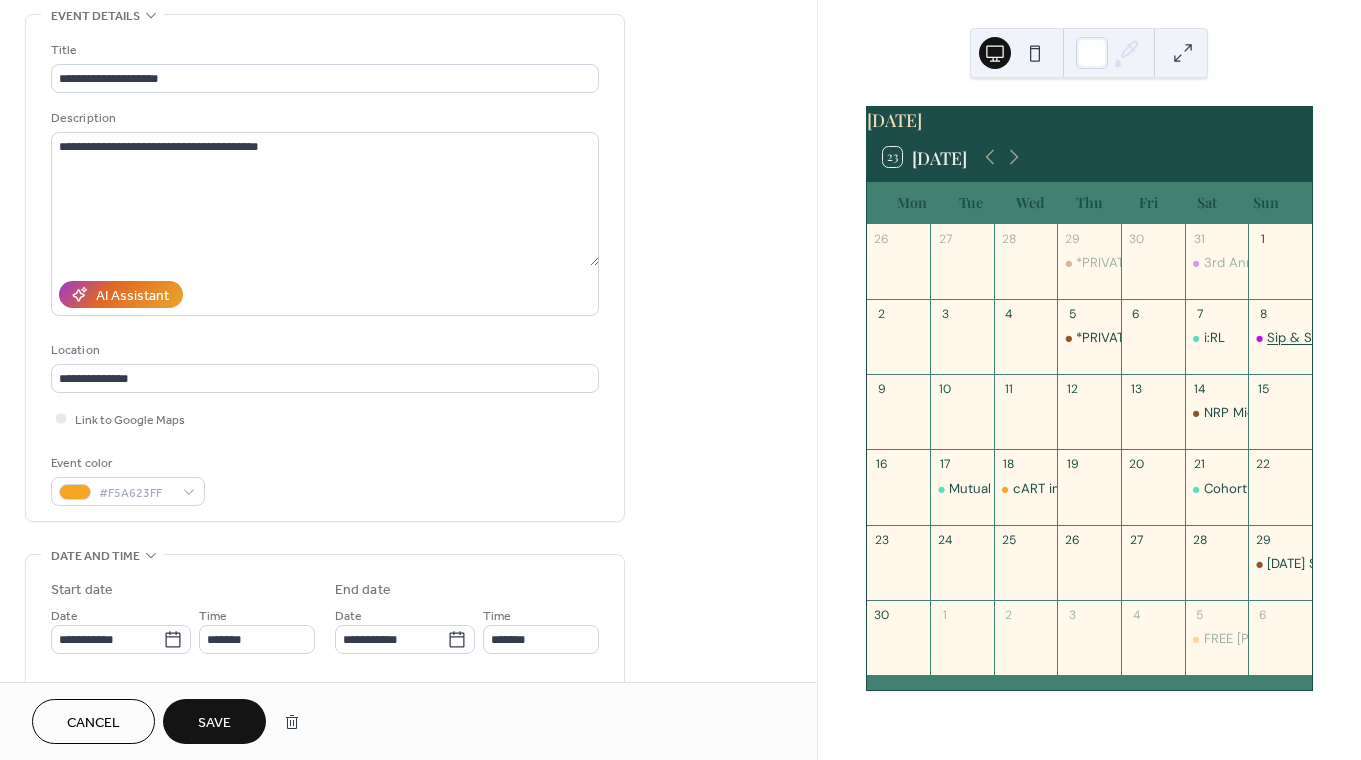 click on "Sip & Swap!" at bounding box center (1303, 338) 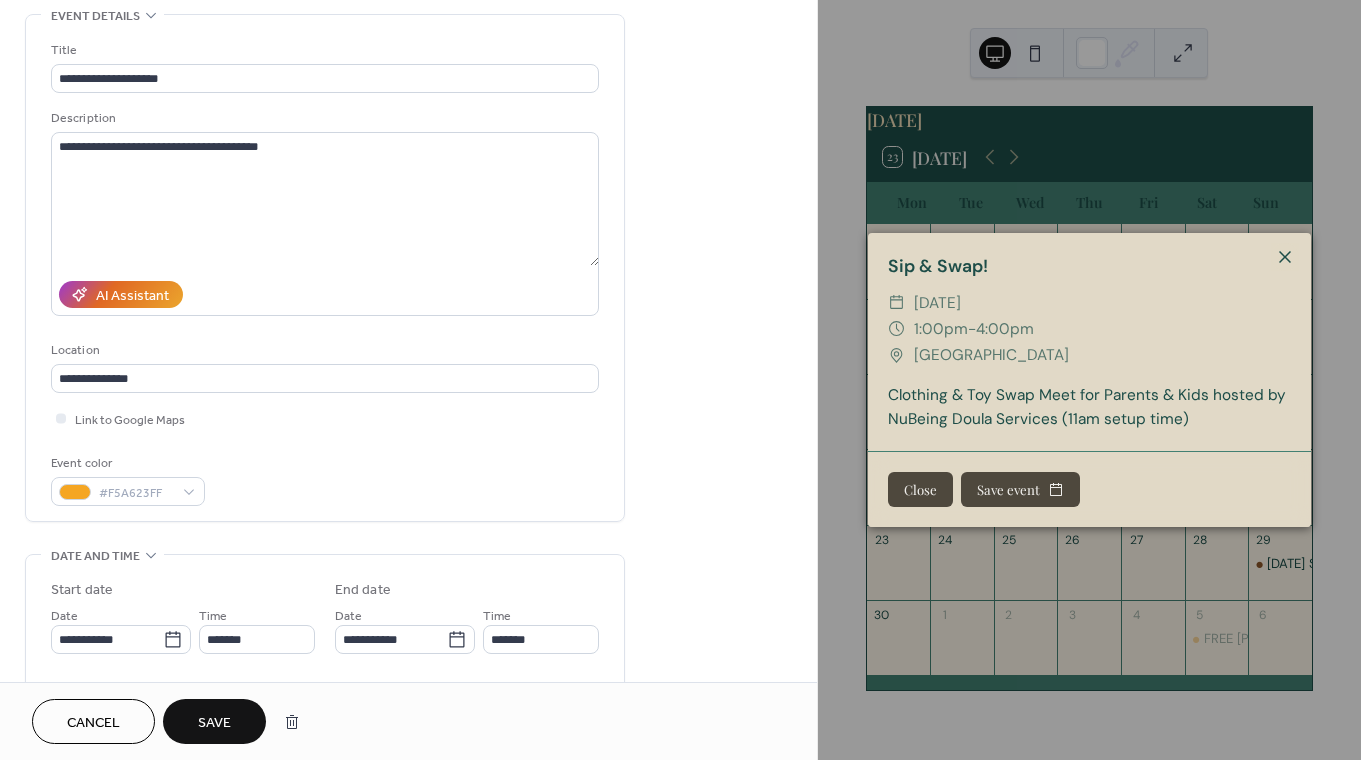 click 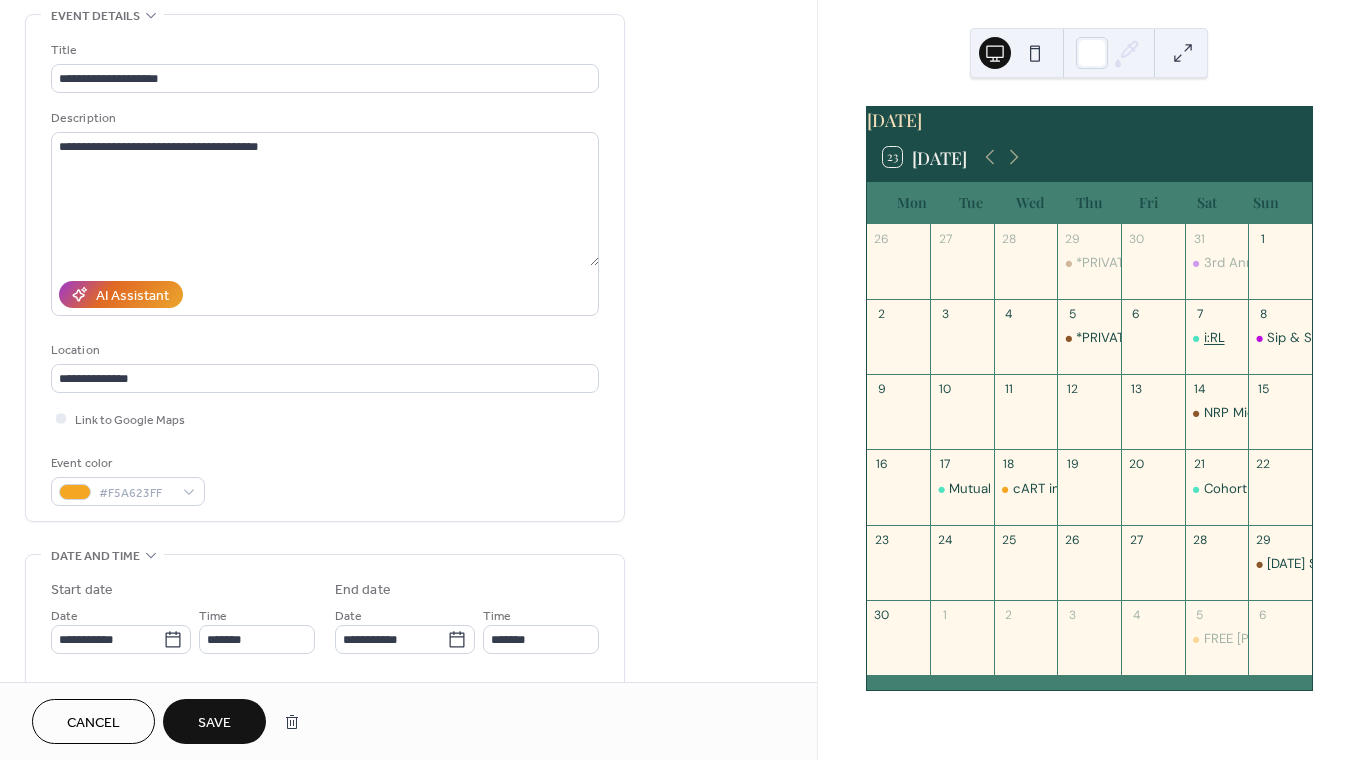 click on "i:RL" at bounding box center [1214, 338] 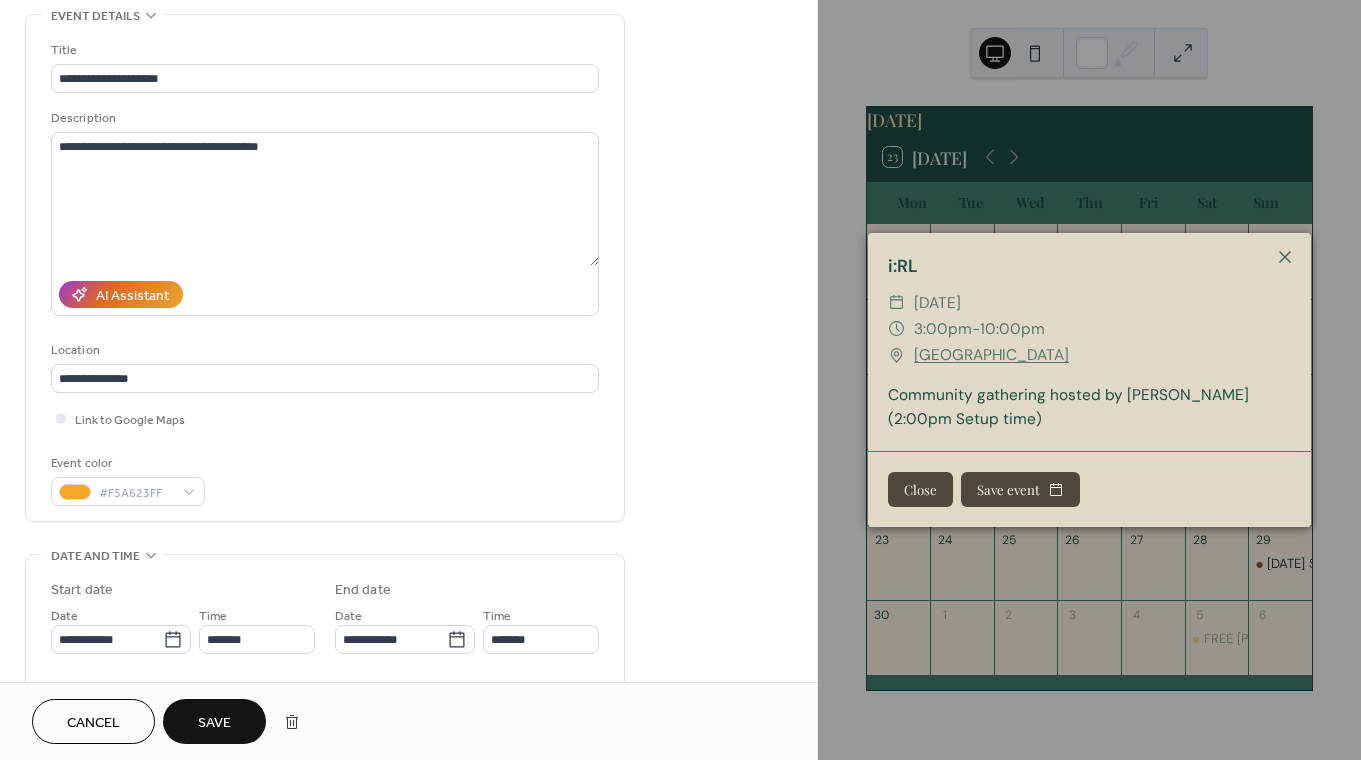 click on "i:RL ​ Saturday, June 7, 2025 ​ 3:00pm - 10:00pm ​ Grand Ballroom Community gathering hosted by MAH  (2:00pm Setup time) Close Save event" at bounding box center (1089, 380) 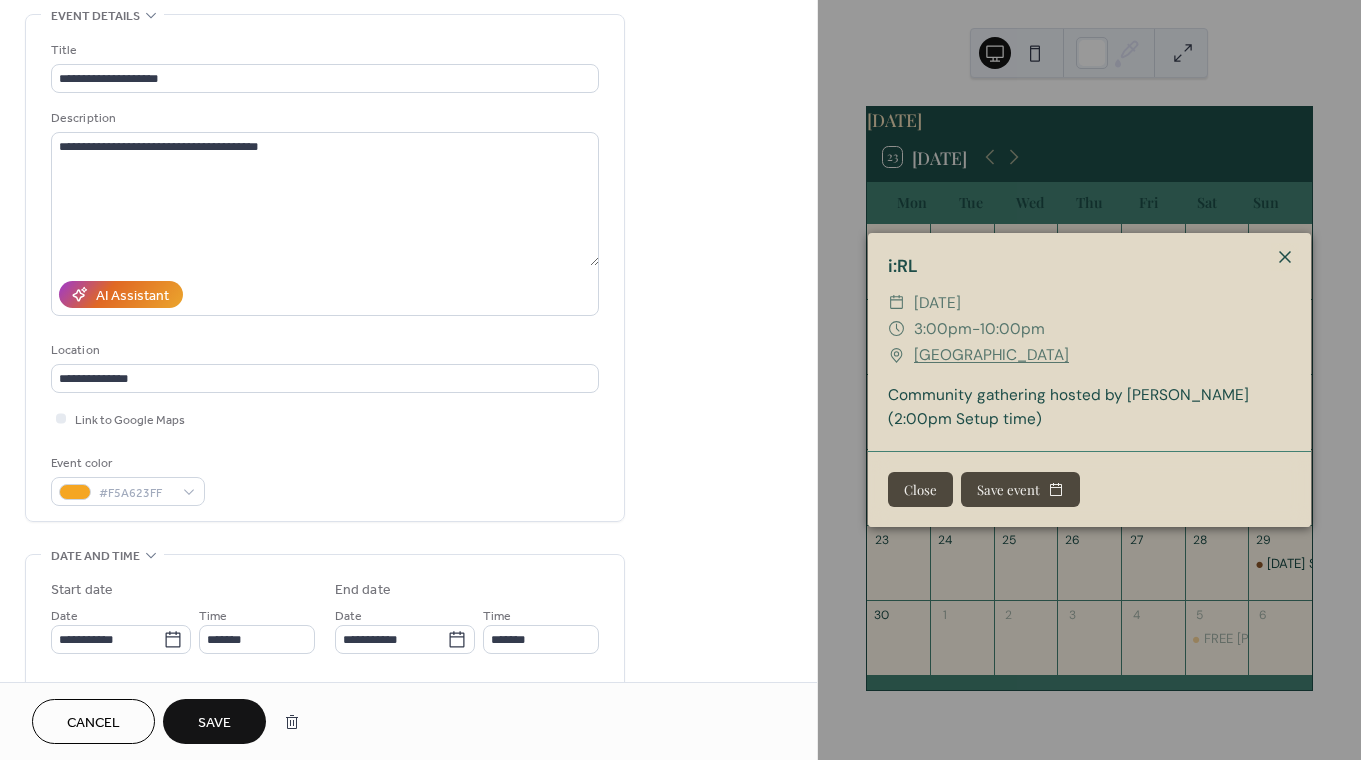 click 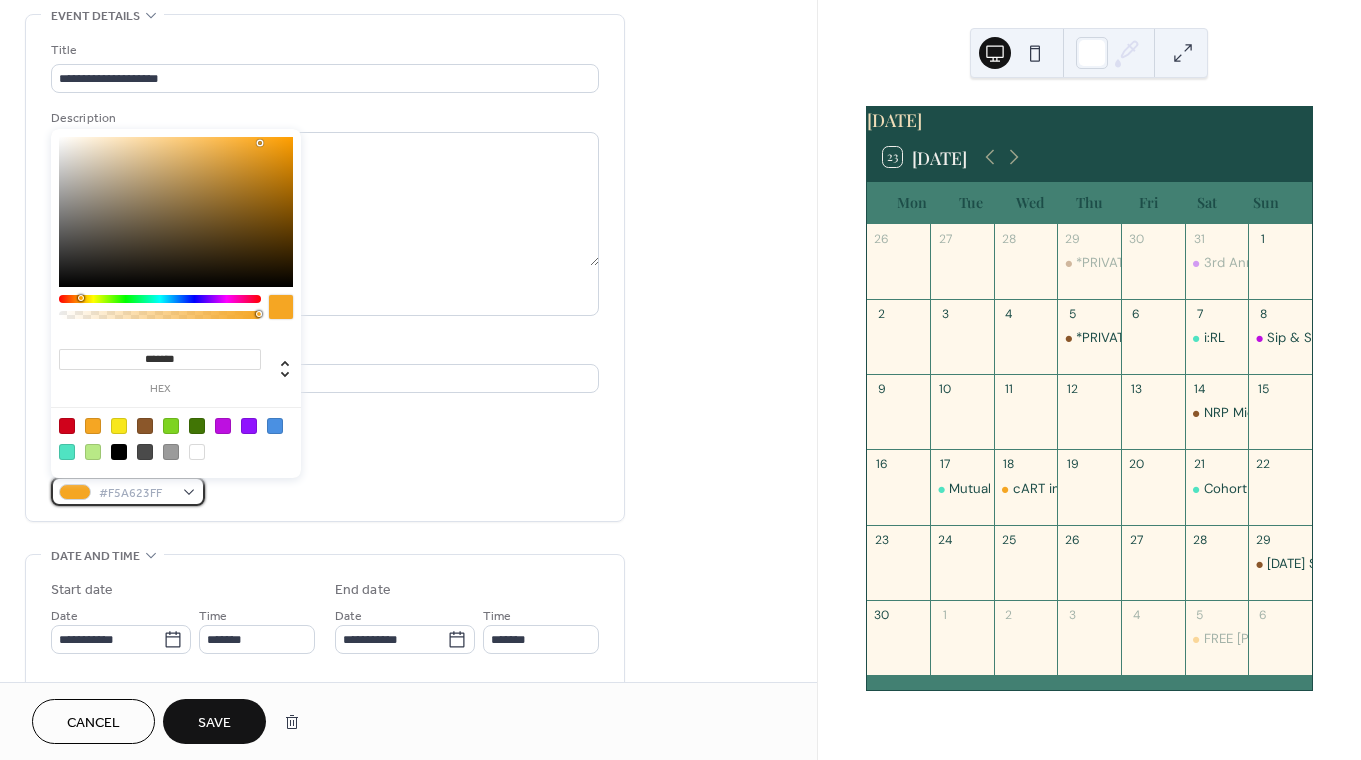 click on "#F5A623FF" at bounding box center (136, 493) 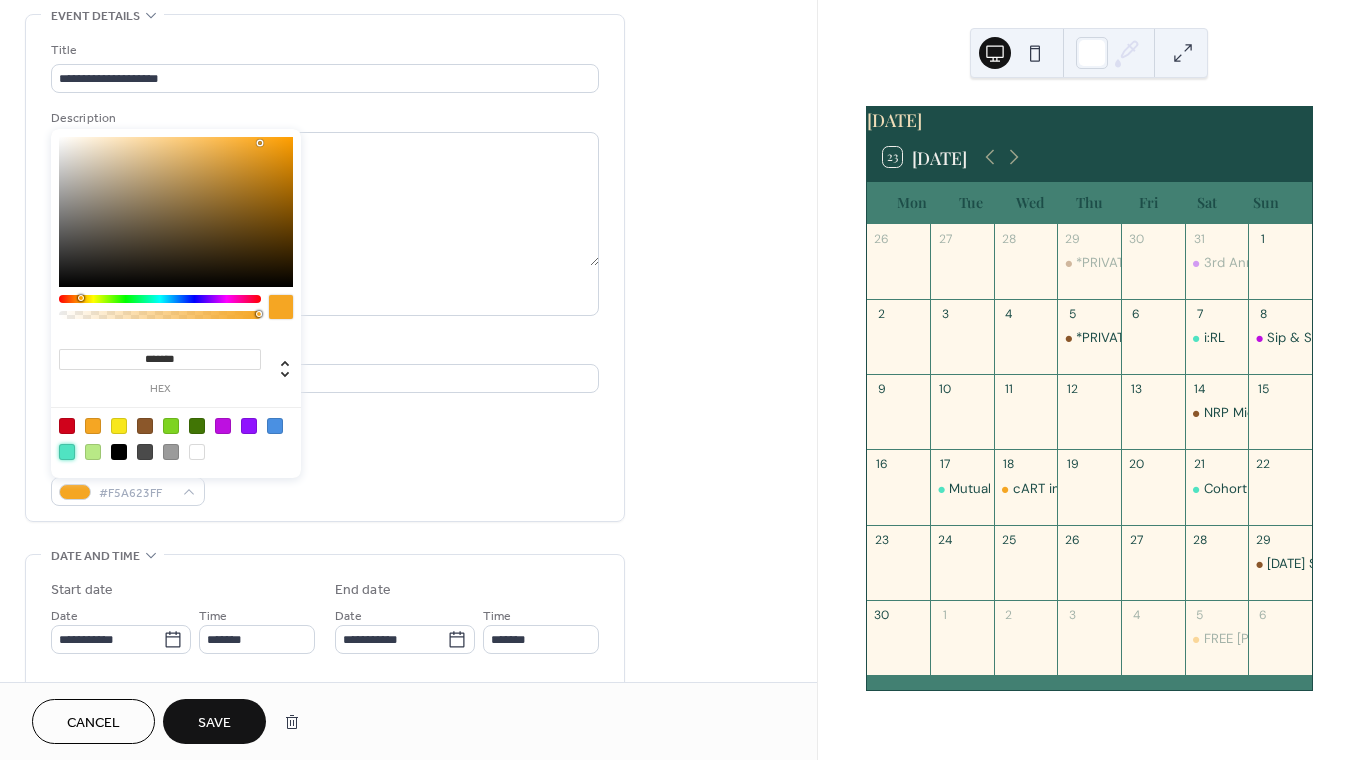 click at bounding box center [67, 452] 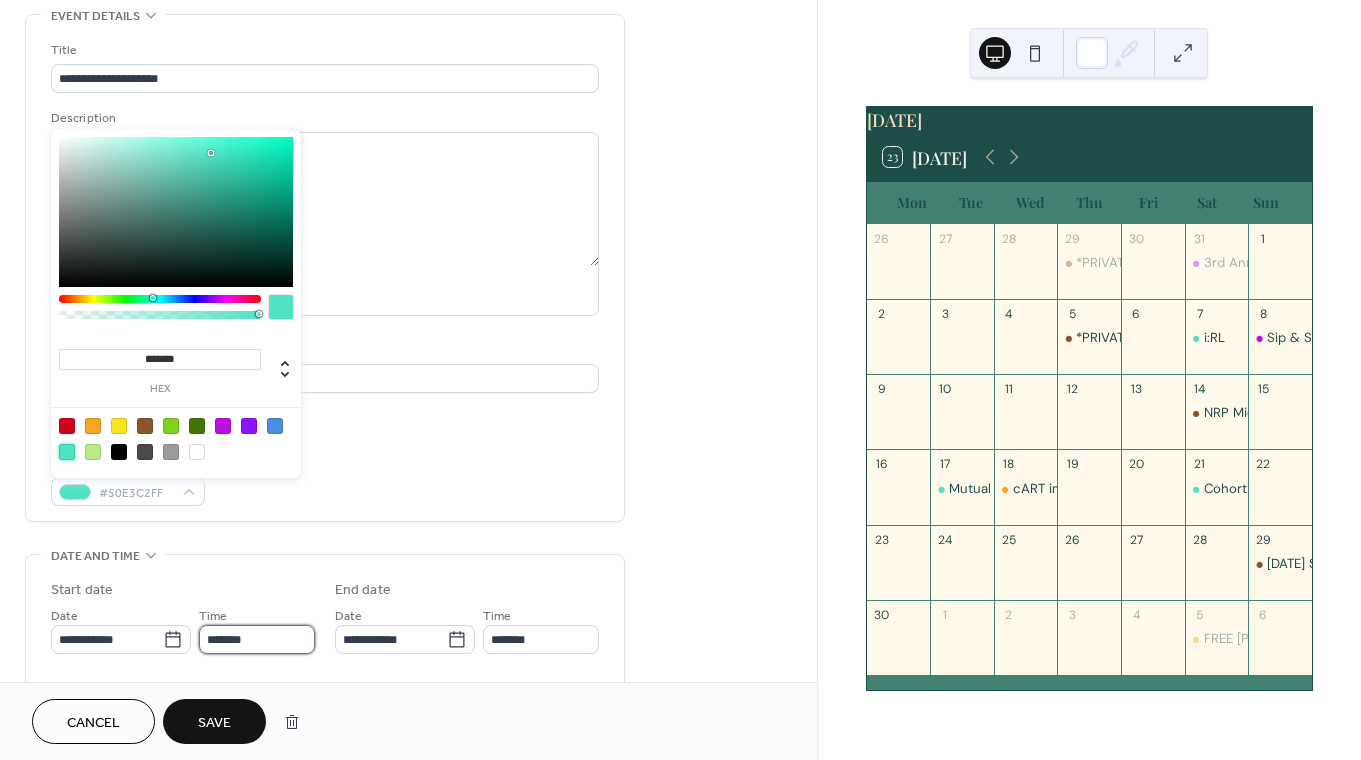 click on "*******" at bounding box center [257, 639] 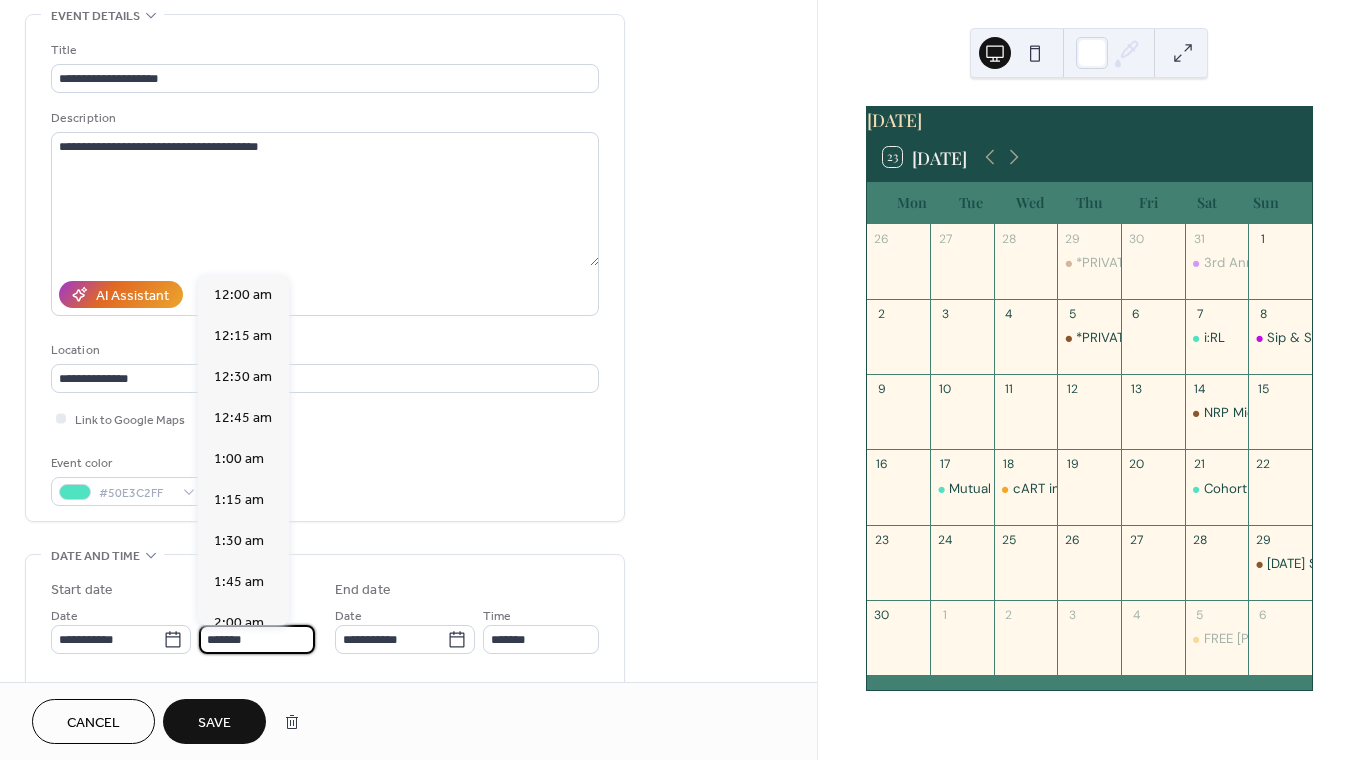 scroll, scrollTop: 2916, scrollLeft: 0, axis: vertical 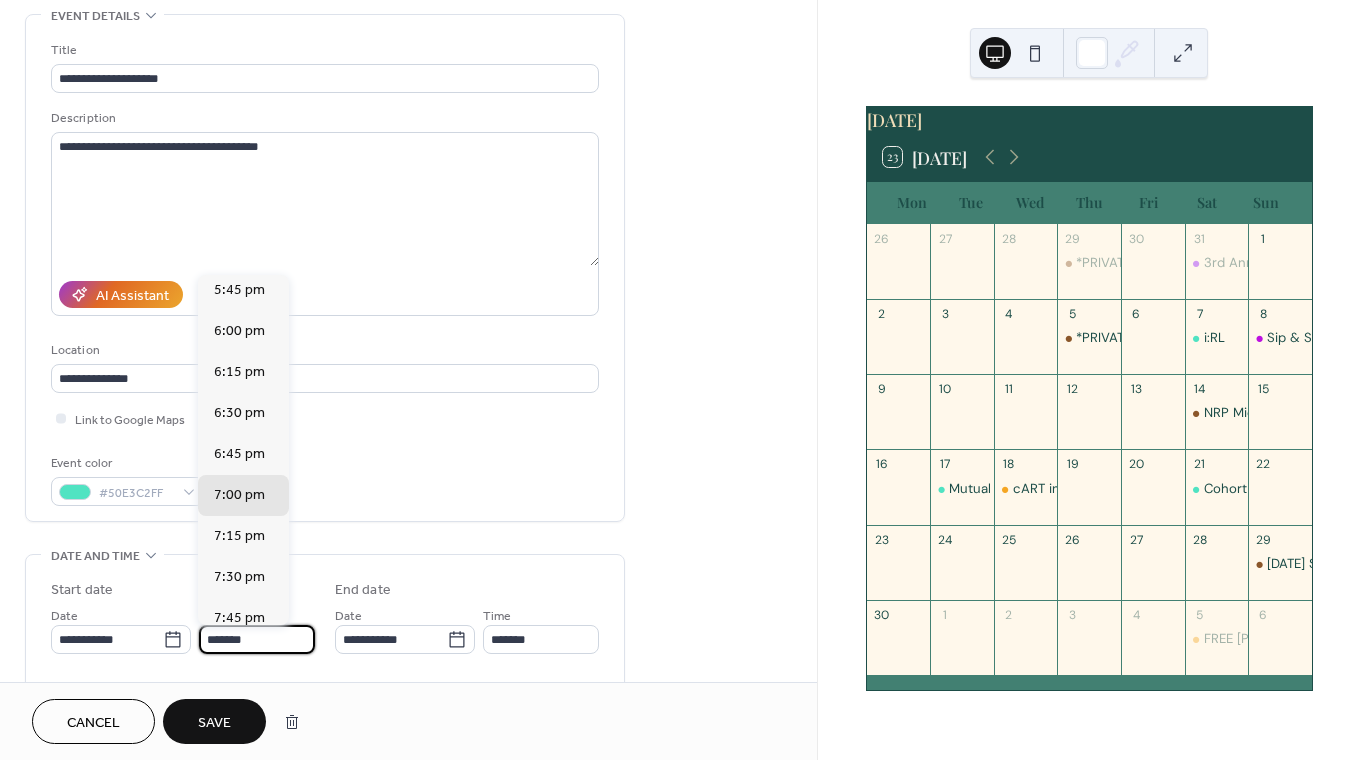 type on "*******" 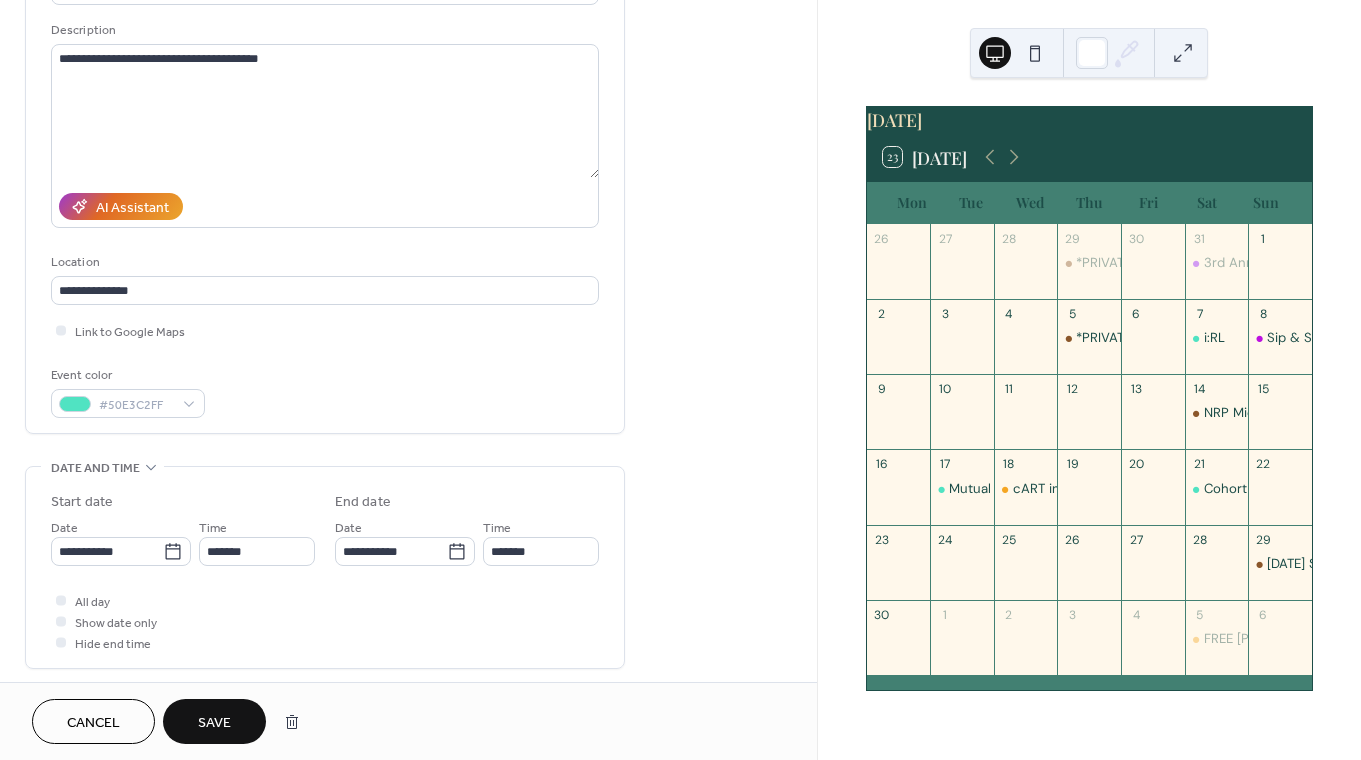 scroll, scrollTop: 0, scrollLeft: 0, axis: both 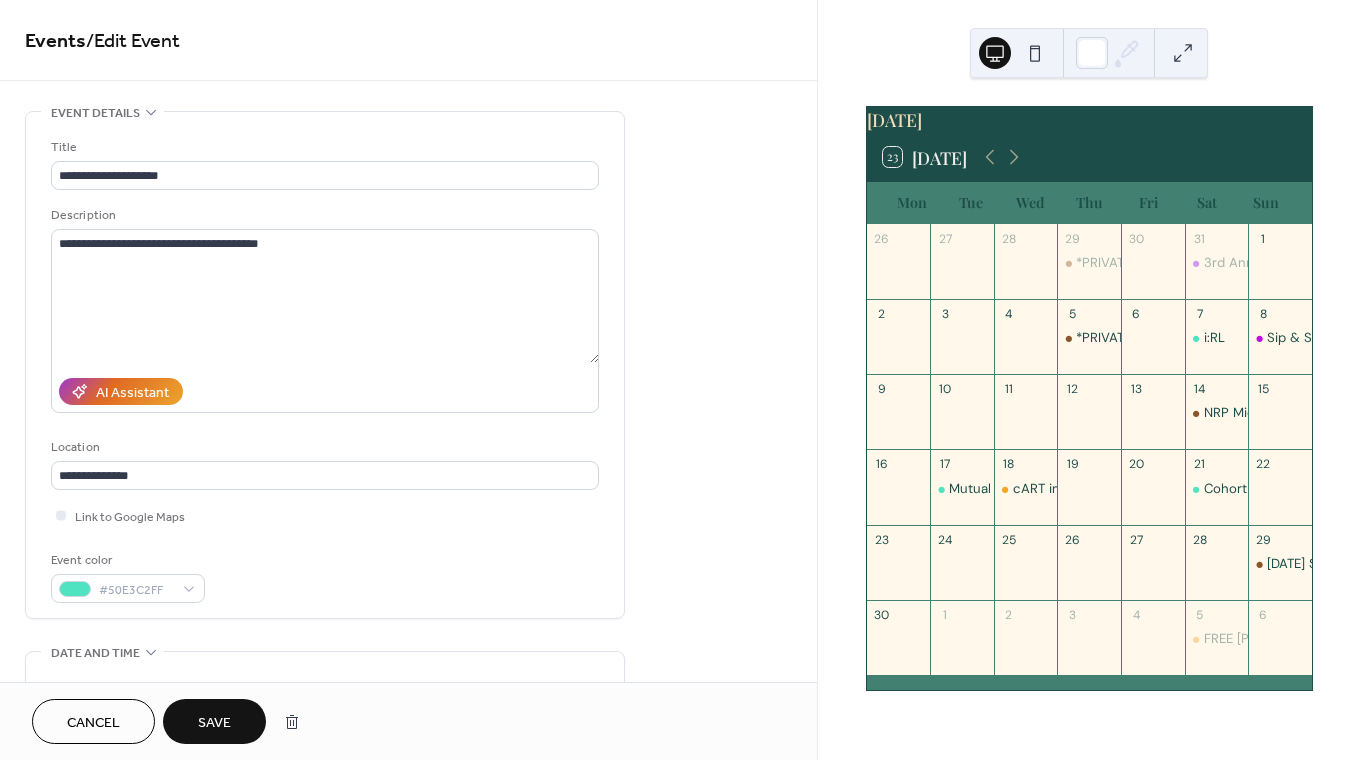 click on "Save" at bounding box center (214, 723) 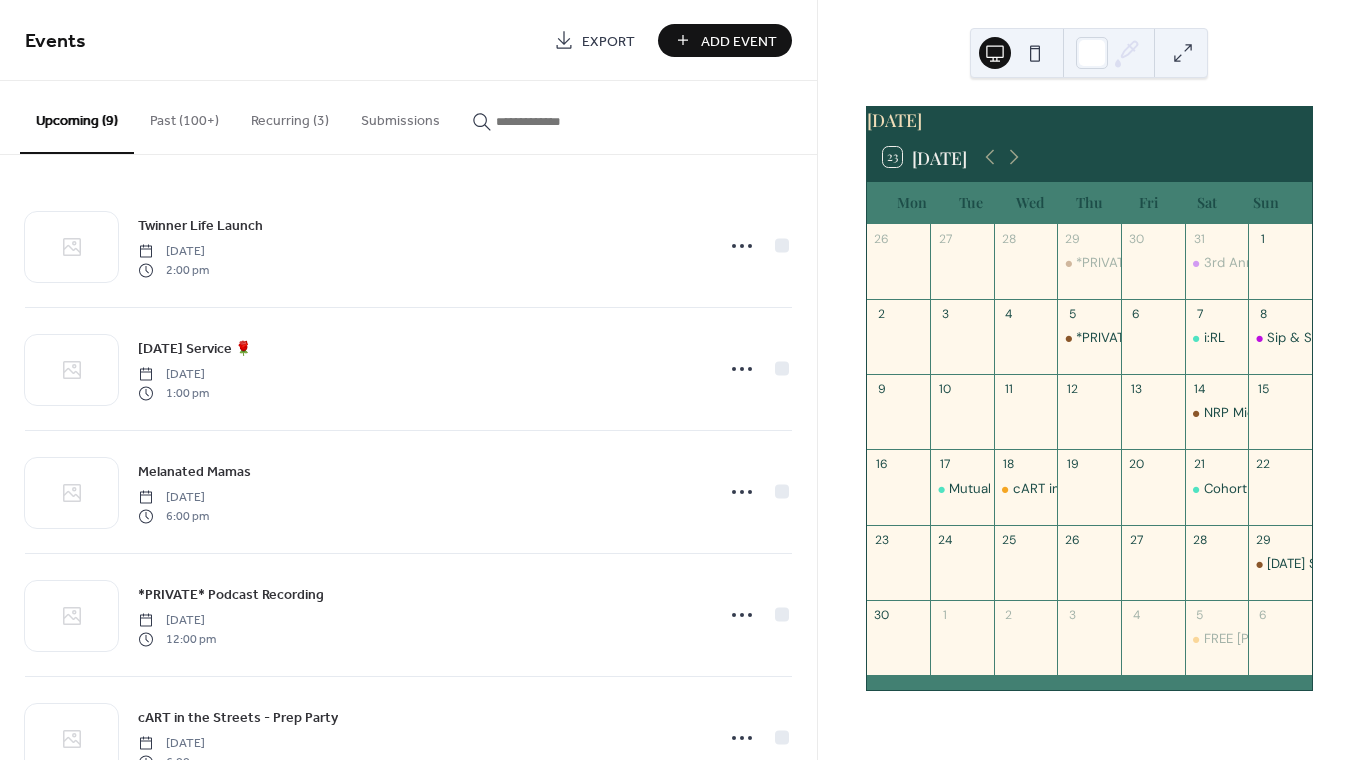 click on "Upcoming (9)" at bounding box center (77, 117) 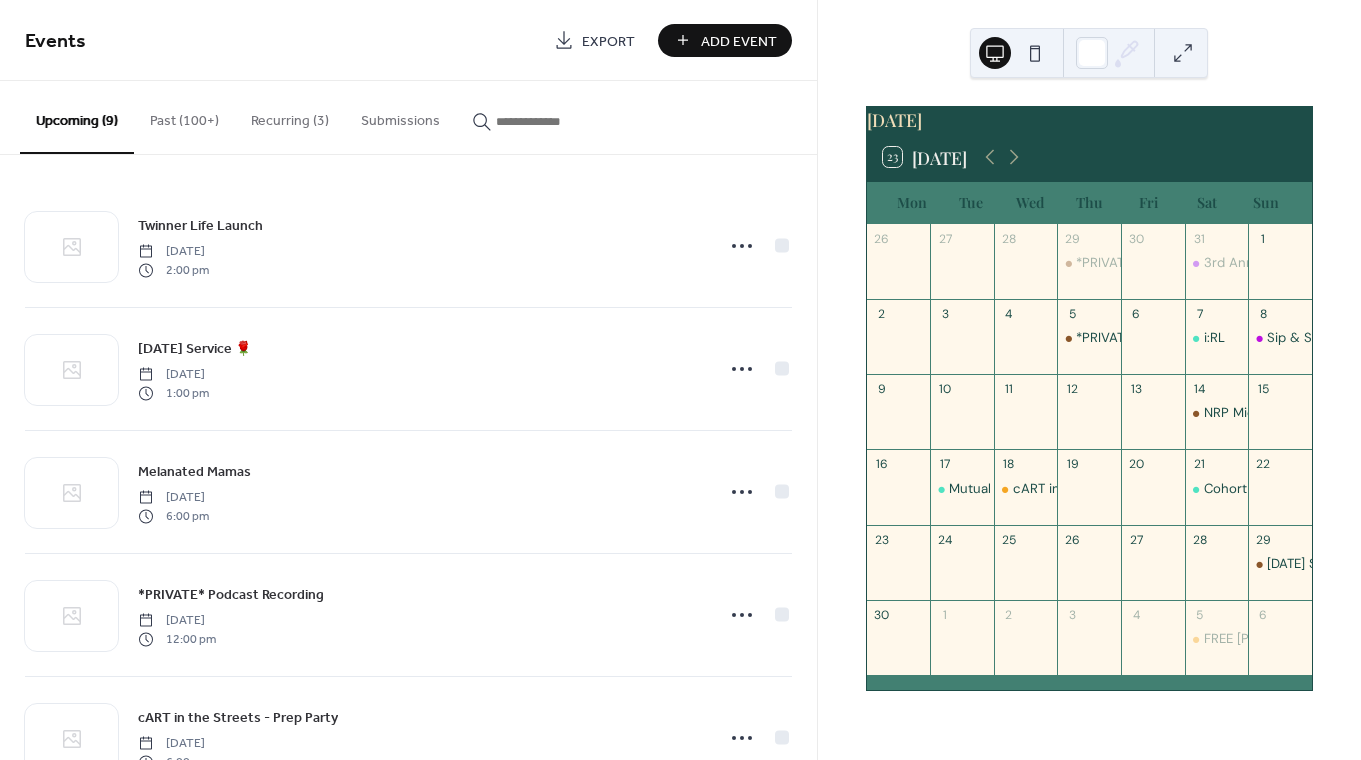 click on "Upcoming (9)" at bounding box center [77, 117] 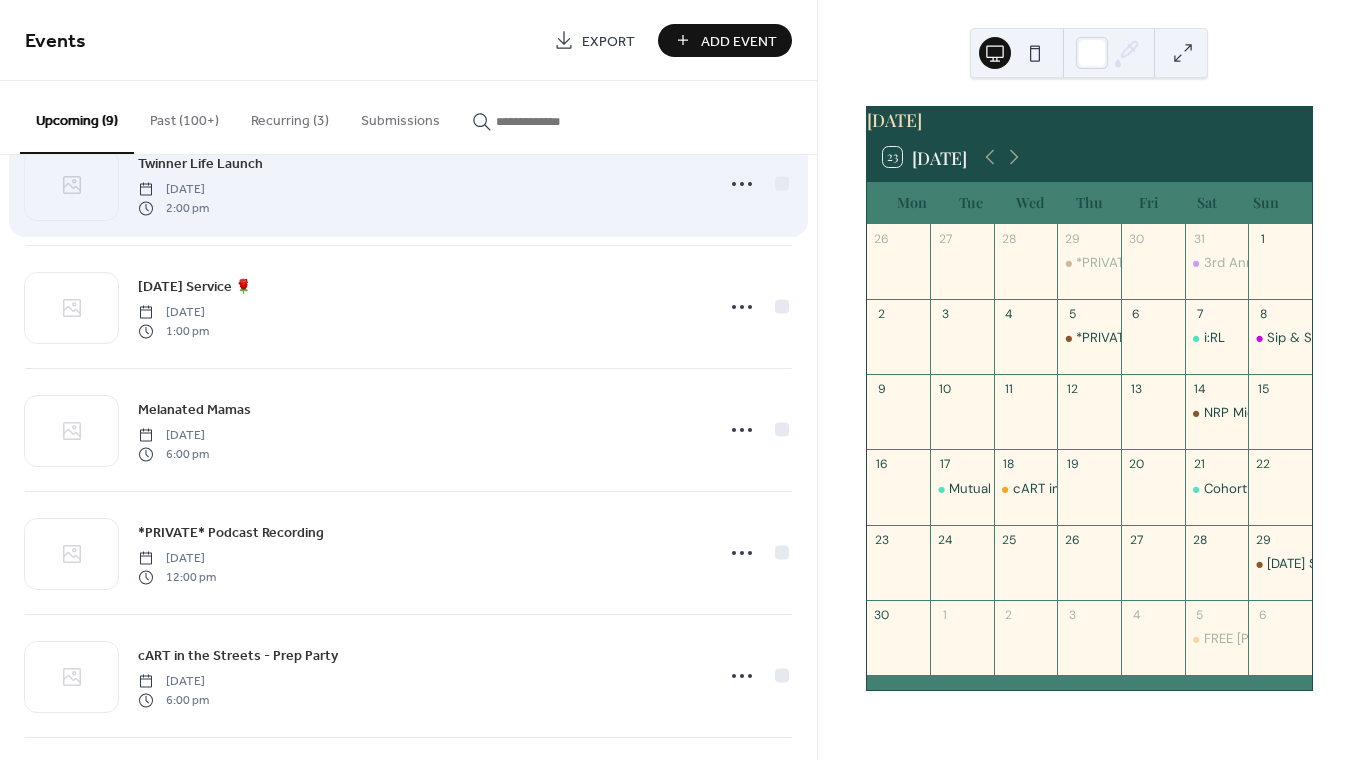 scroll, scrollTop: 57, scrollLeft: 0, axis: vertical 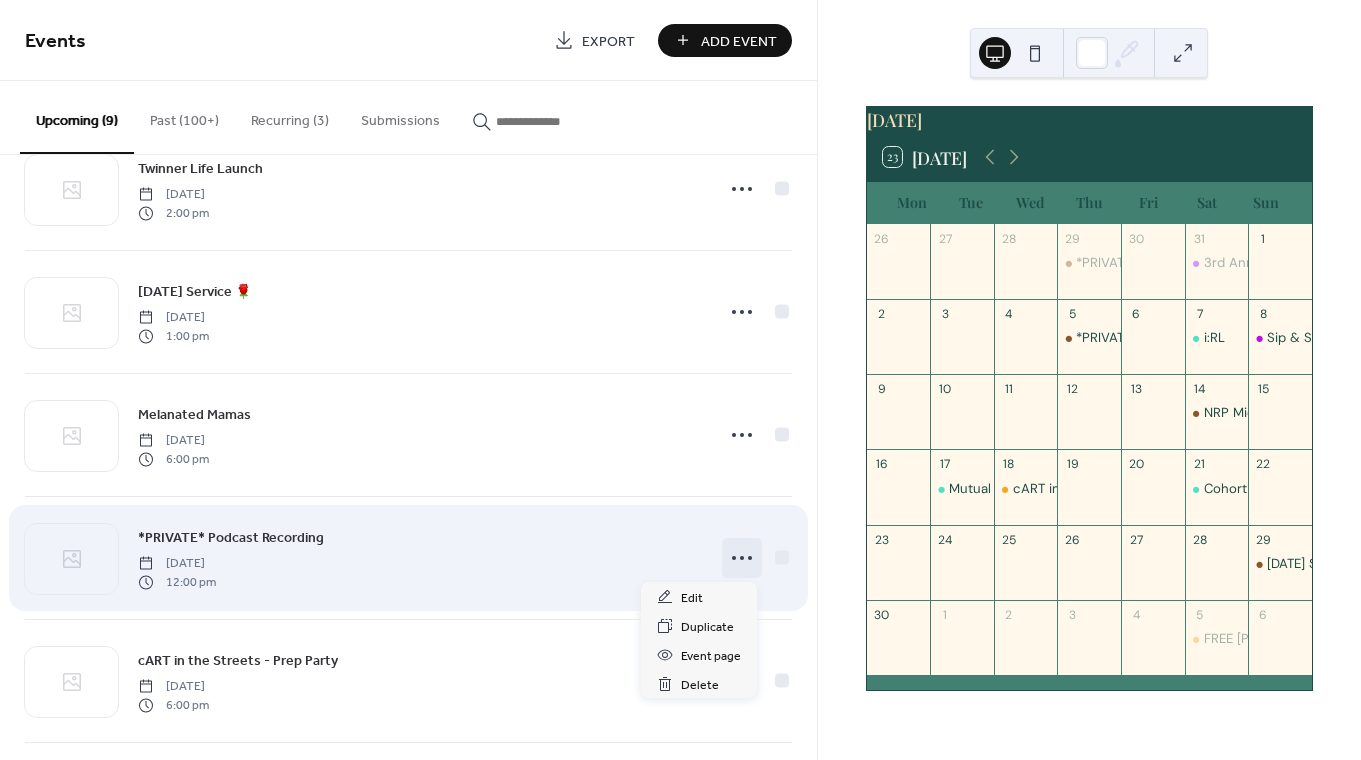 click 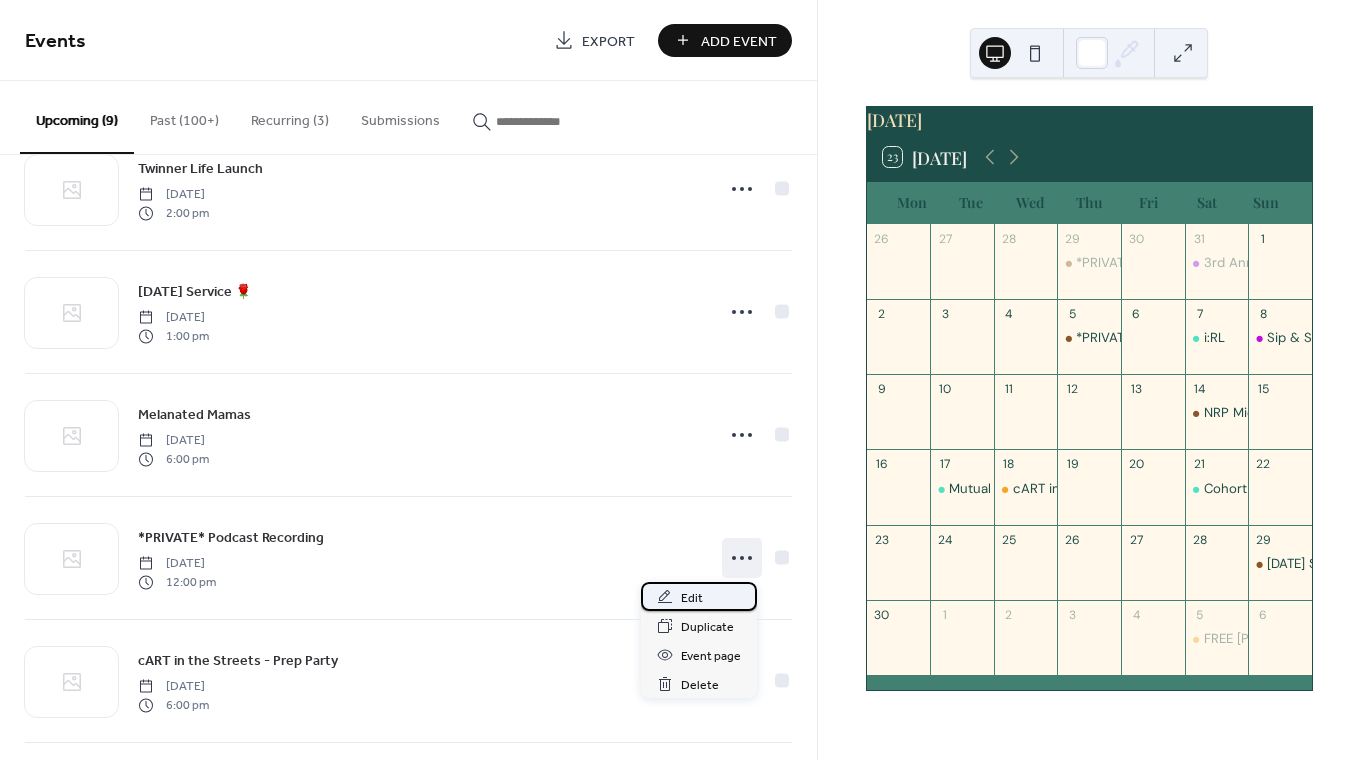 click on "Edit" at bounding box center [692, 598] 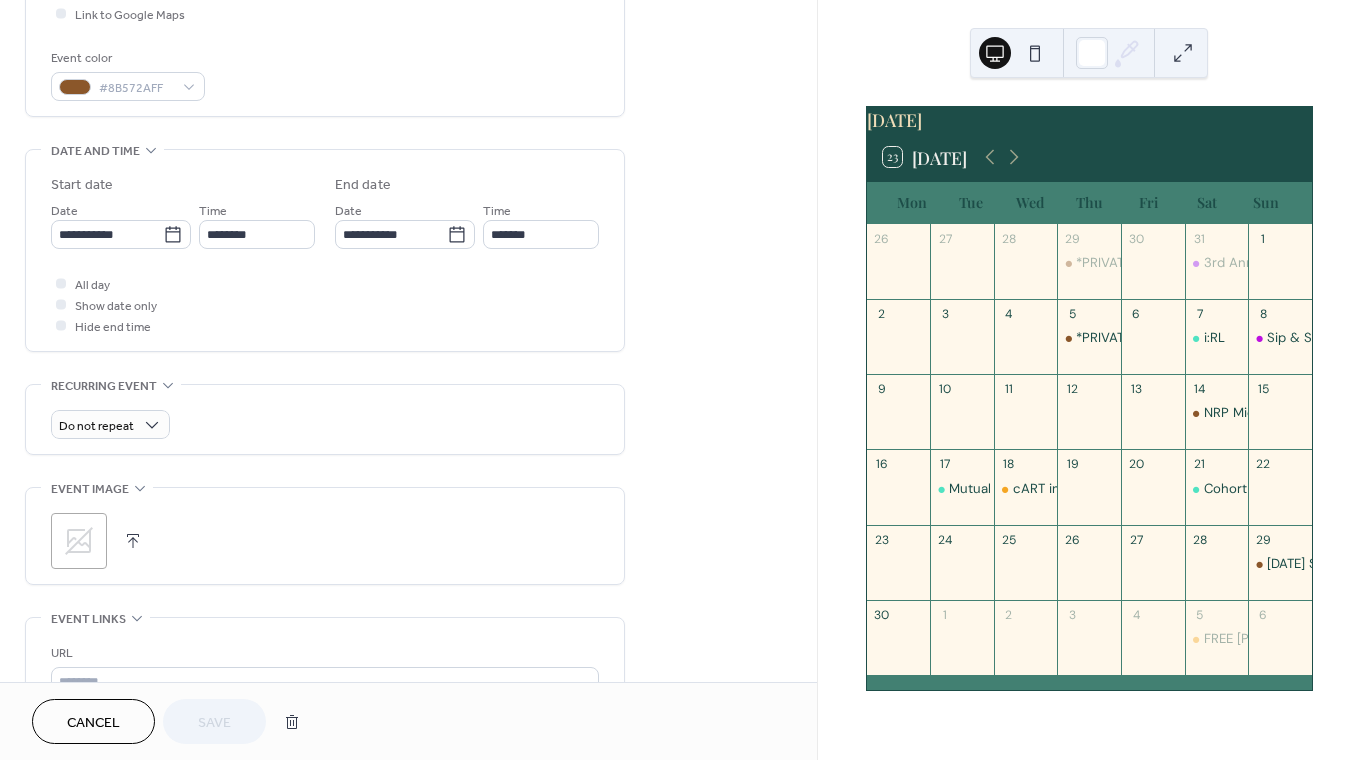 scroll, scrollTop: 549, scrollLeft: 0, axis: vertical 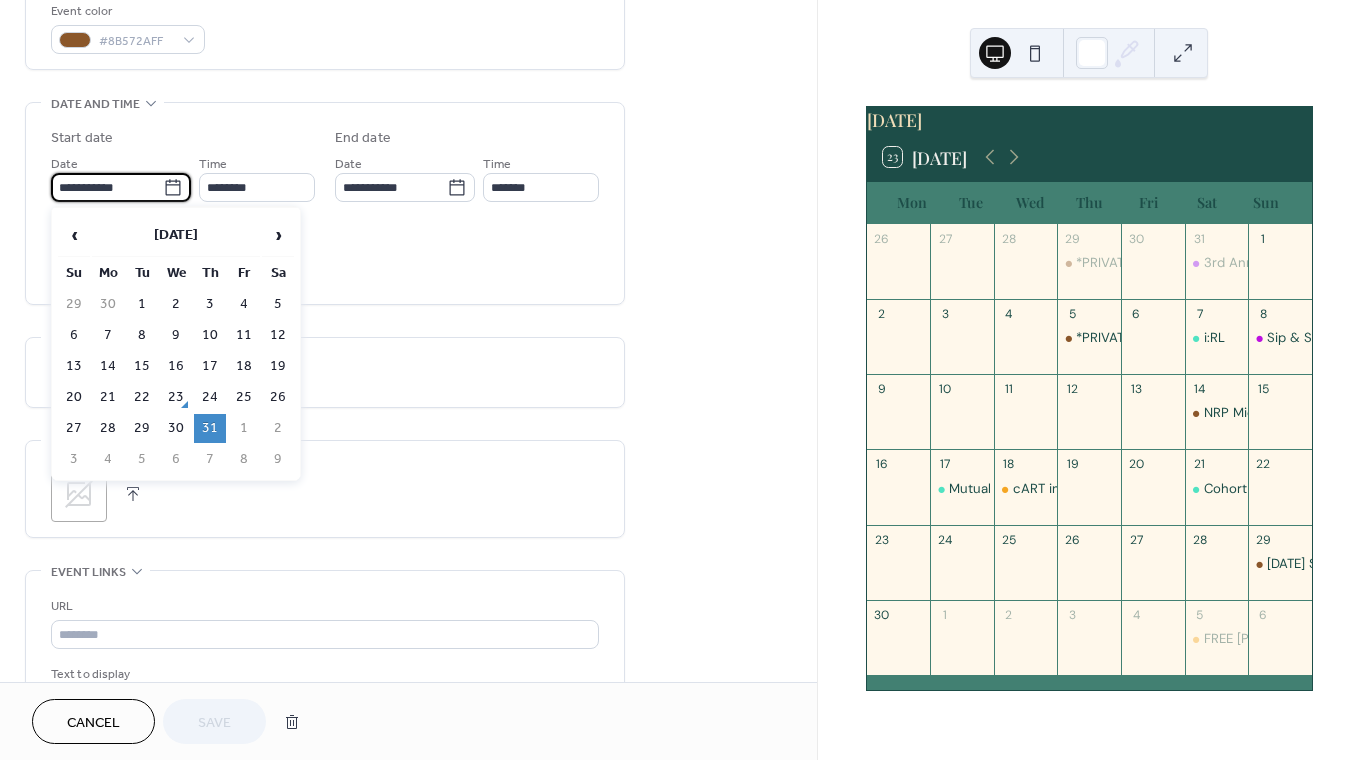 click on "**********" at bounding box center (107, 187) 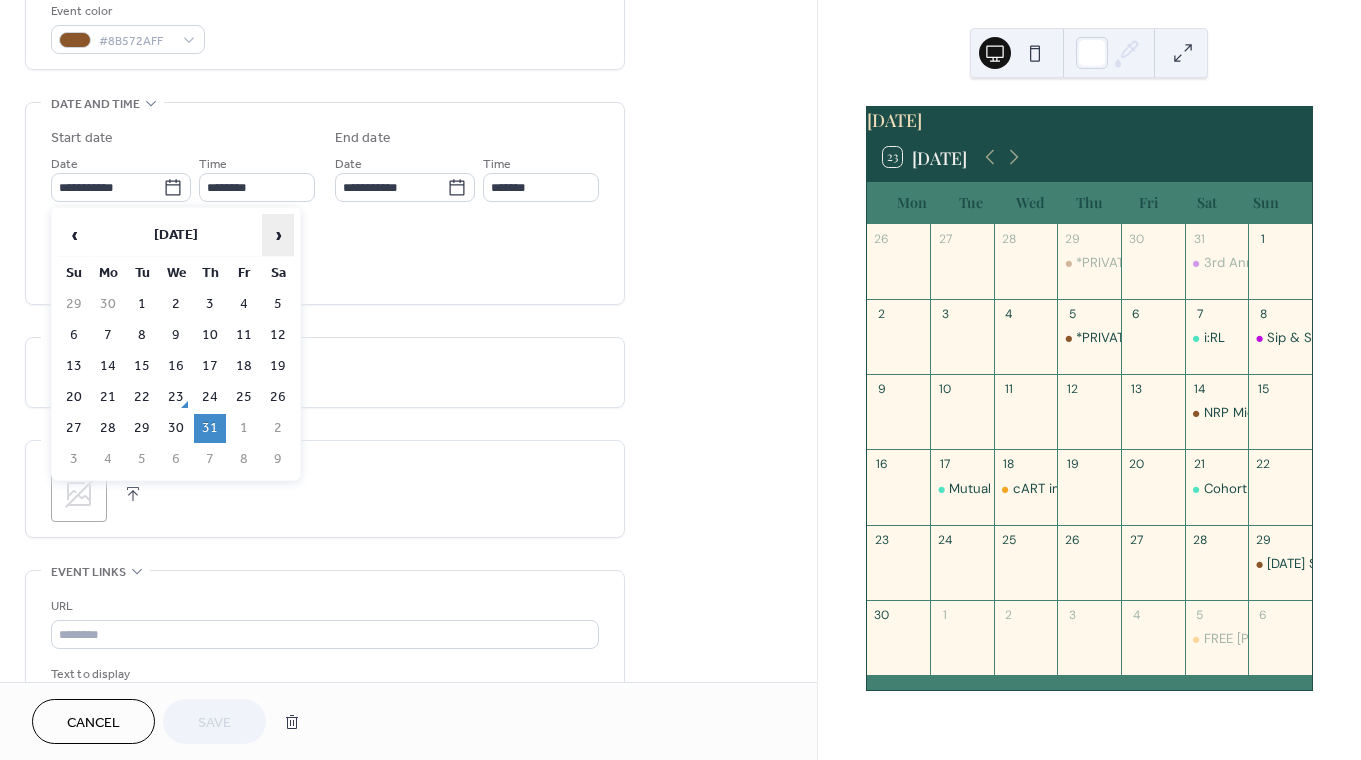 click on "›" at bounding box center [278, 235] 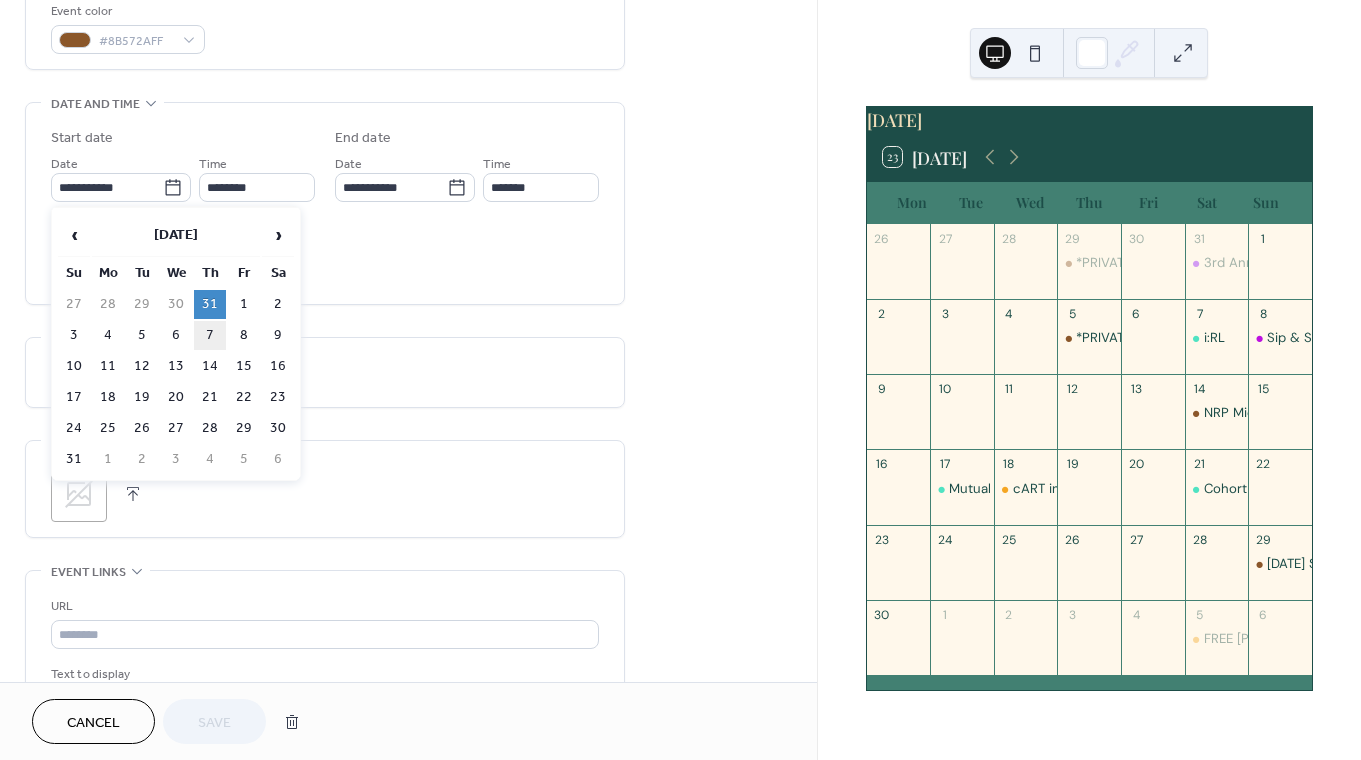 click on "7" at bounding box center [210, 335] 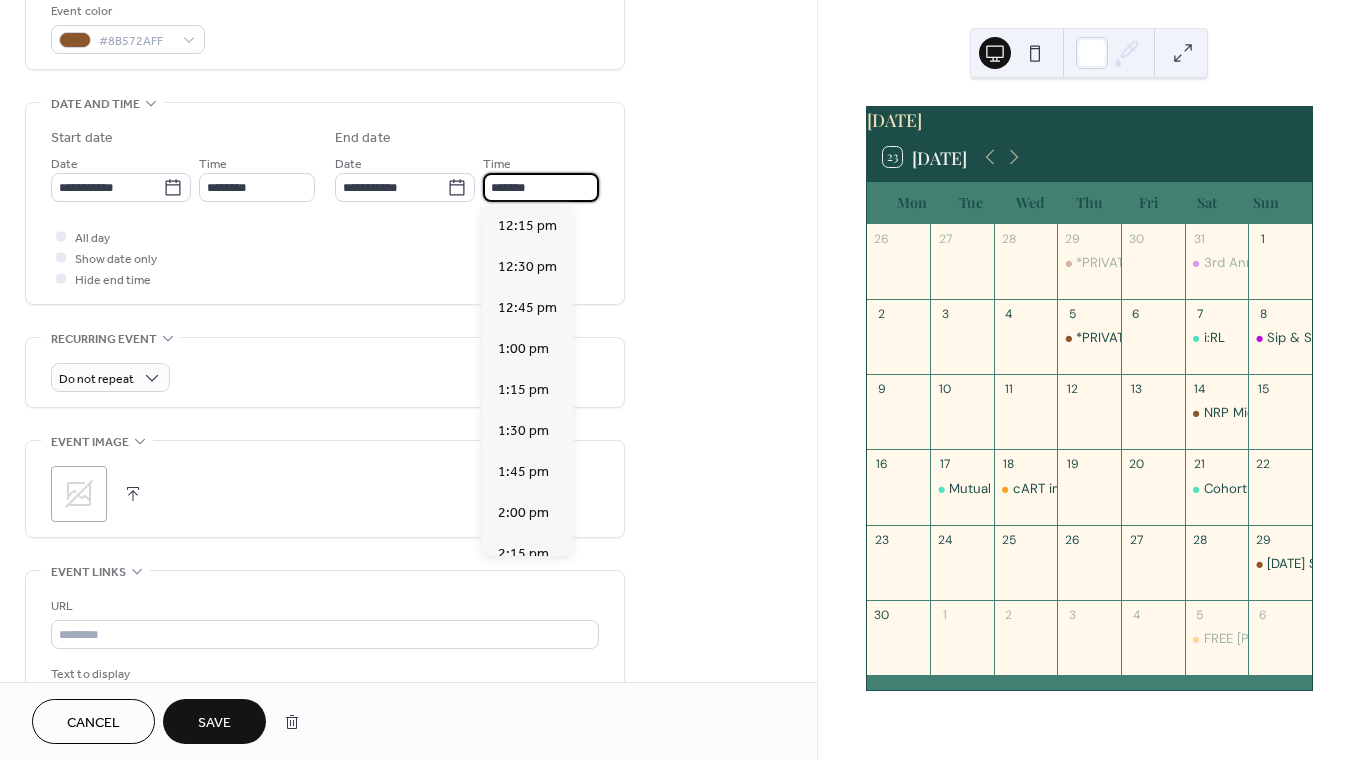 scroll, scrollTop: 769, scrollLeft: 0, axis: vertical 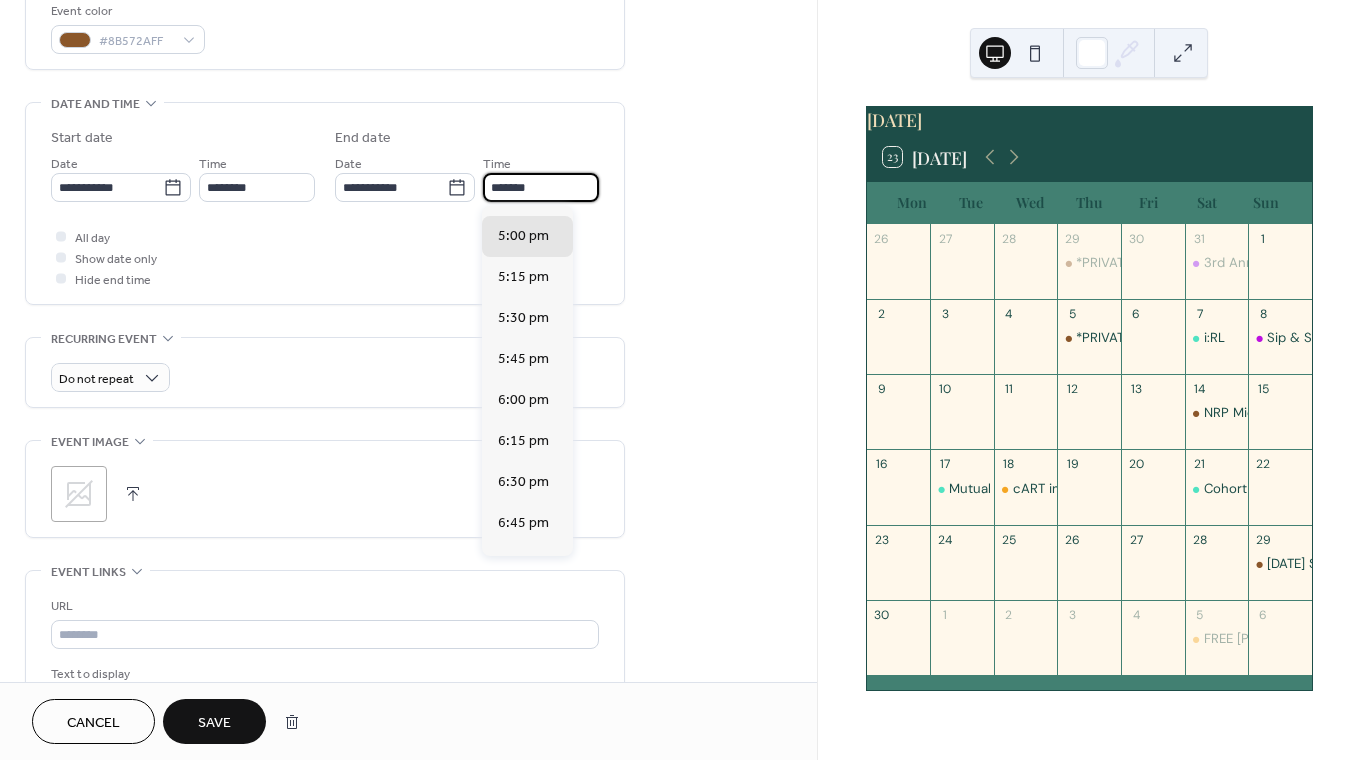 click on "*******" at bounding box center [541, 187] 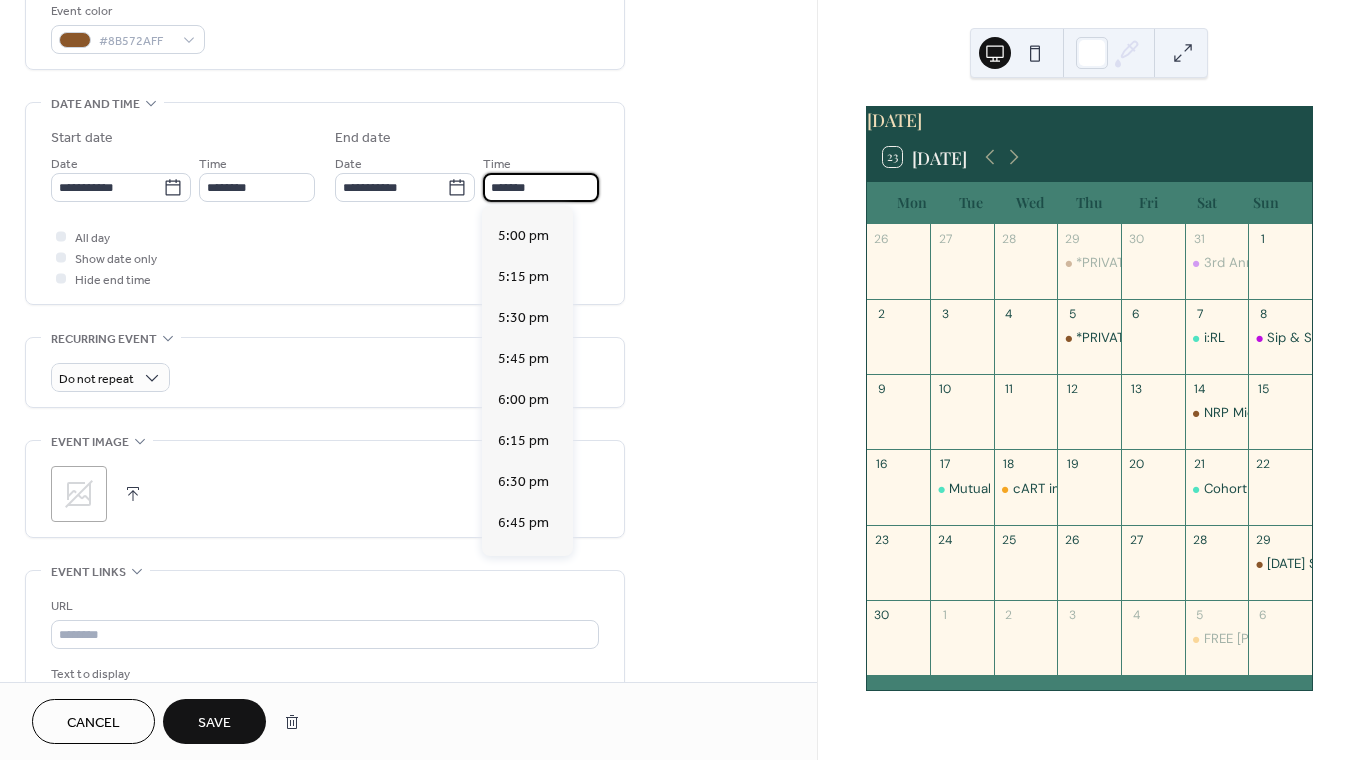 scroll, scrollTop: 607, scrollLeft: 0, axis: vertical 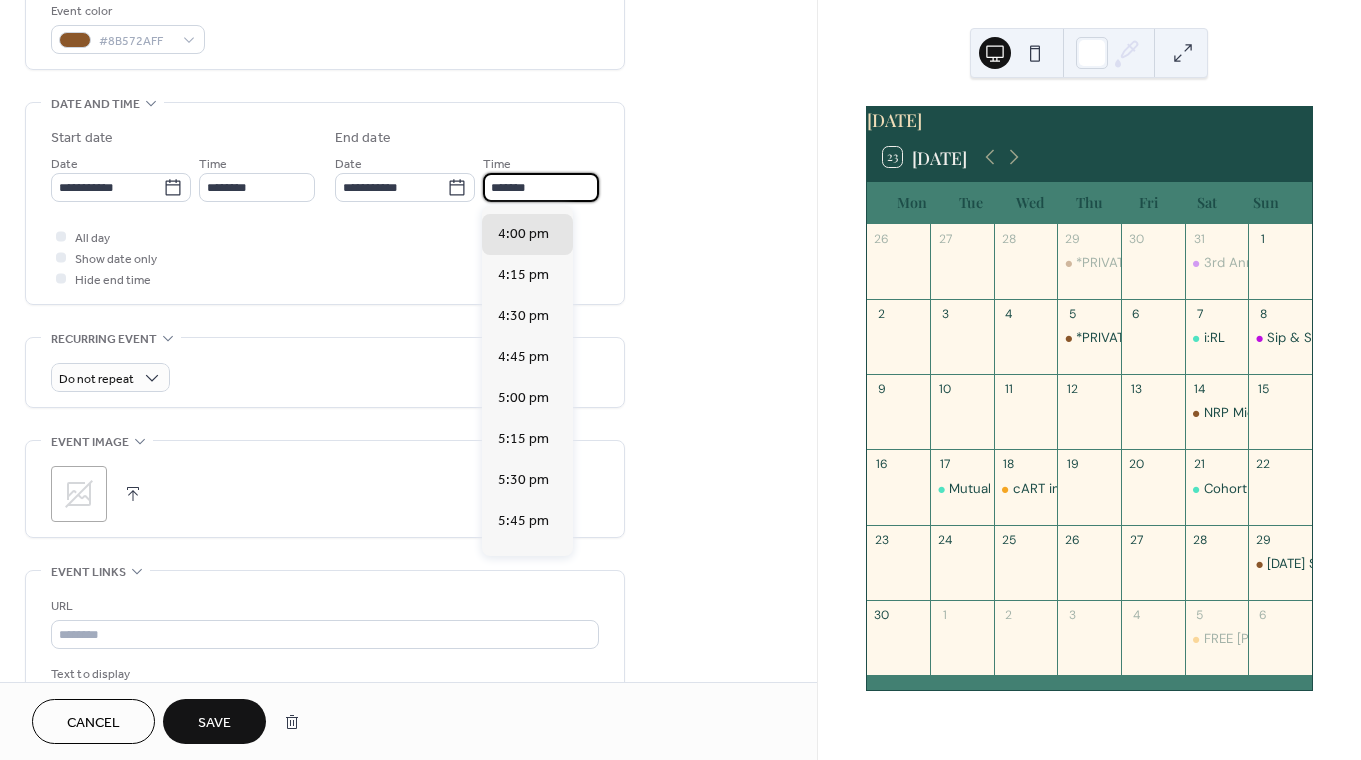 type on "*******" 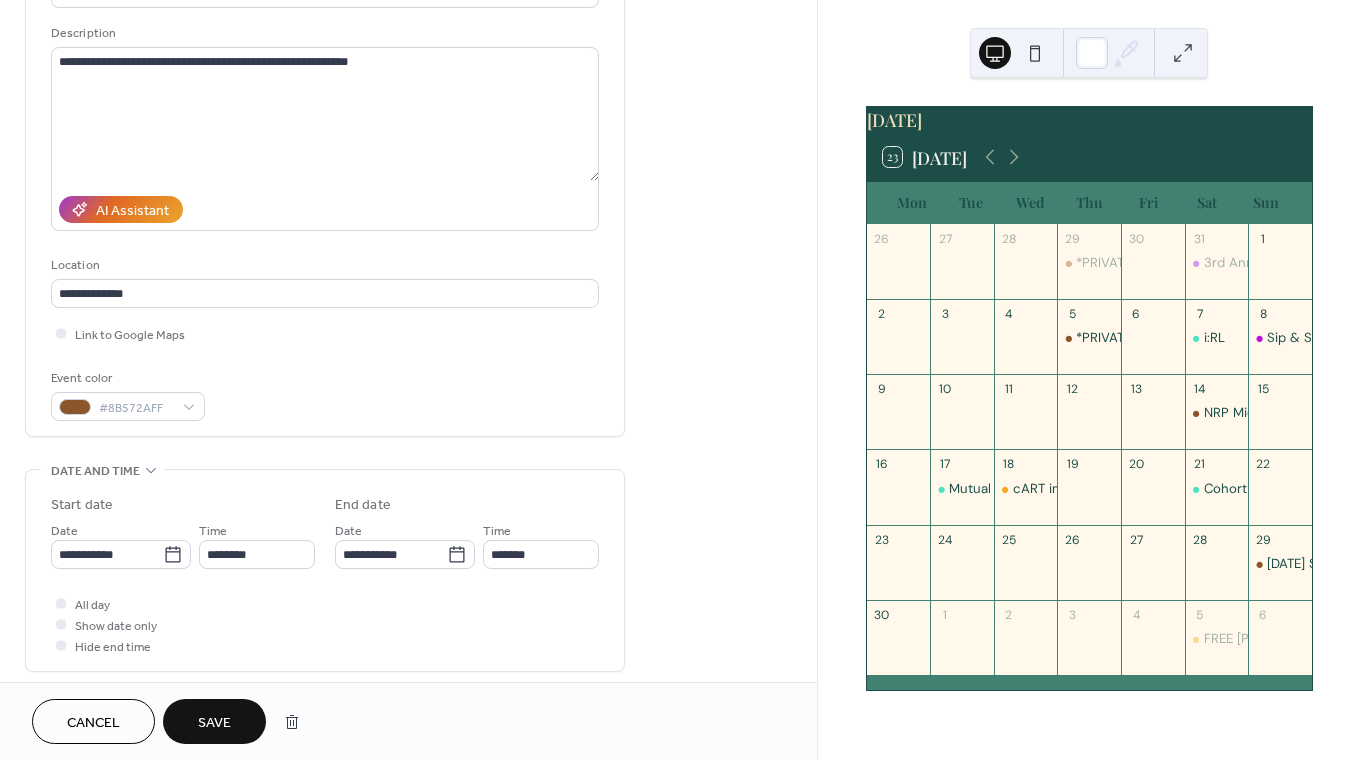 scroll, scrollTop: 157, scrollLeft: 0, axis: vertical 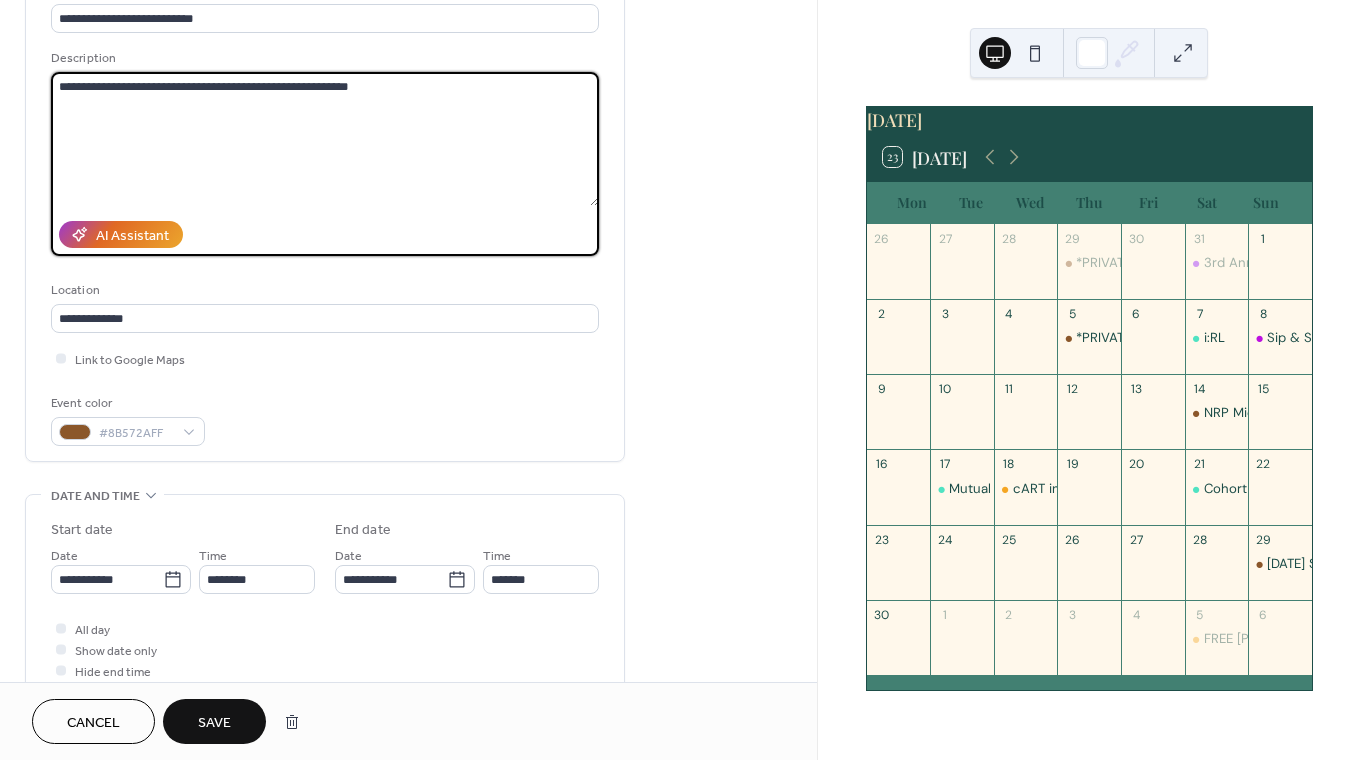 click on "**********" at bounding box center (325, 139) 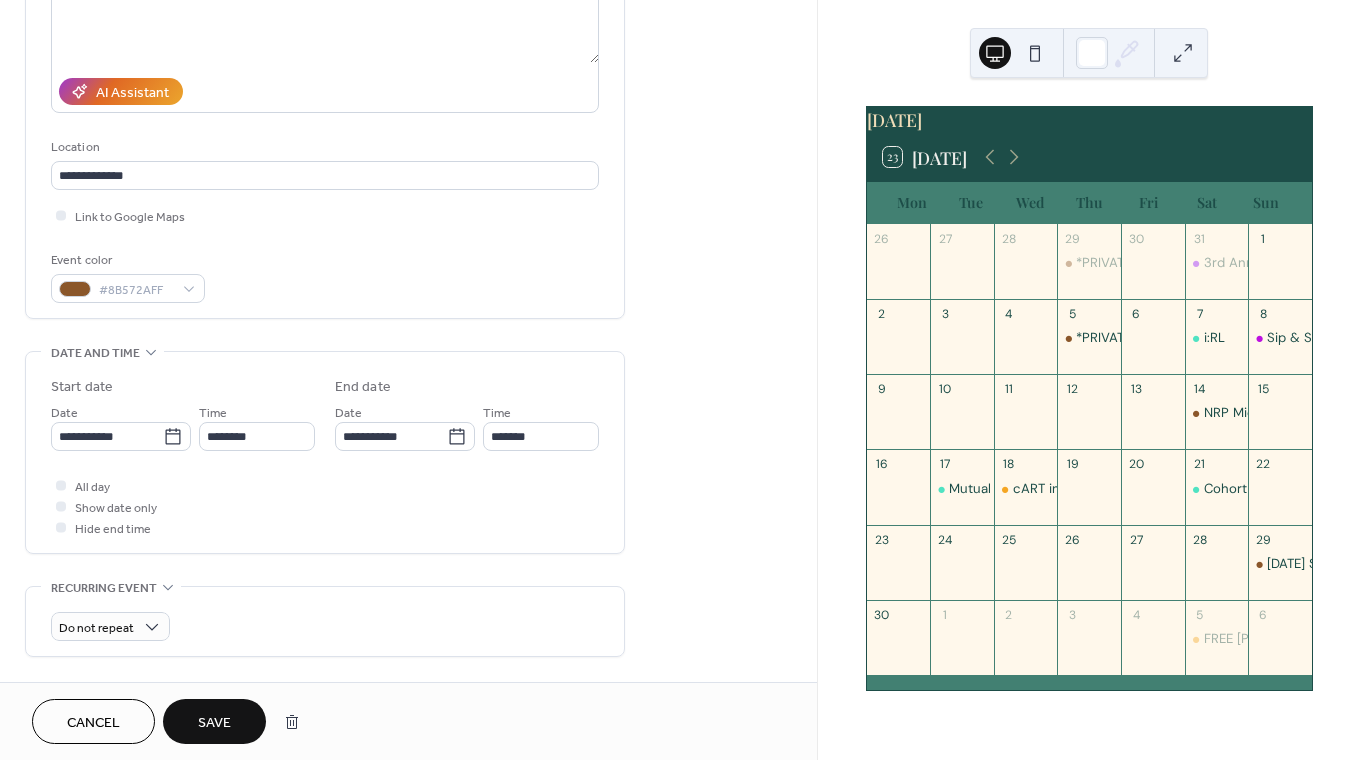 scroll, scrollTop: 804, scrollLeft: 0, axis: vertical 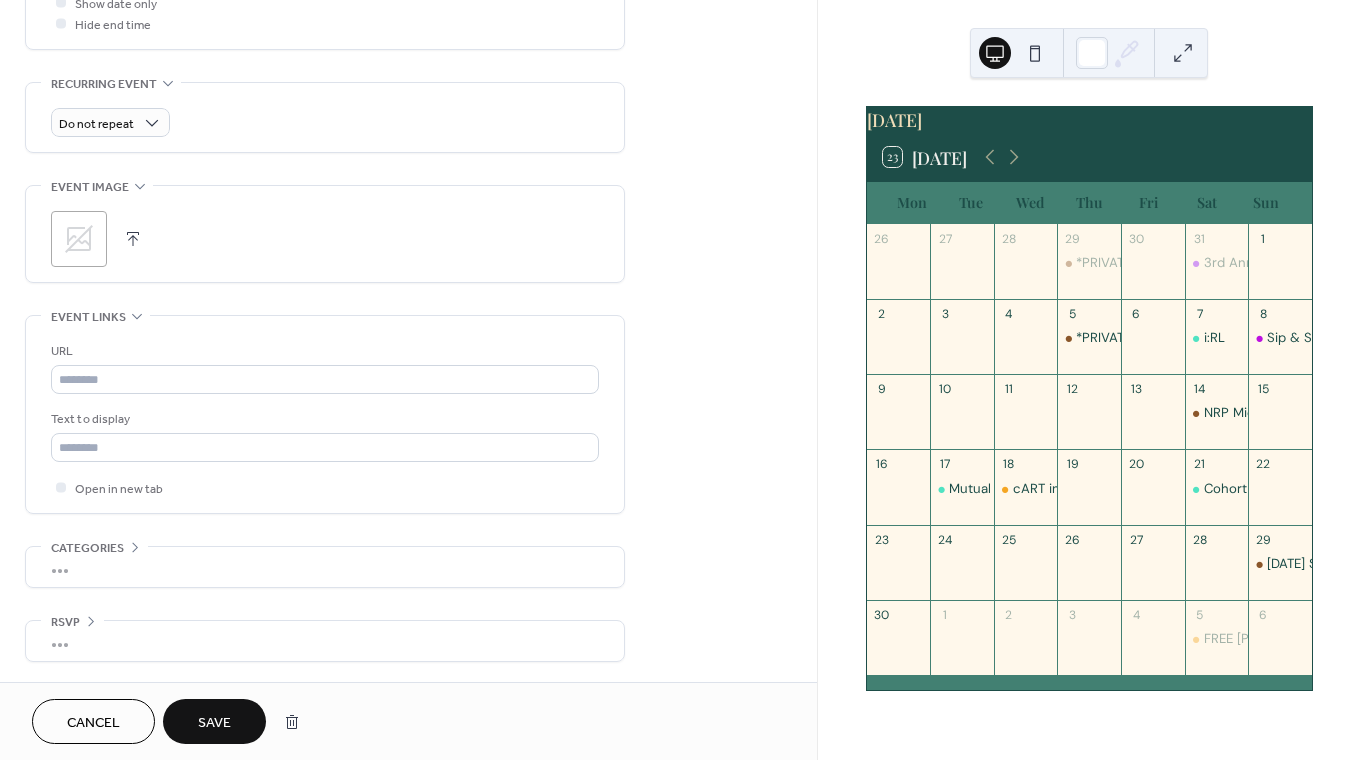 click on "Save" at bounding box center [214, 723] 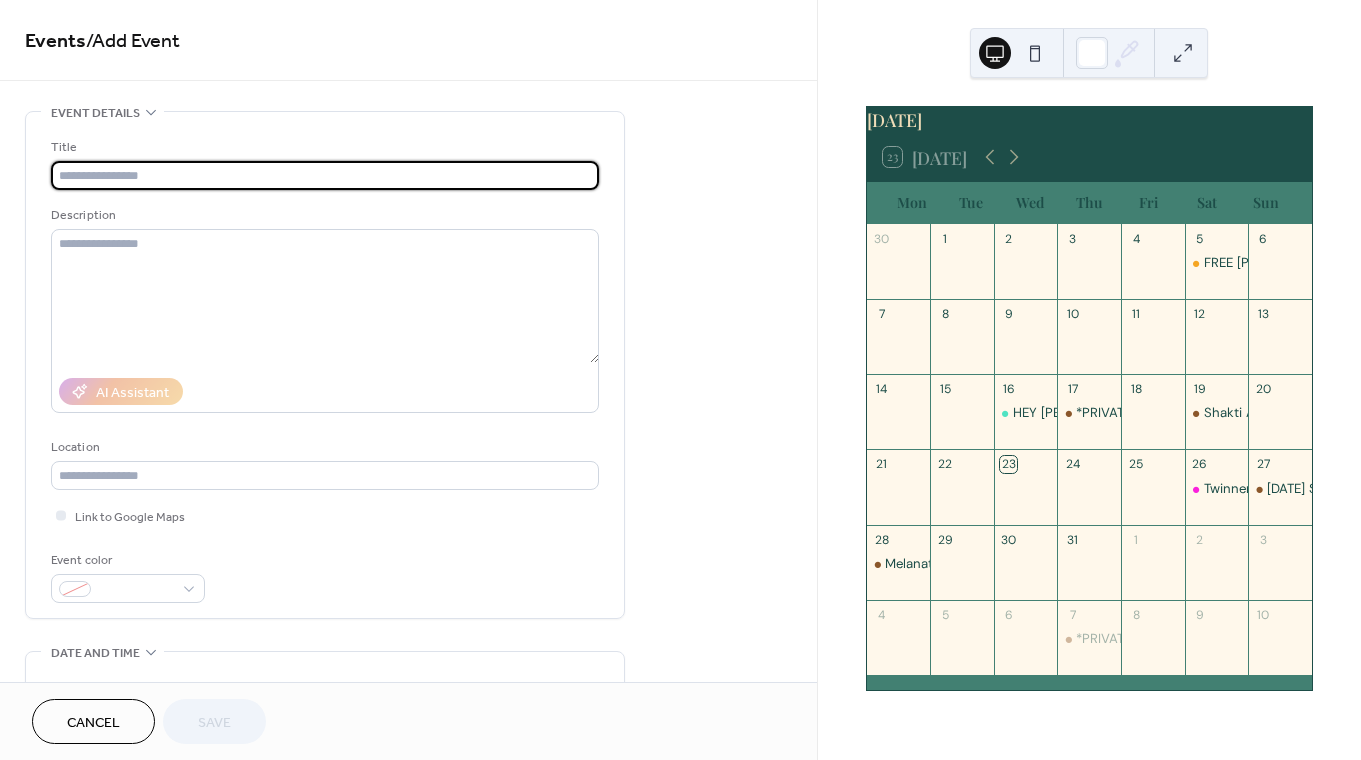 scroll, scrollTop: 0, scrollLeft: 0, axis: both 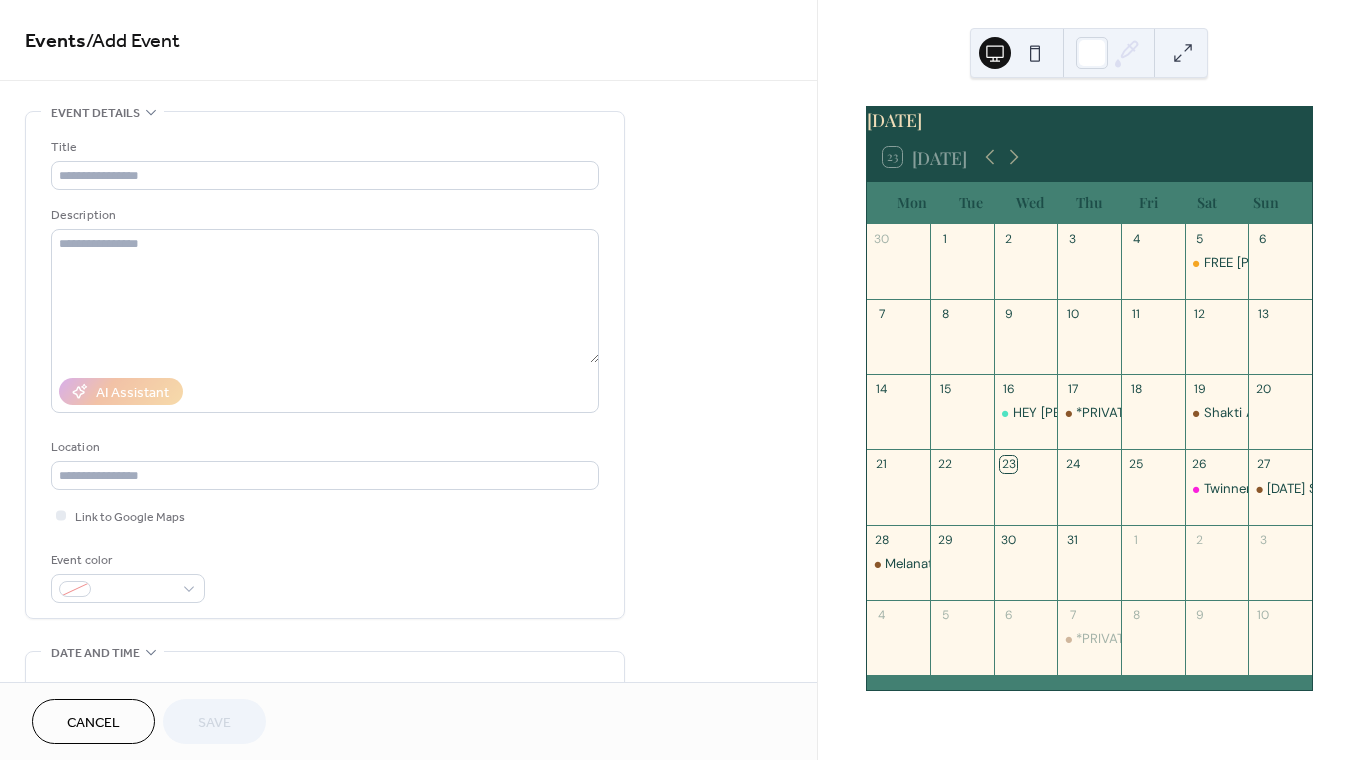 click on "Cancel" at bounding box center (93, 721) 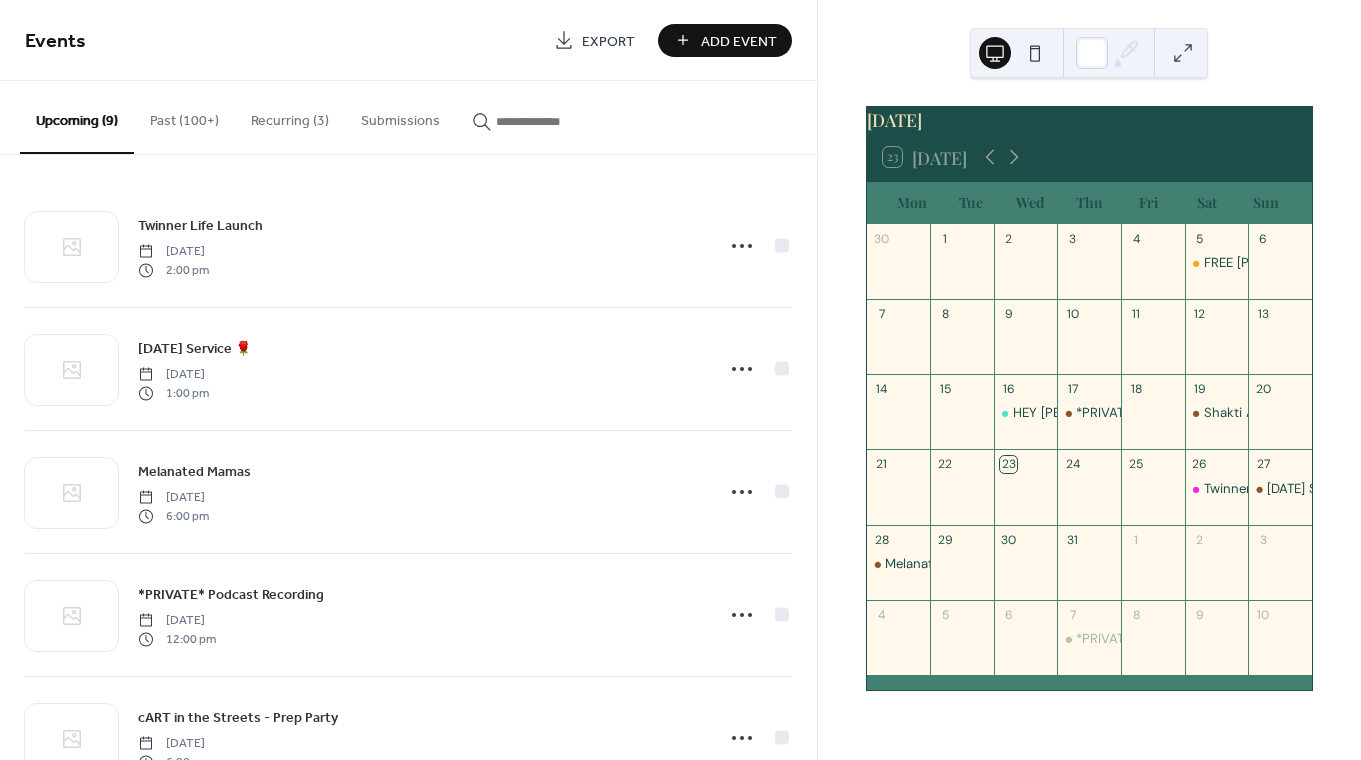 click on "Past (100+)" at bounding box center [184, 116] 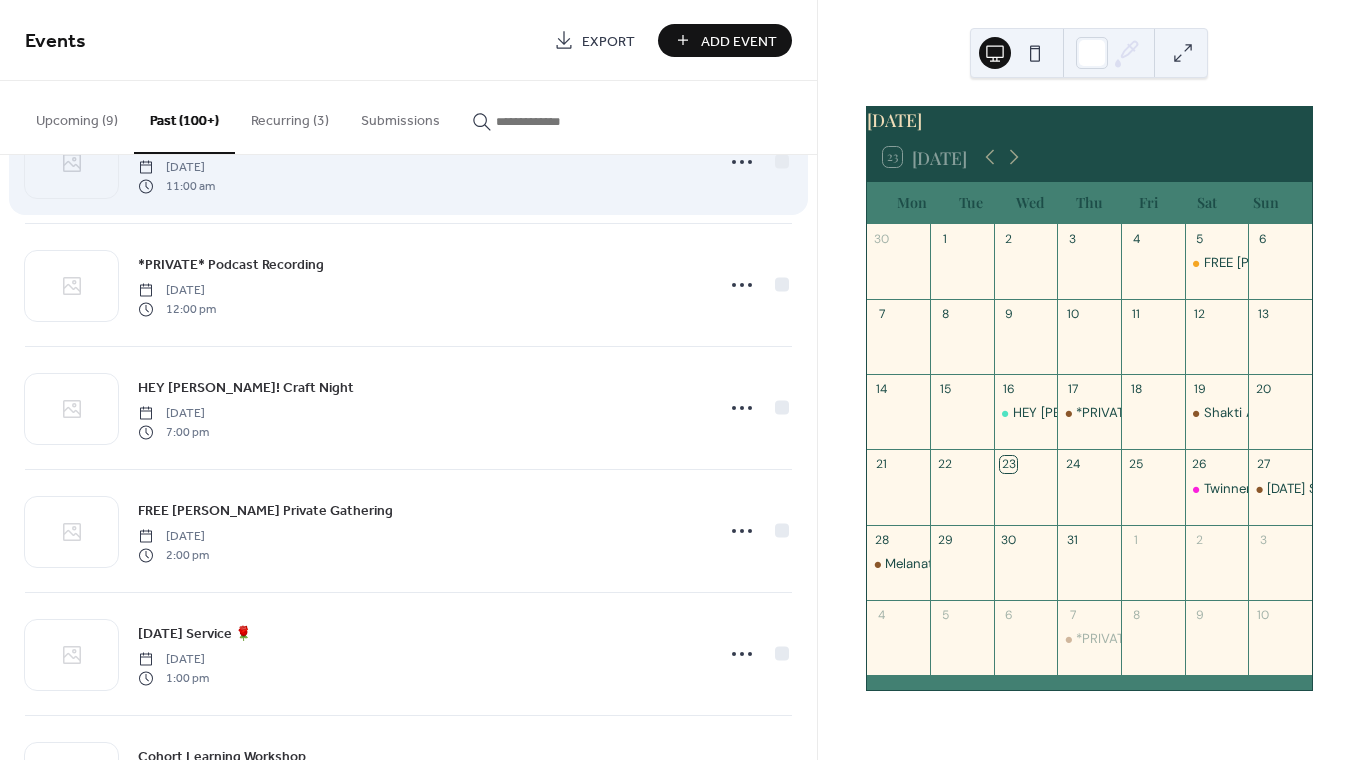 scroll, scrollTop: 111, scrollLeft: 0, axis: vertical 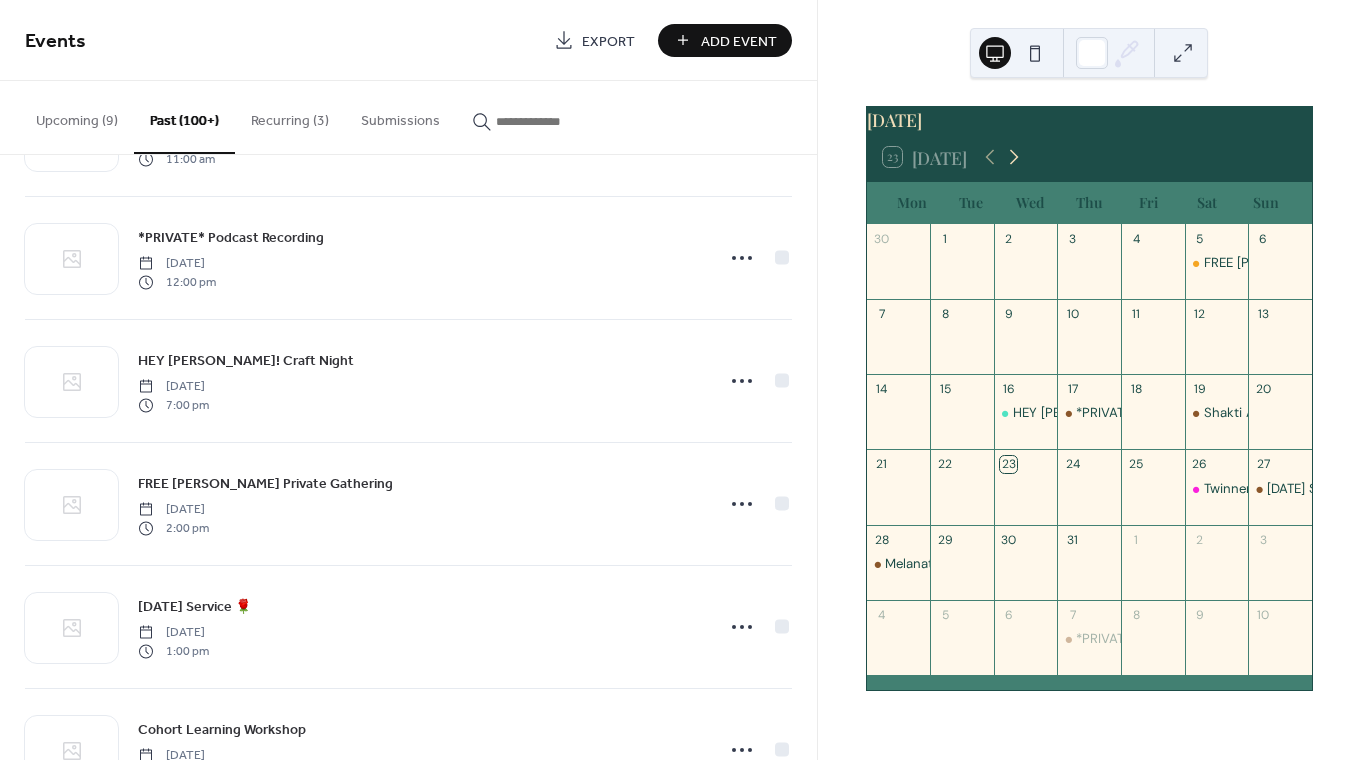 click 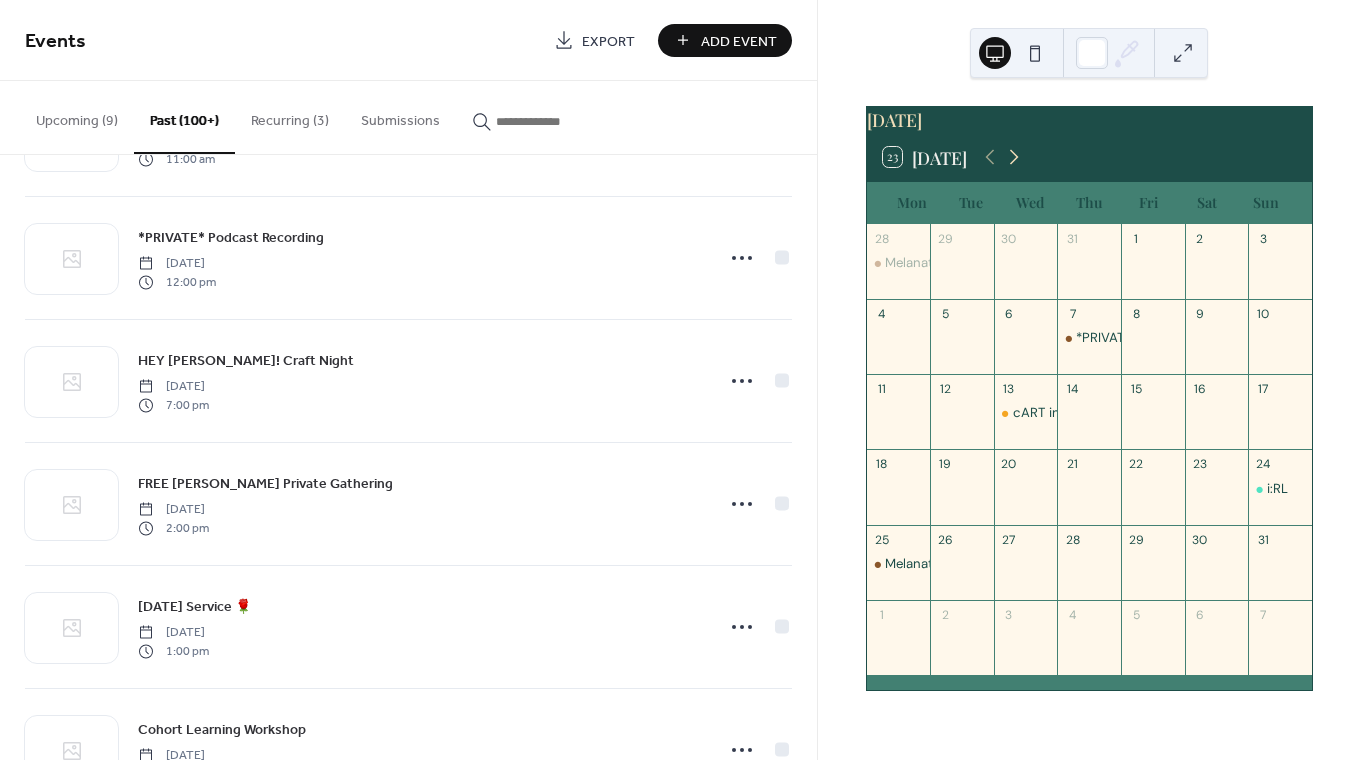 click 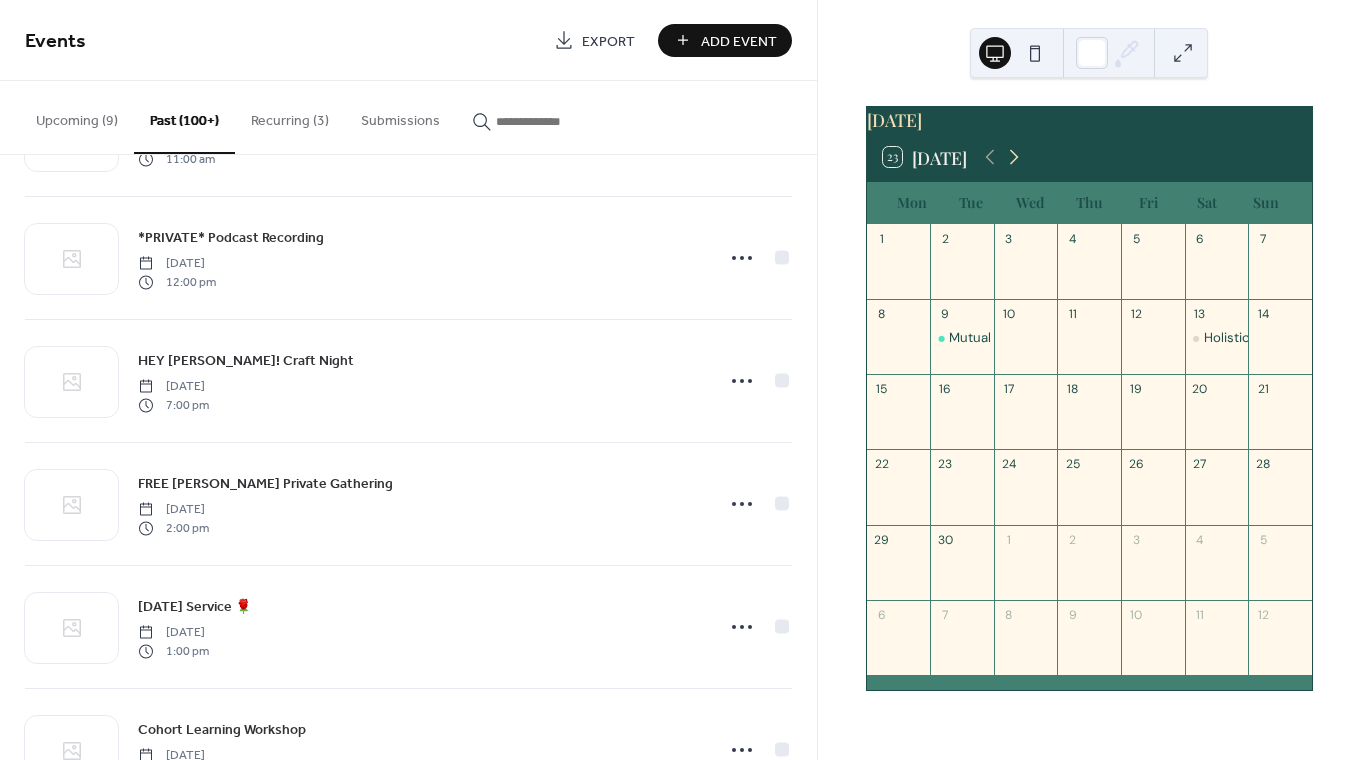 click 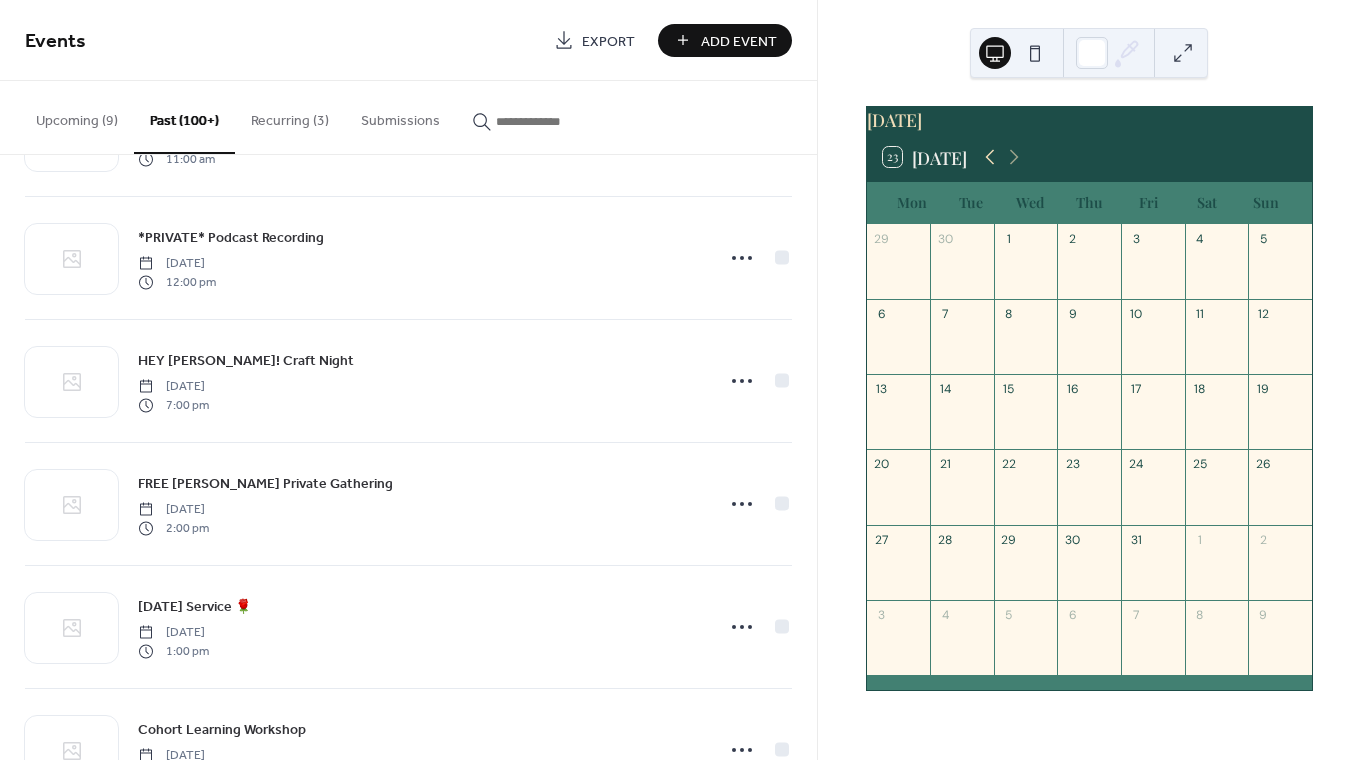 click 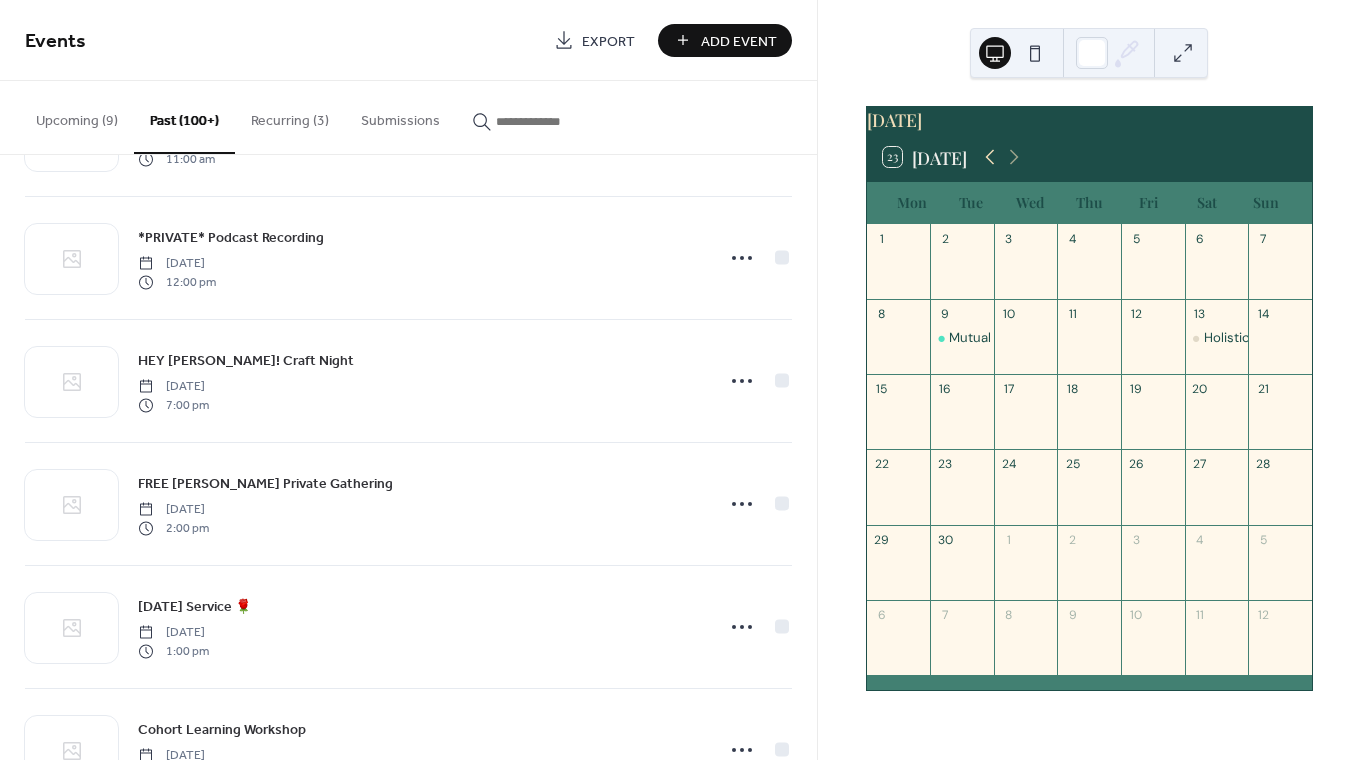 click 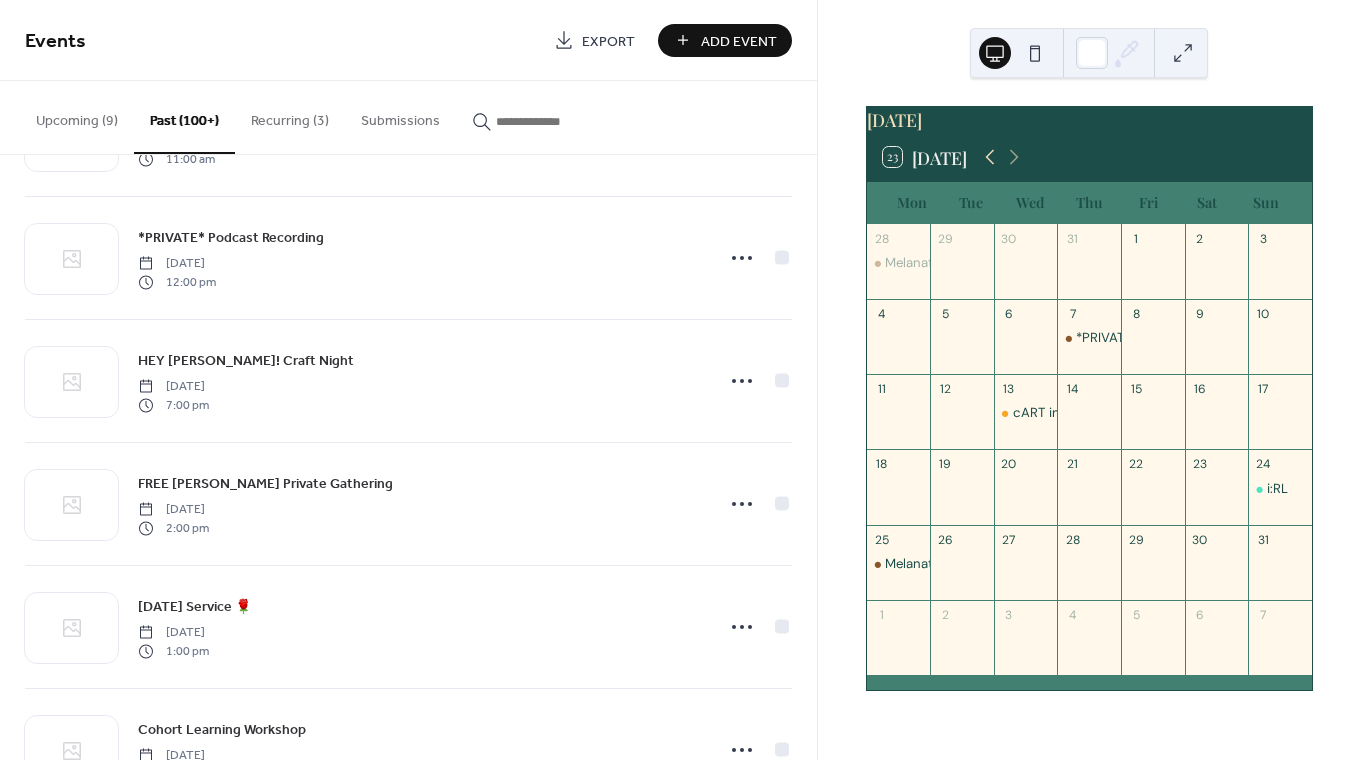 click 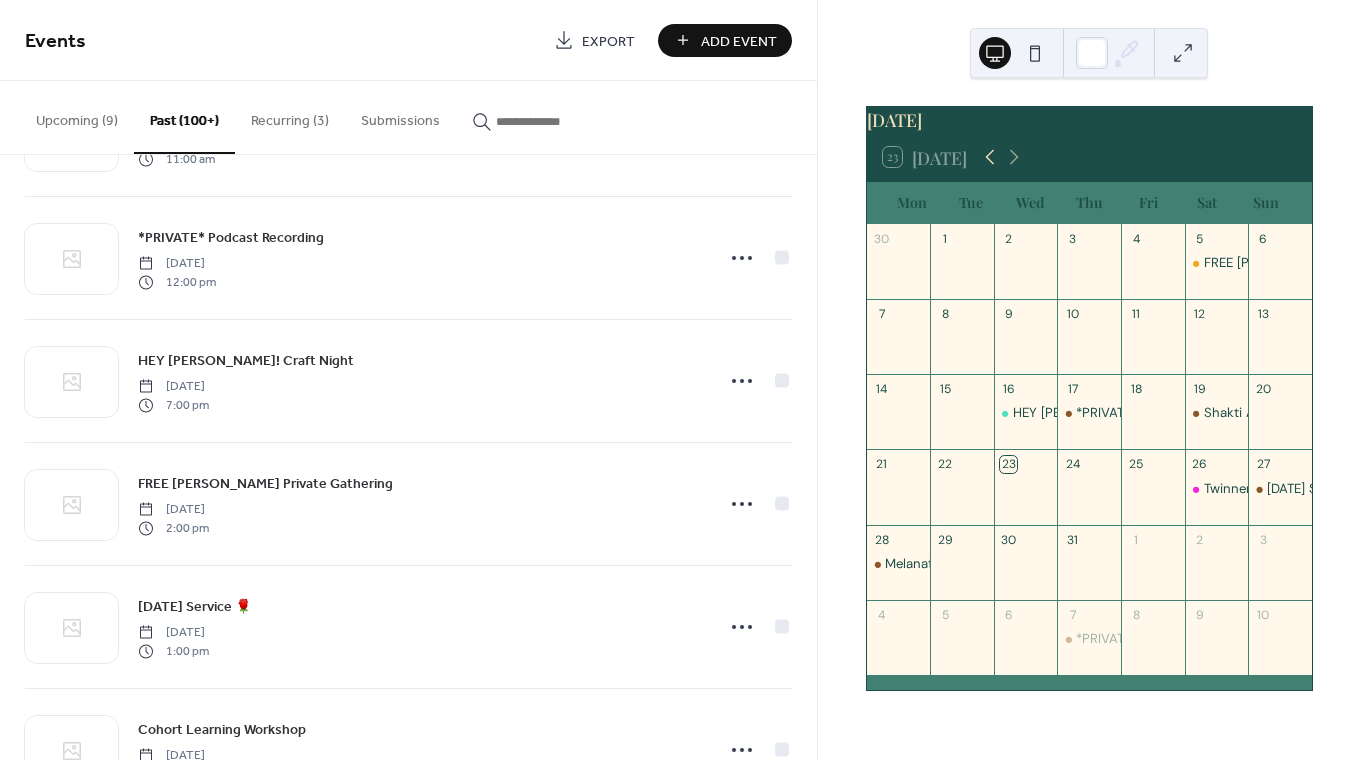 click 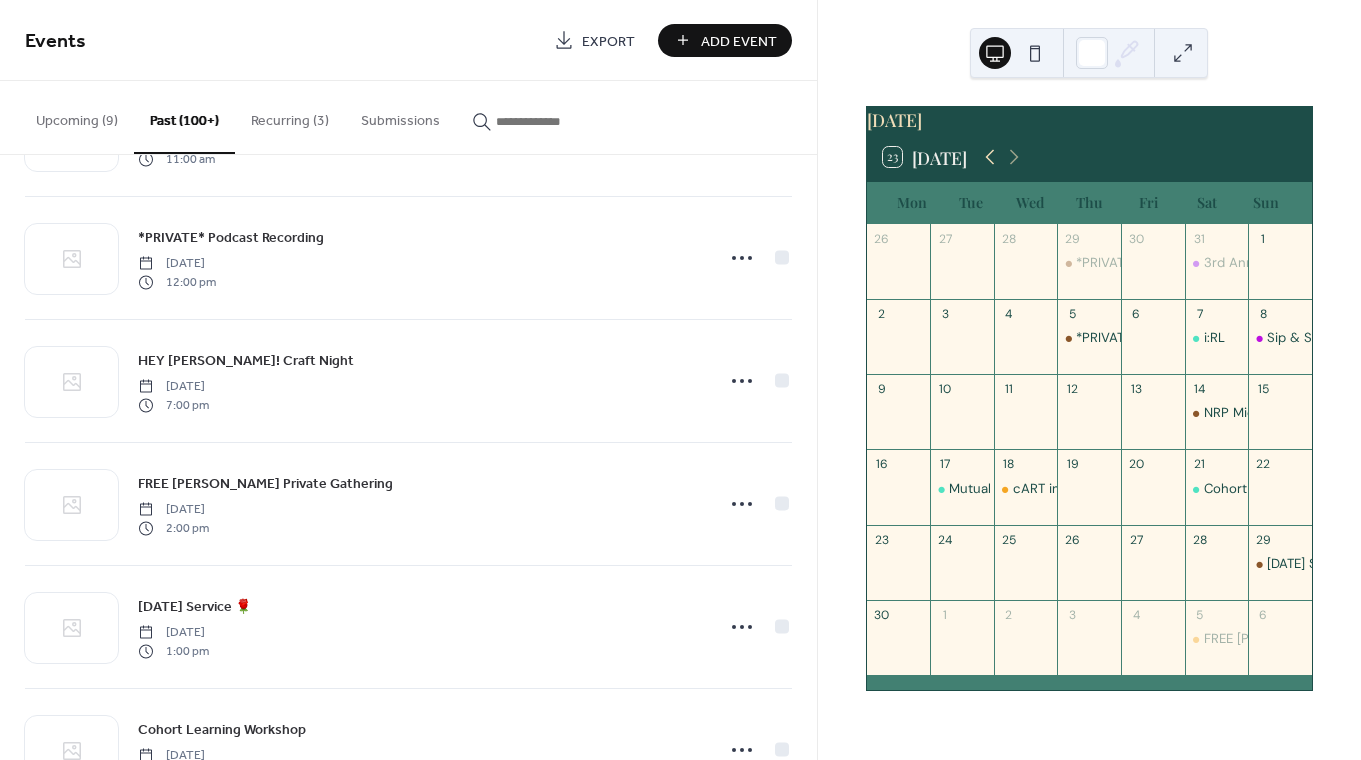 click 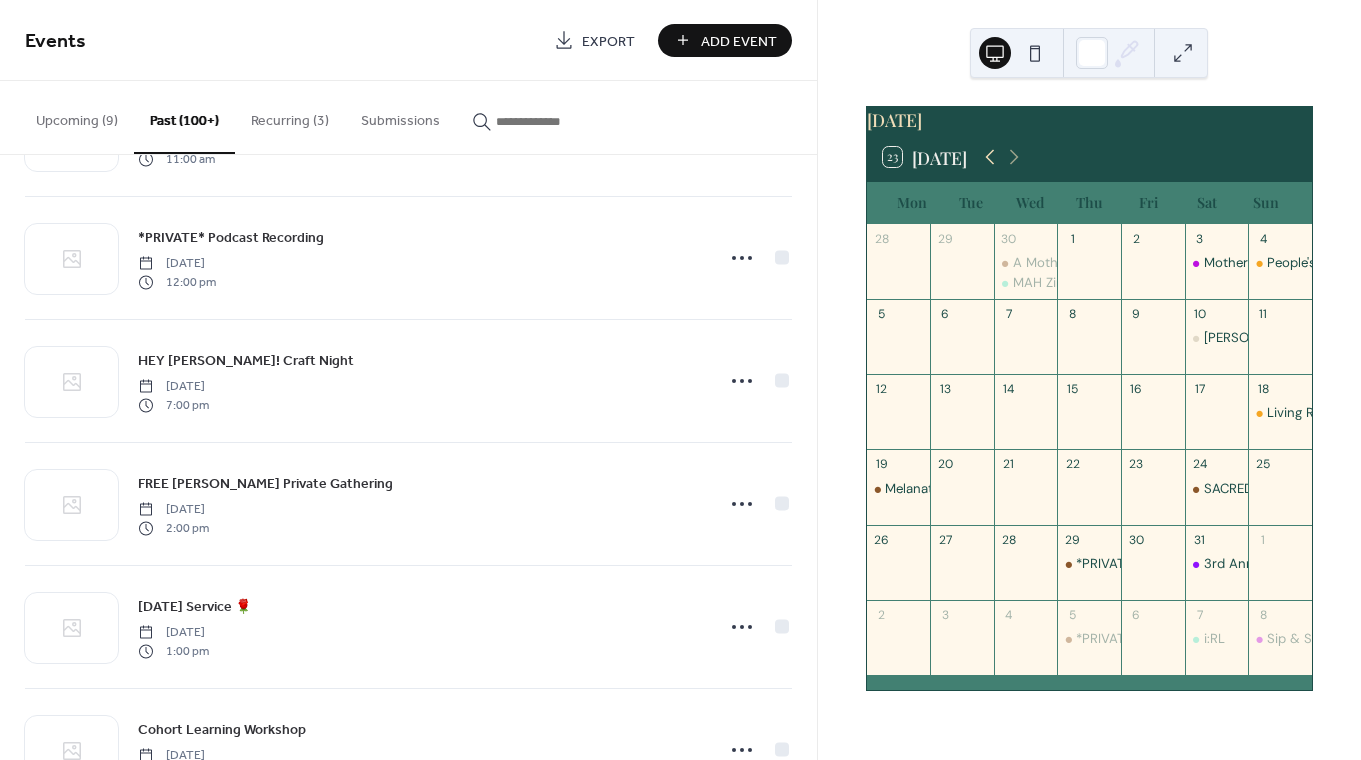 click 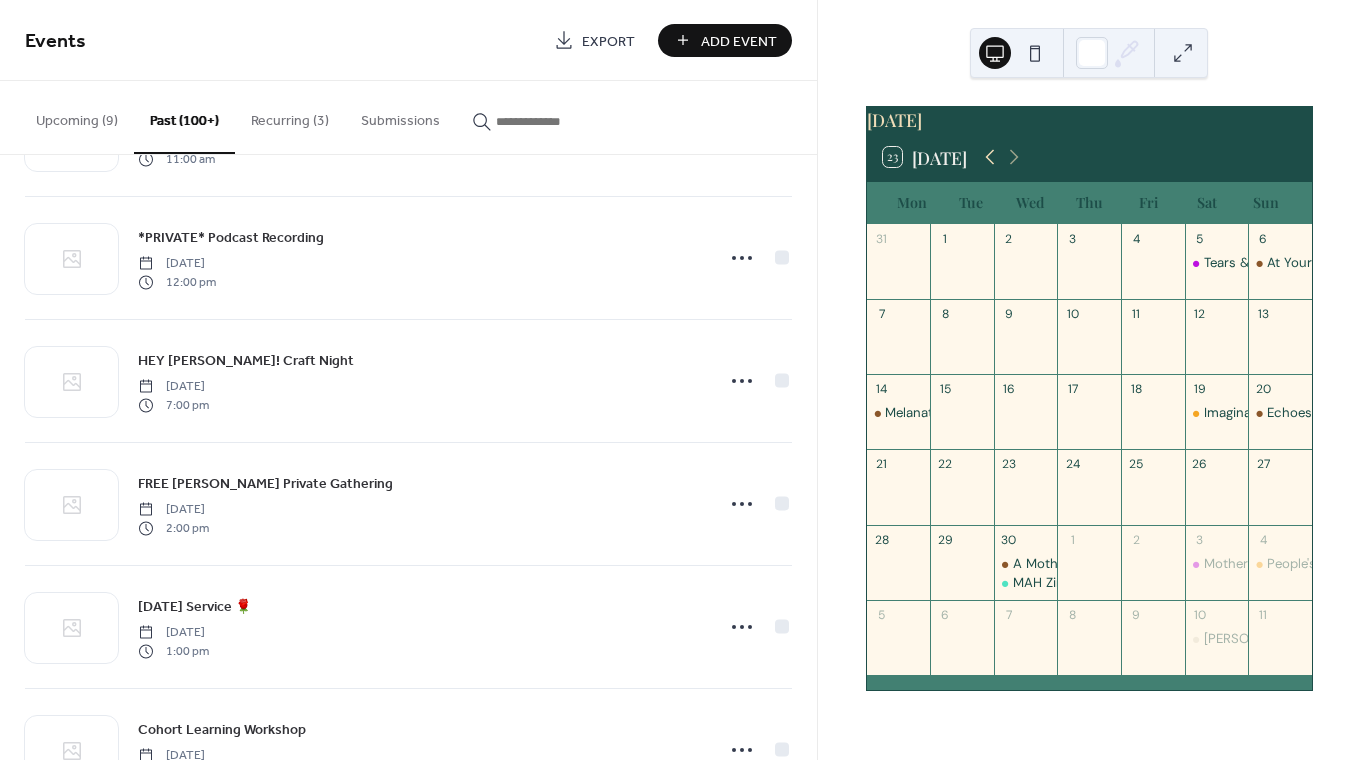 click 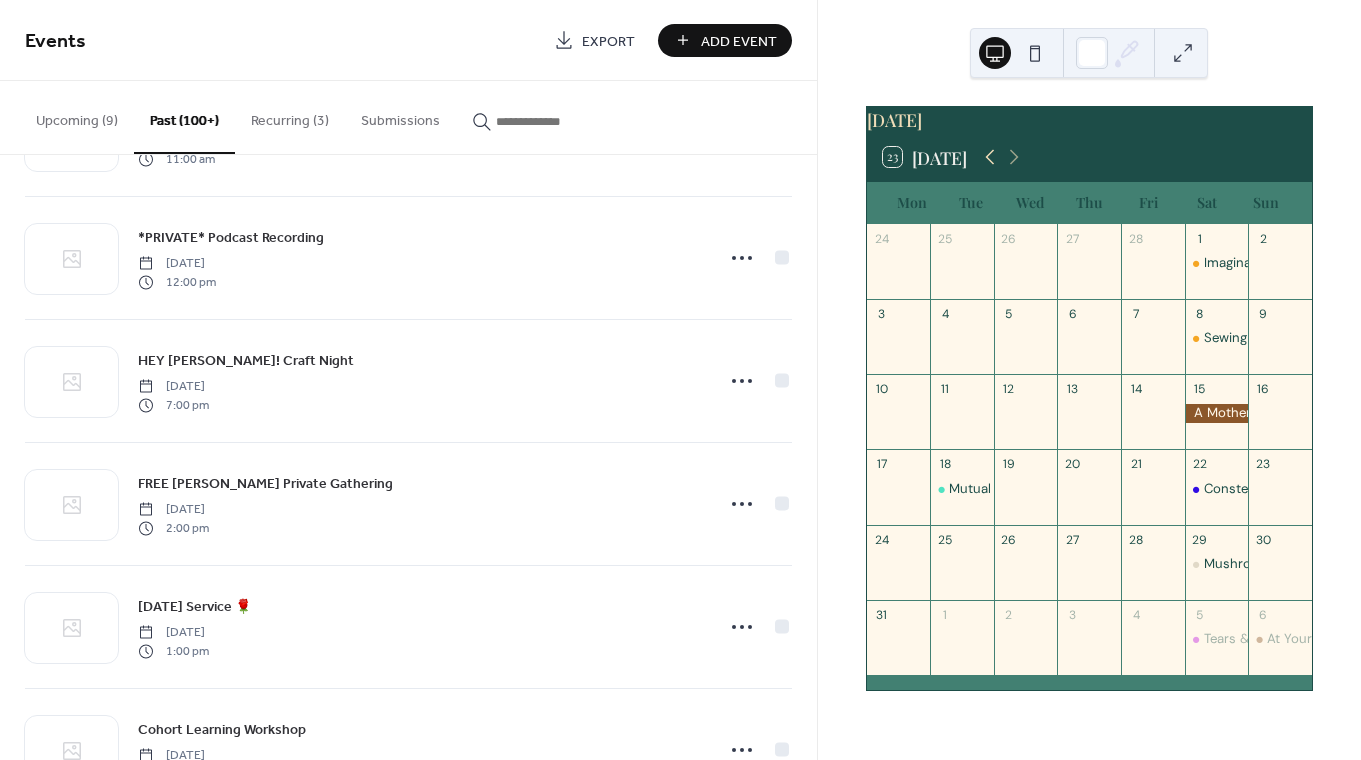 click 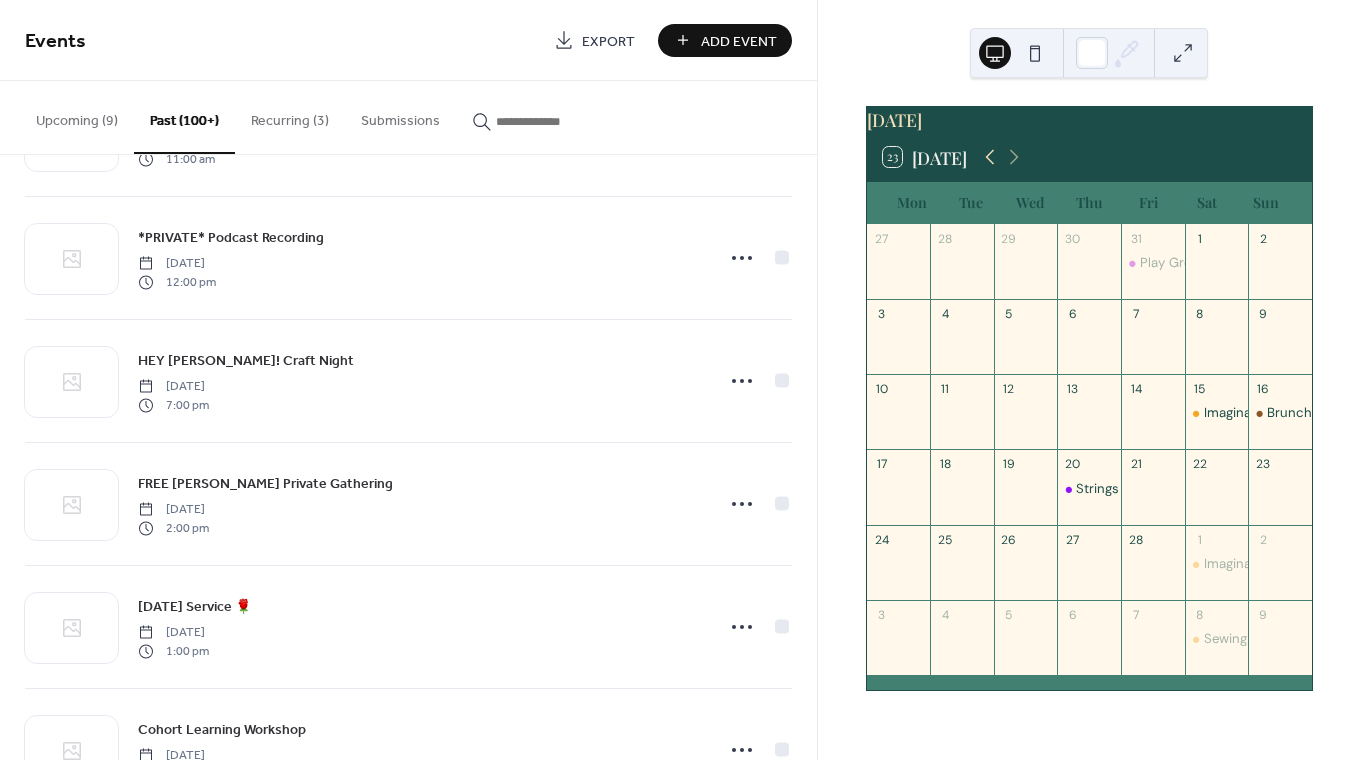 click 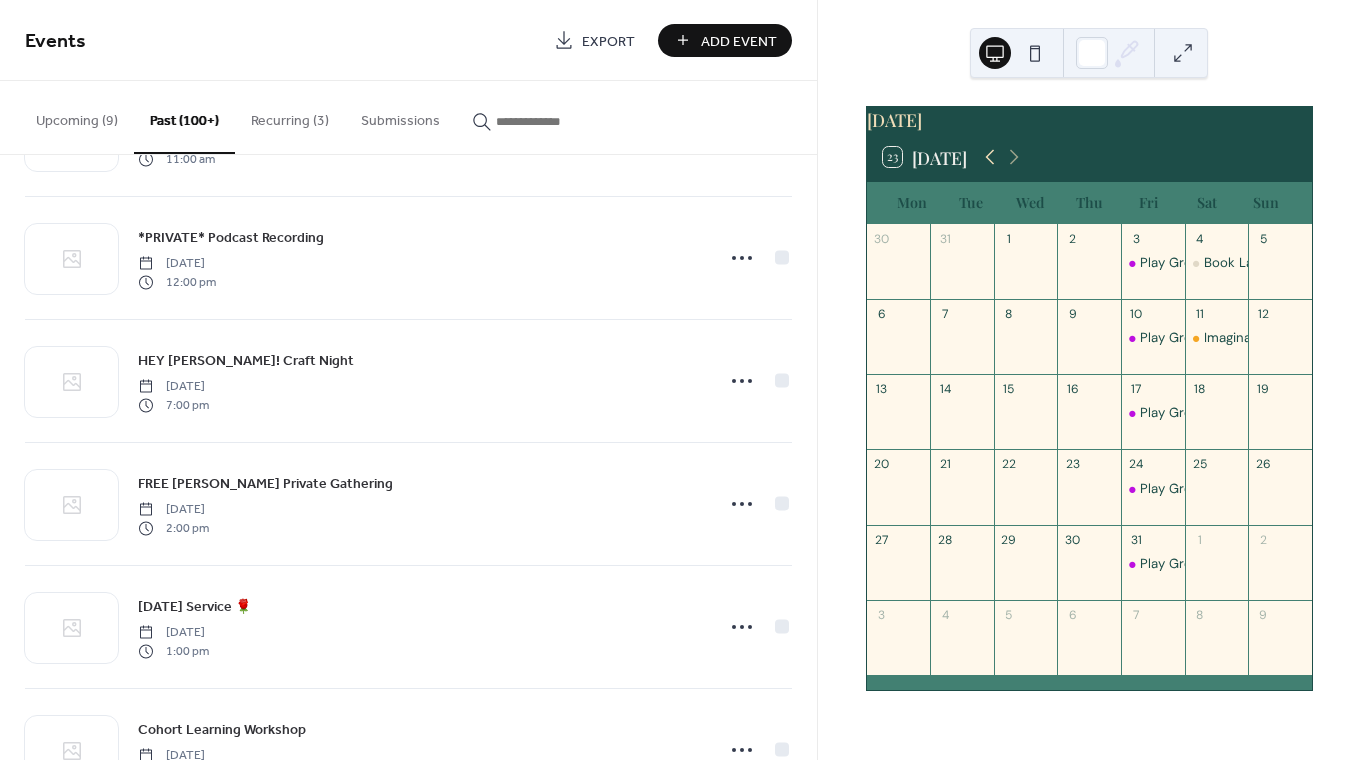 click 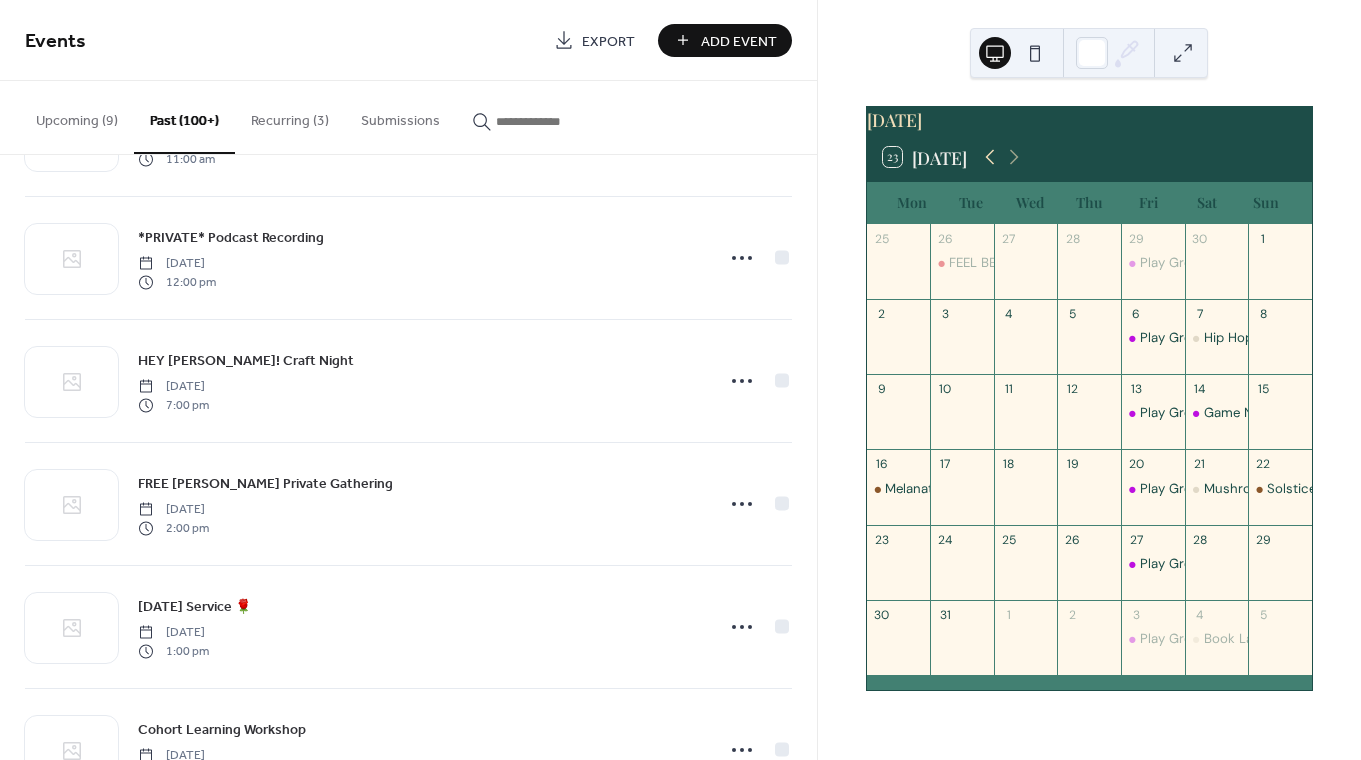 click 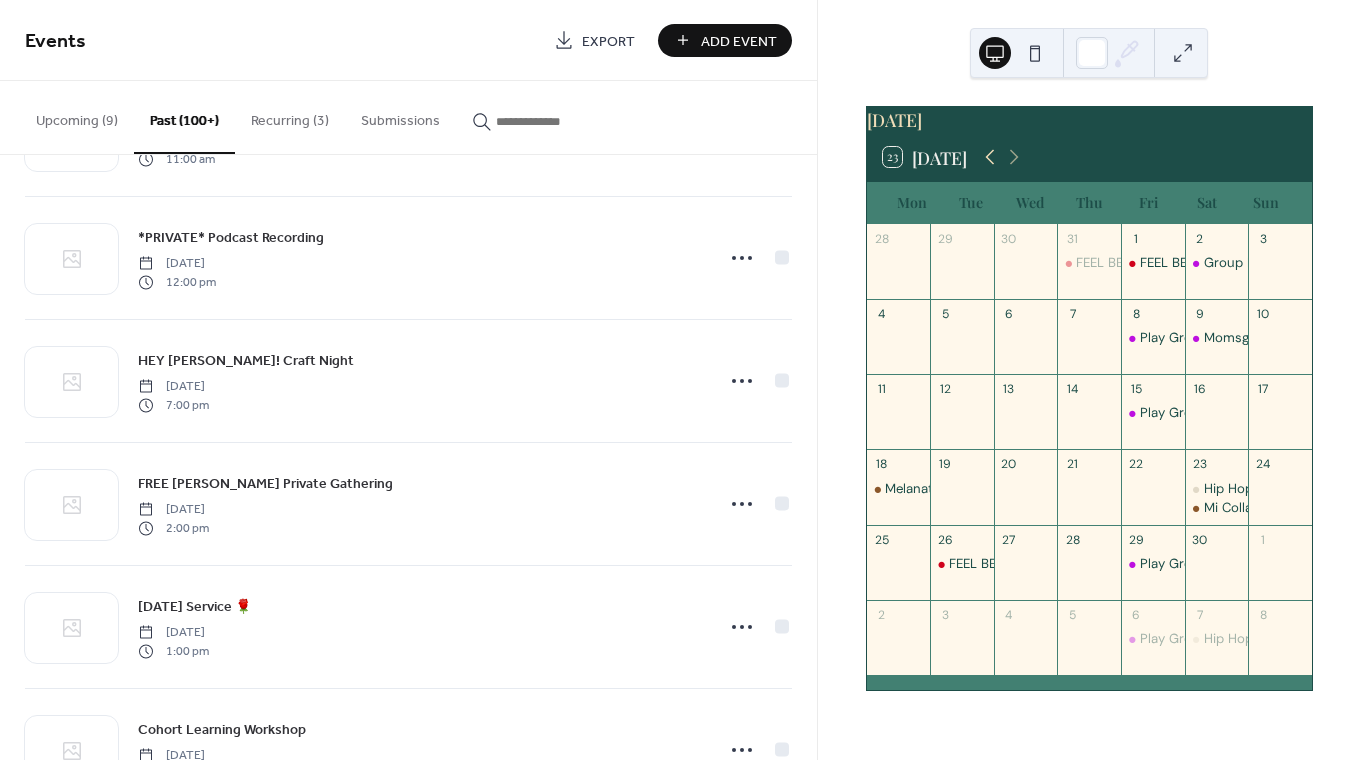 click 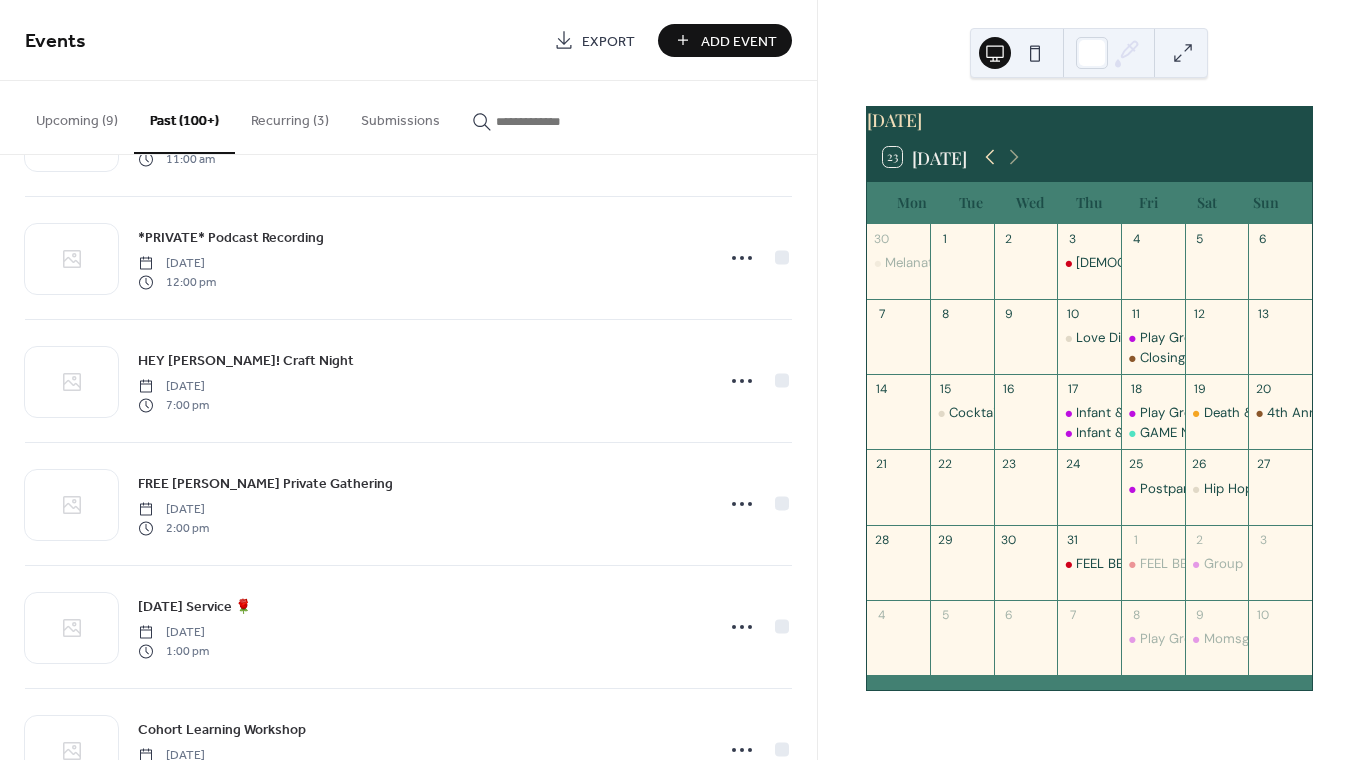 click 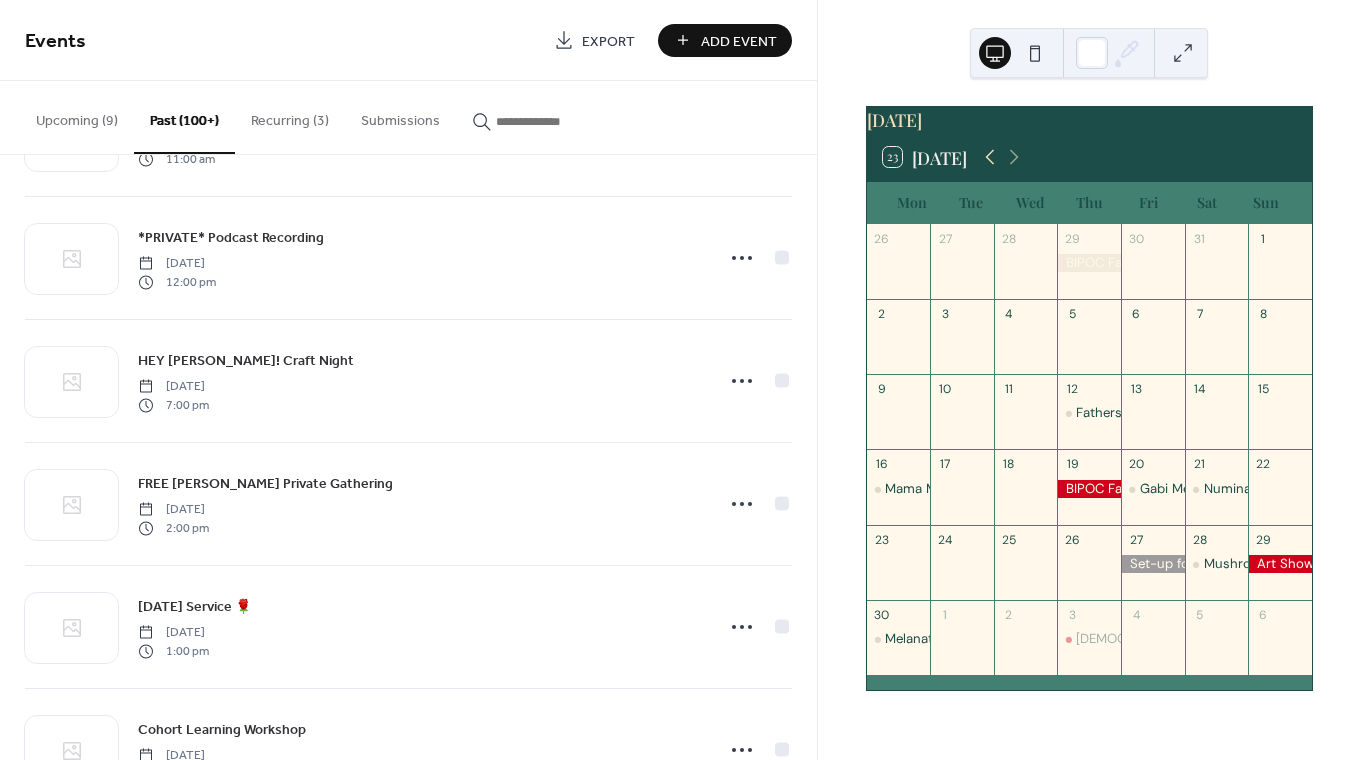 click 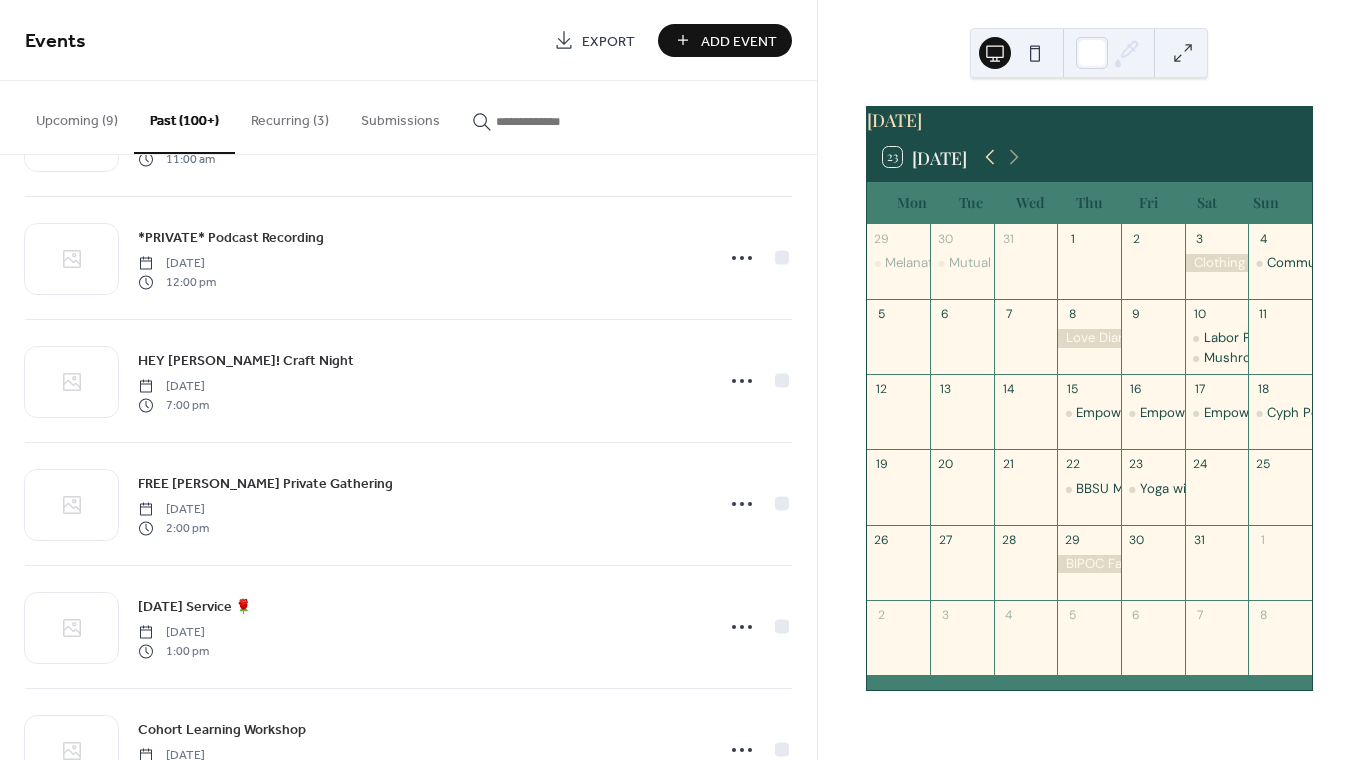 click 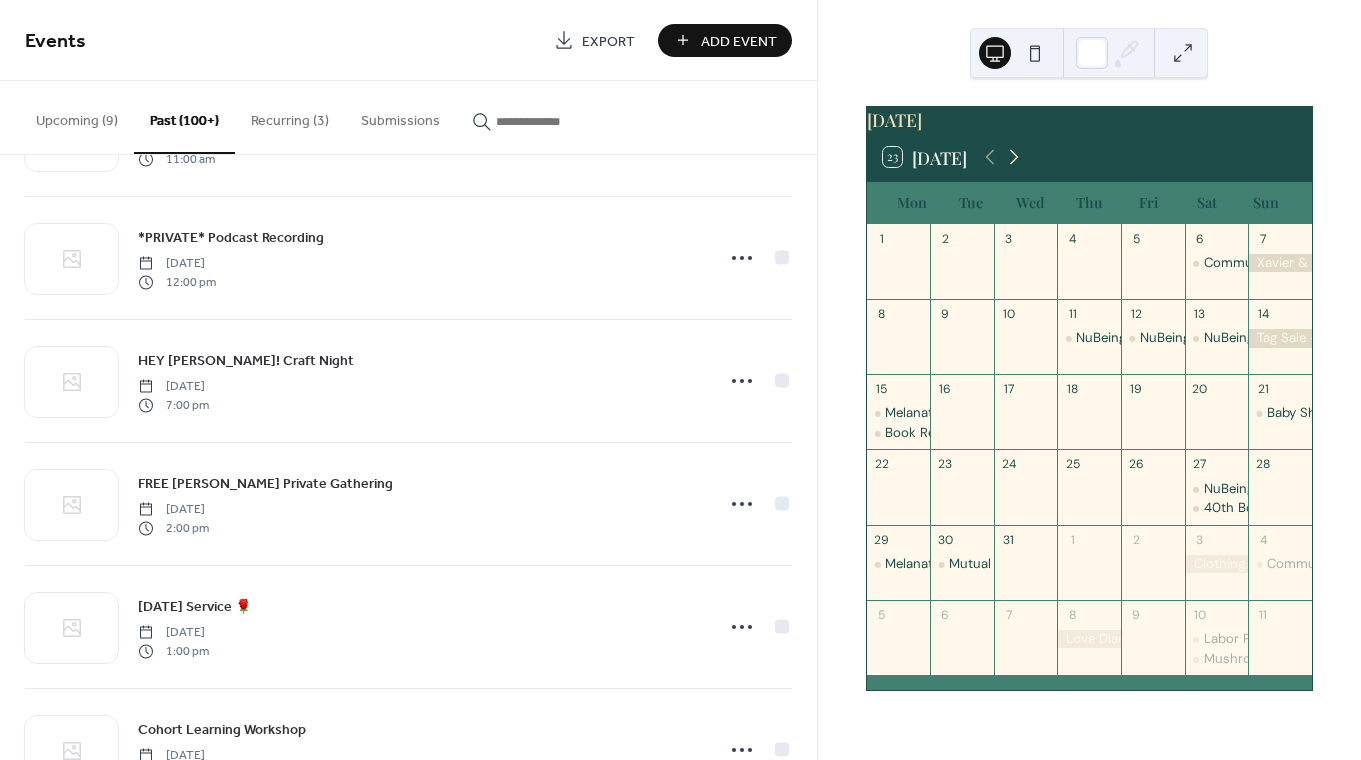 click 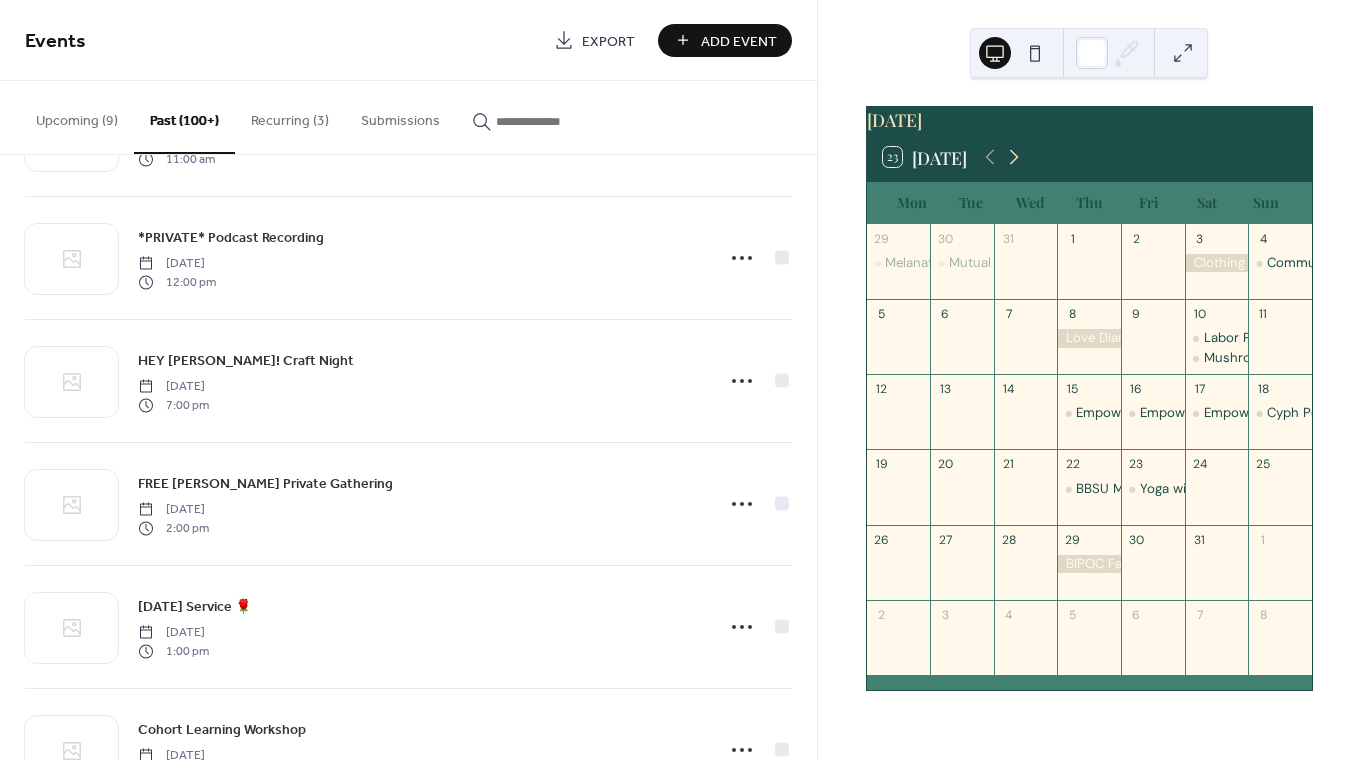 click 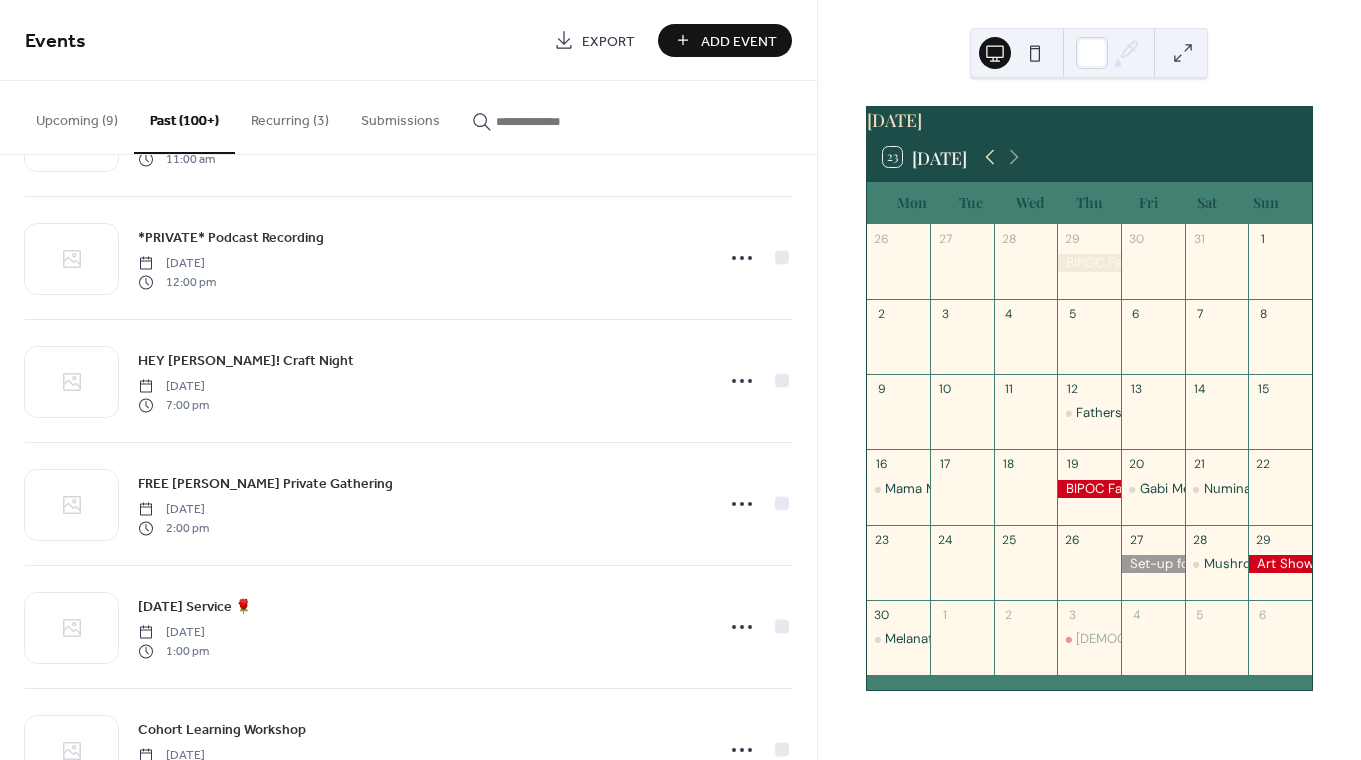 click 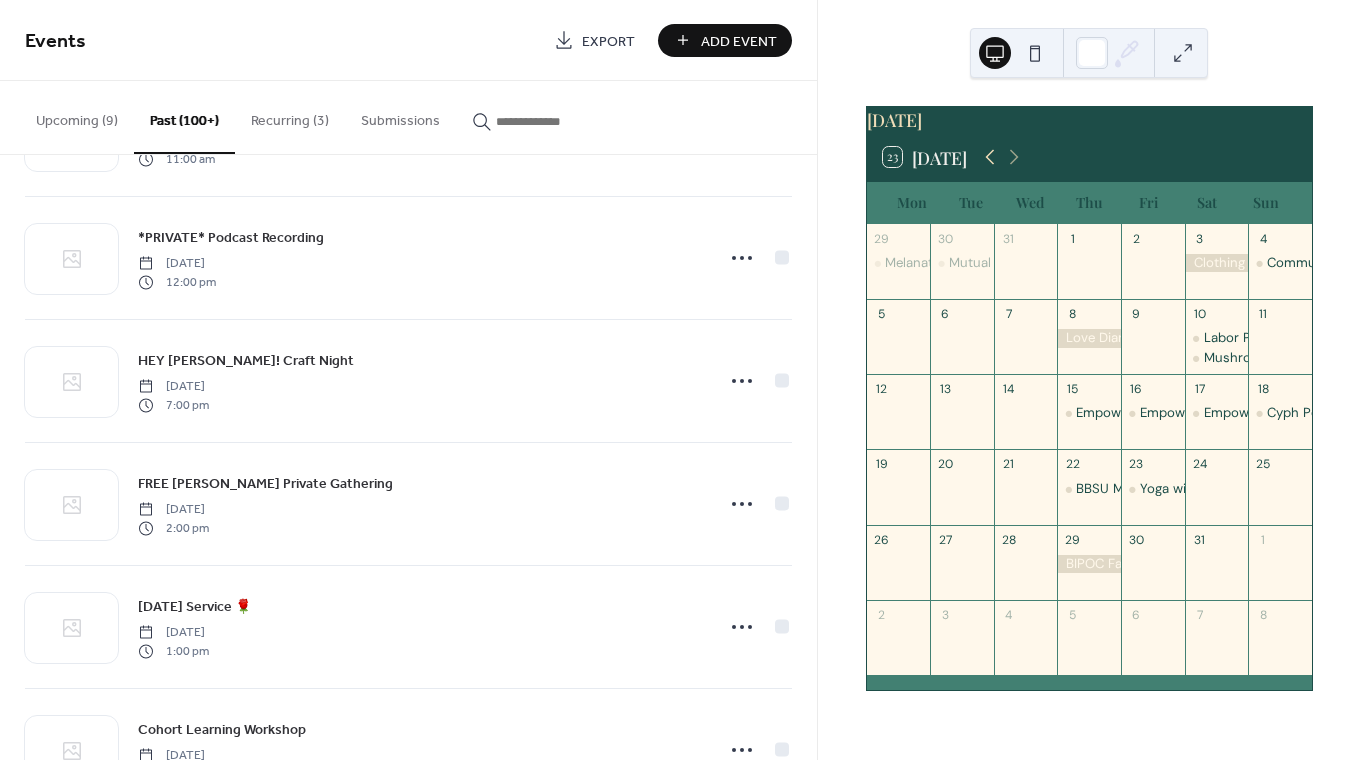click 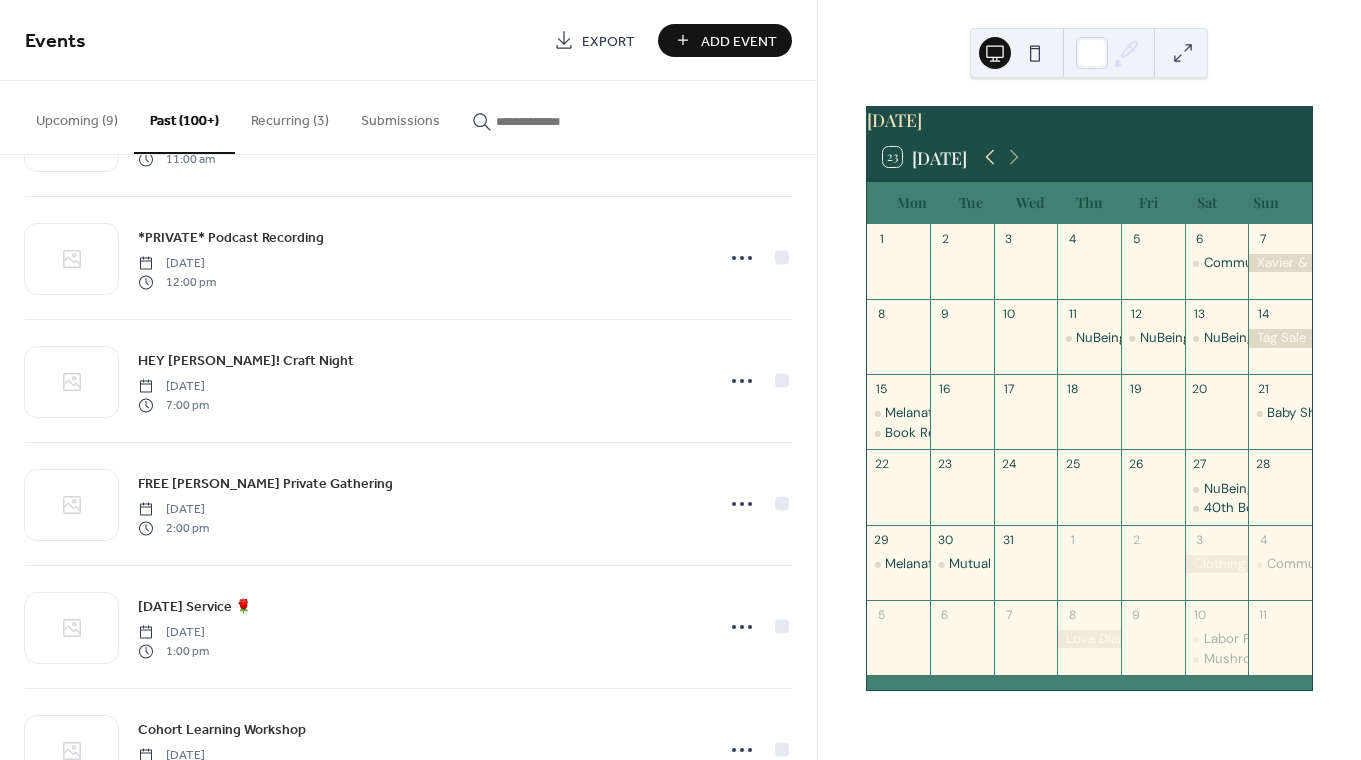 click 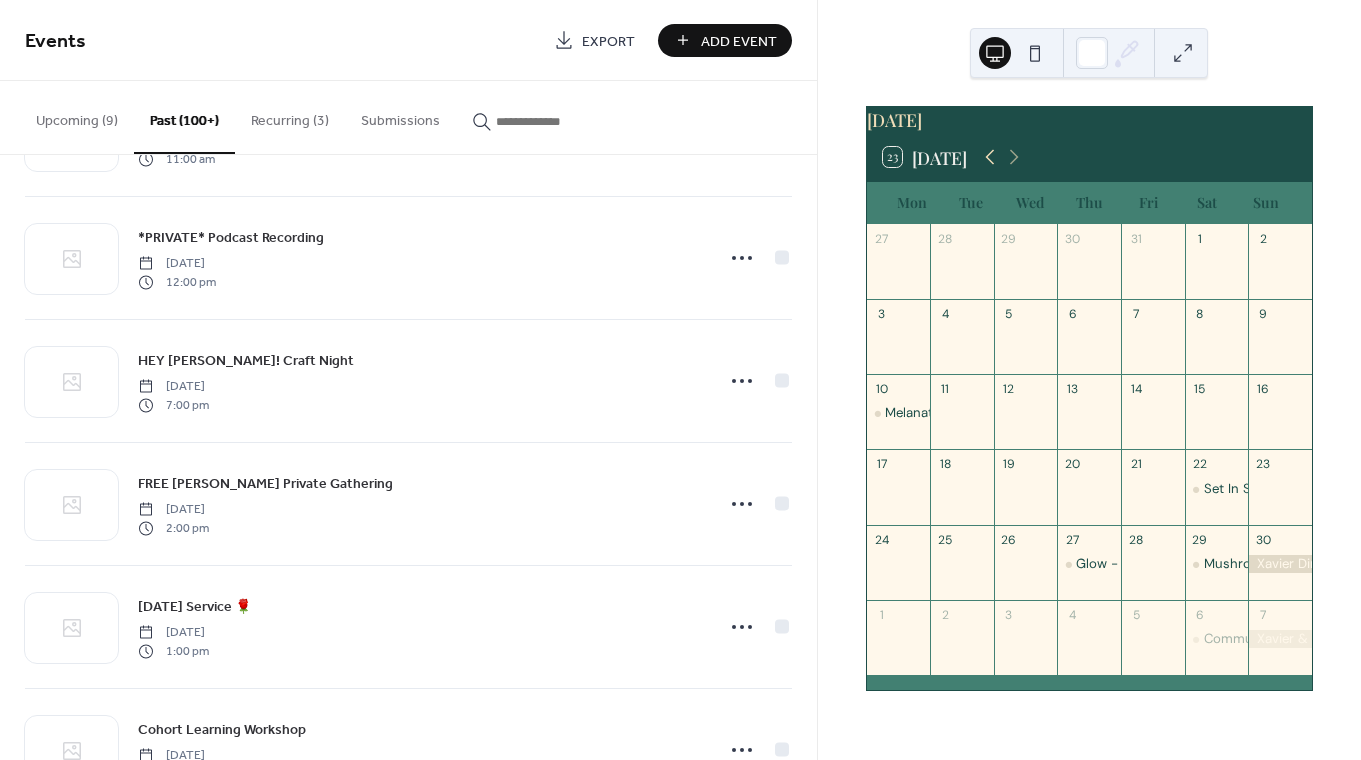 click 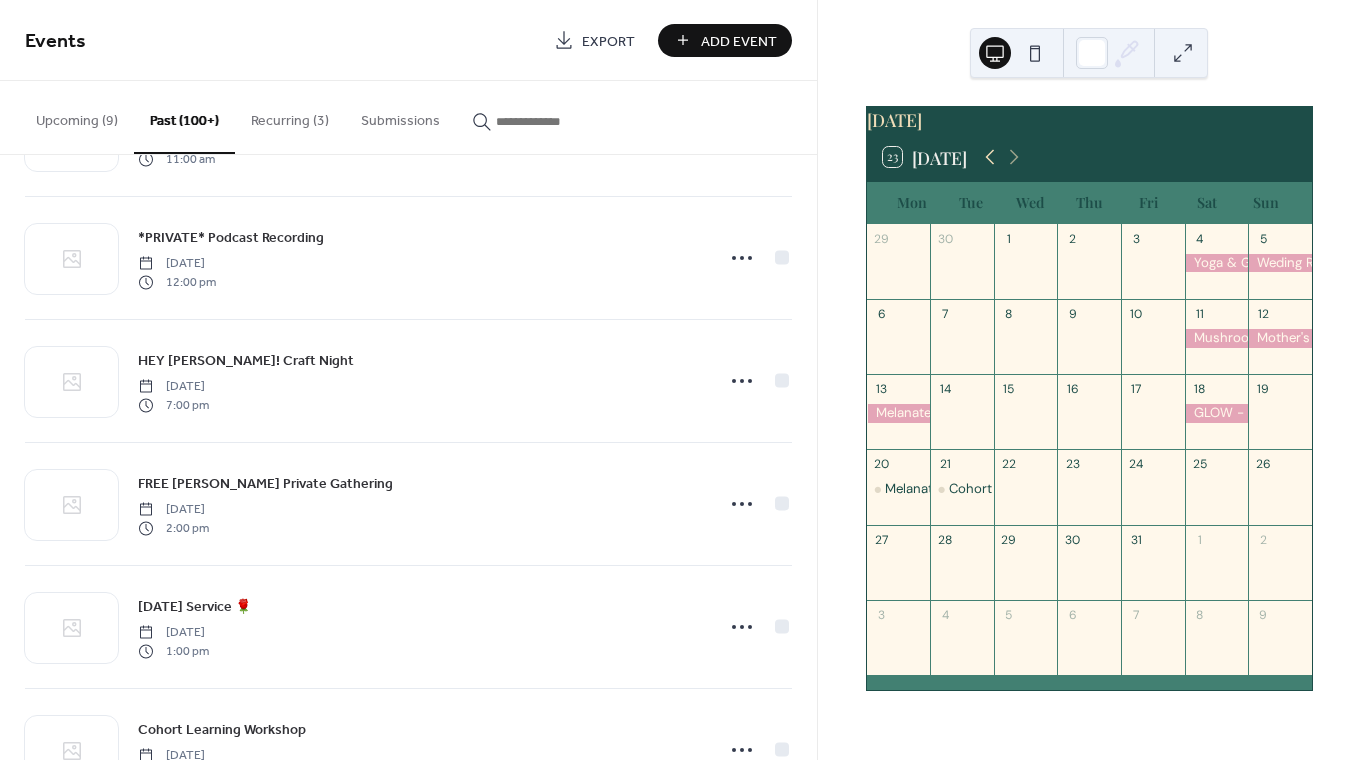 click 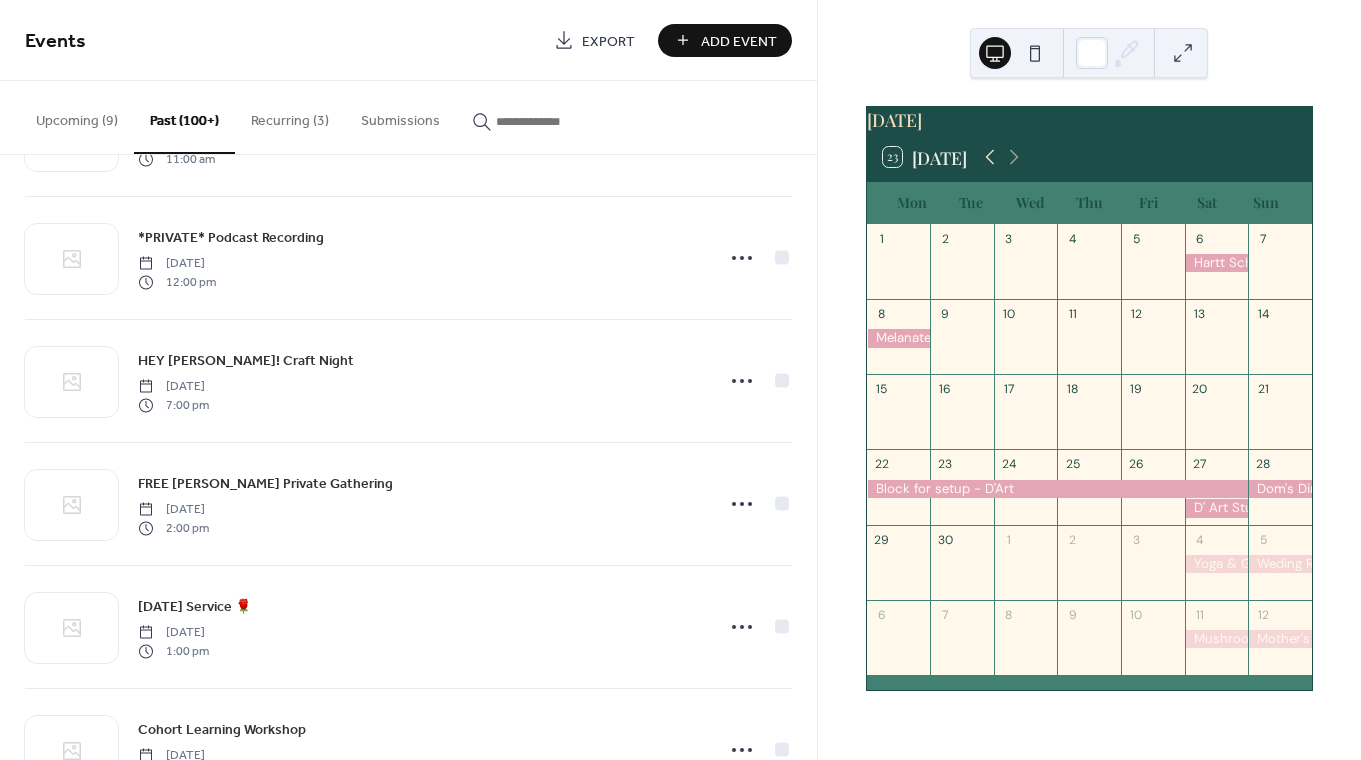 click 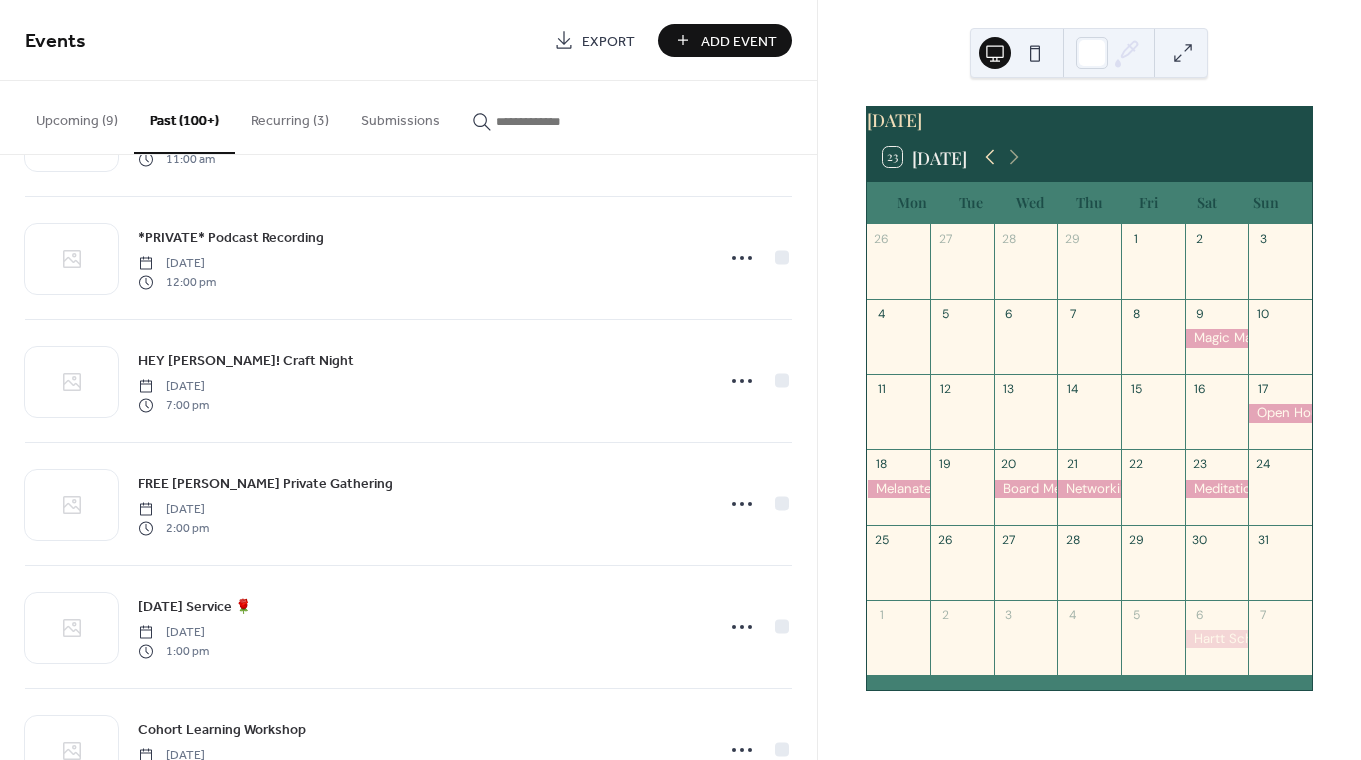 click 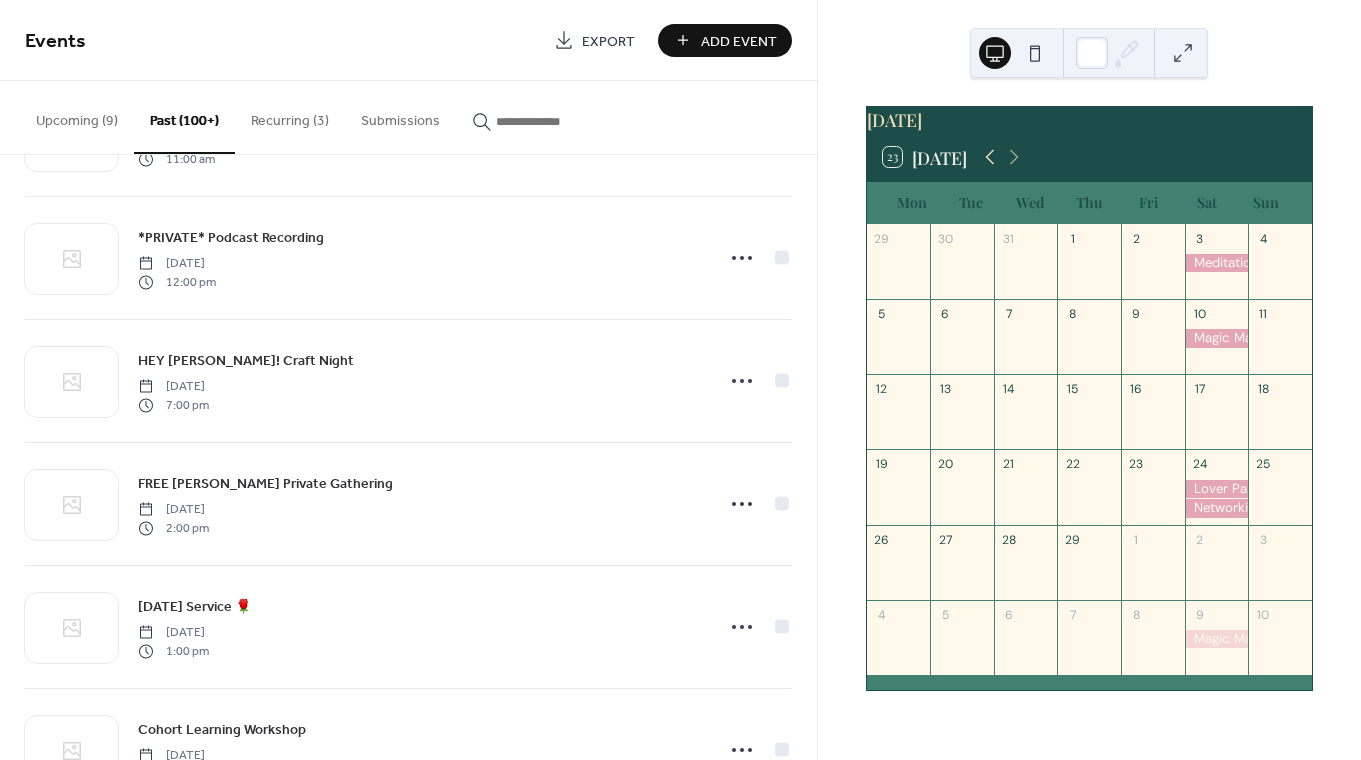 click 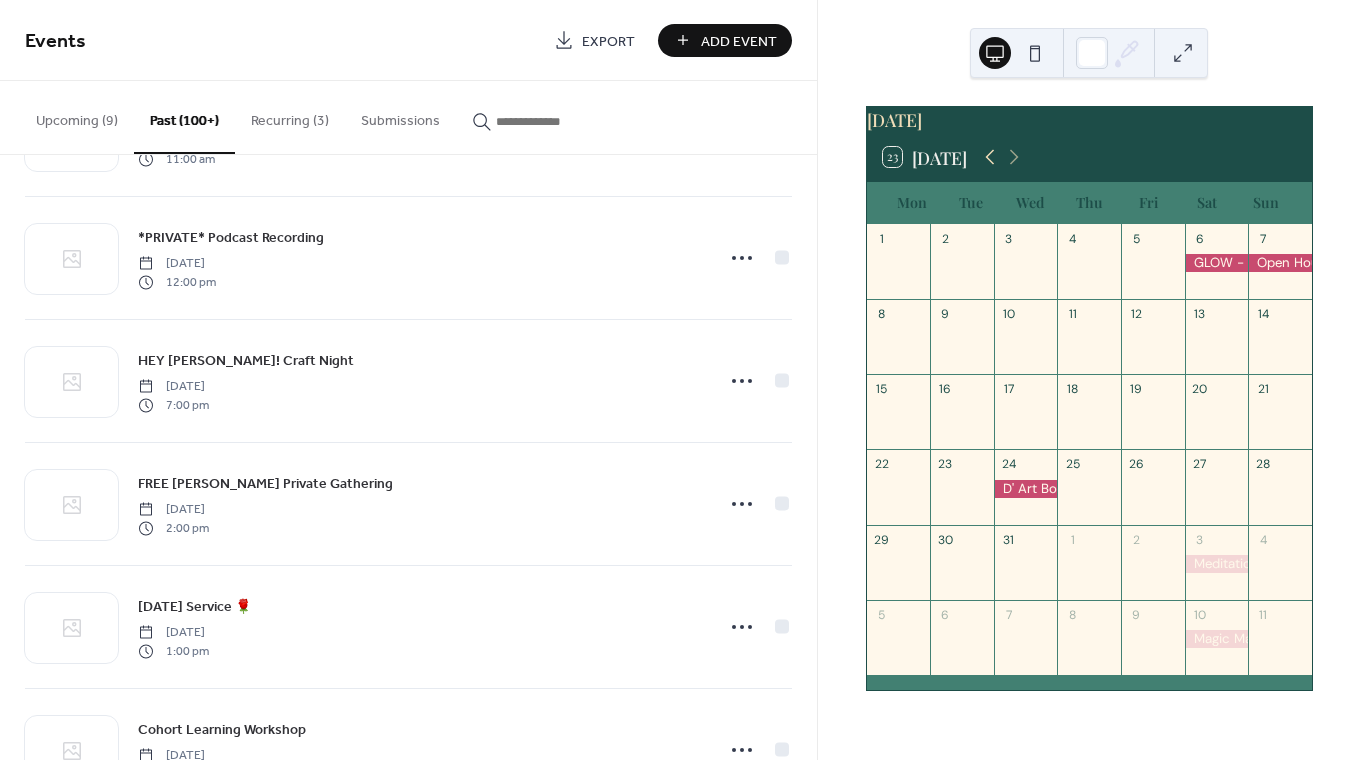 click 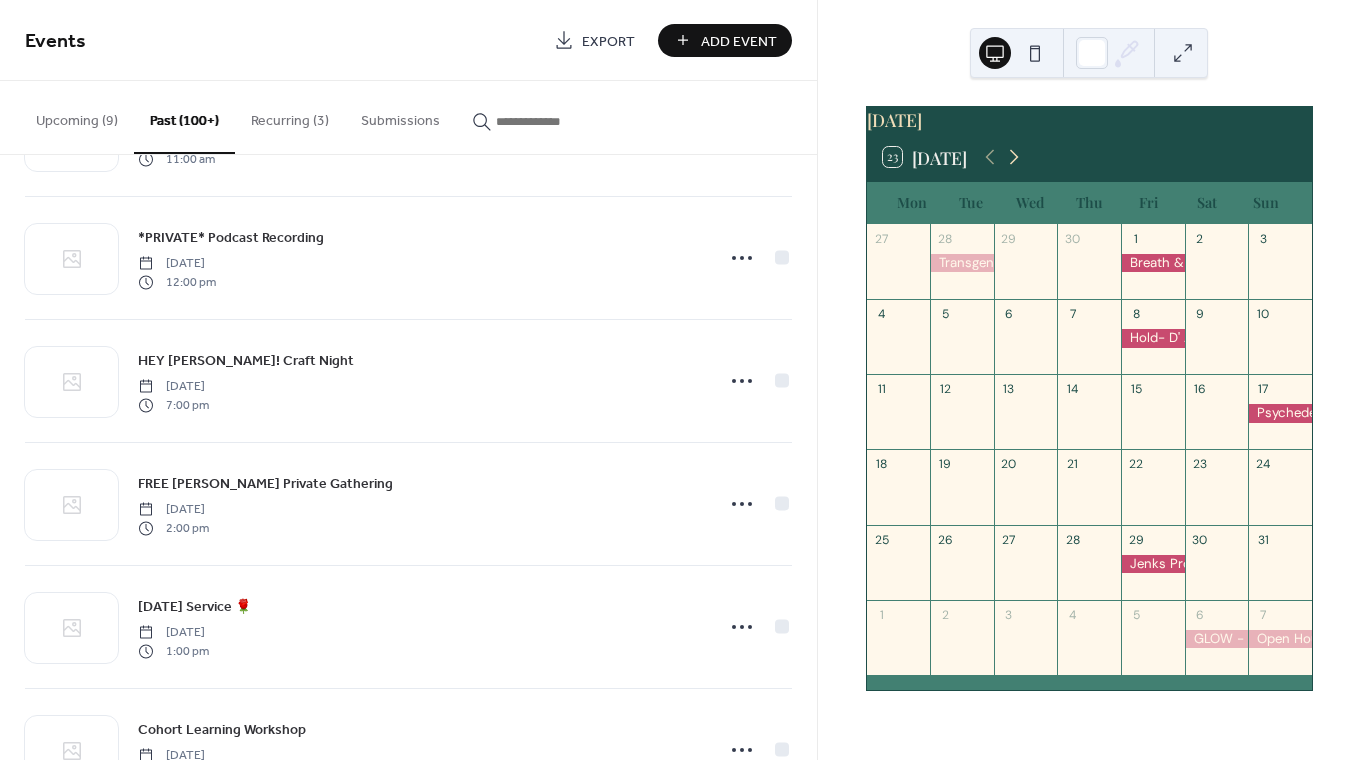 click 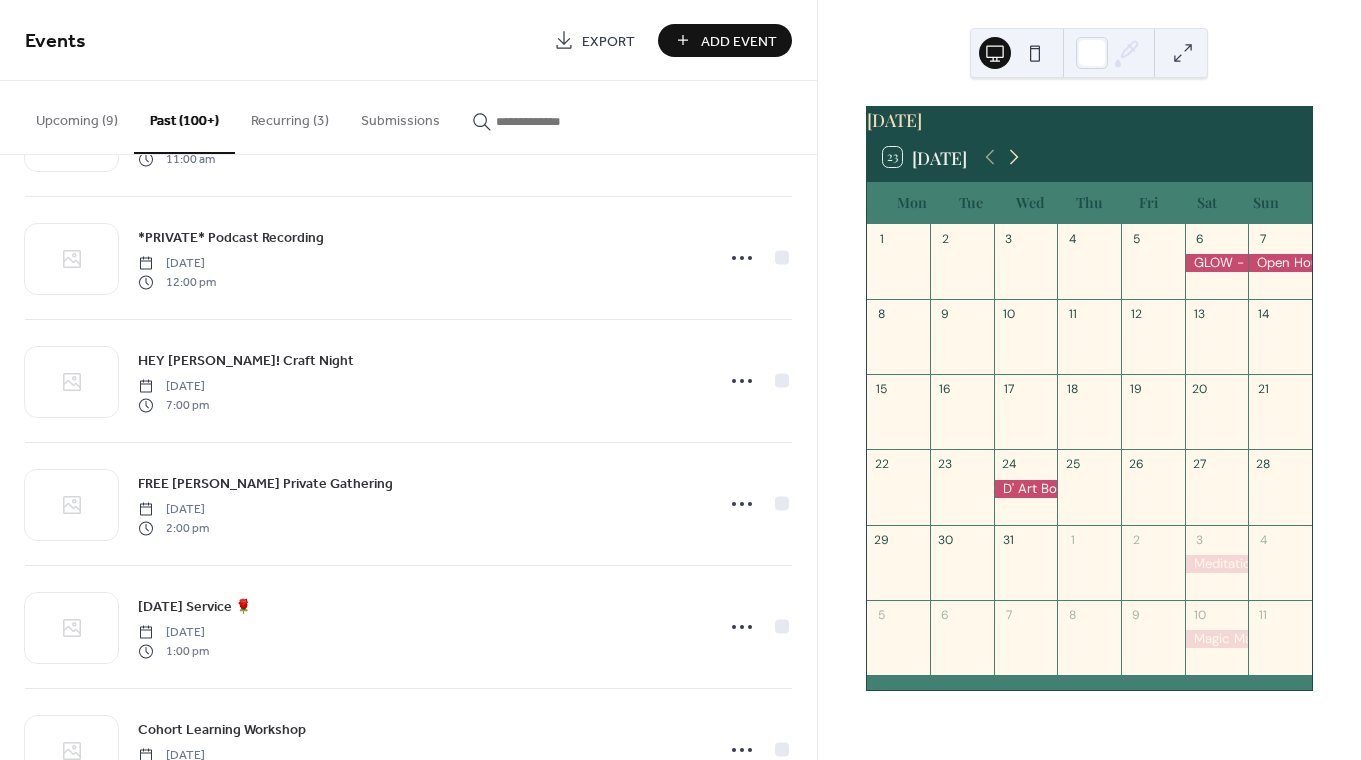 click 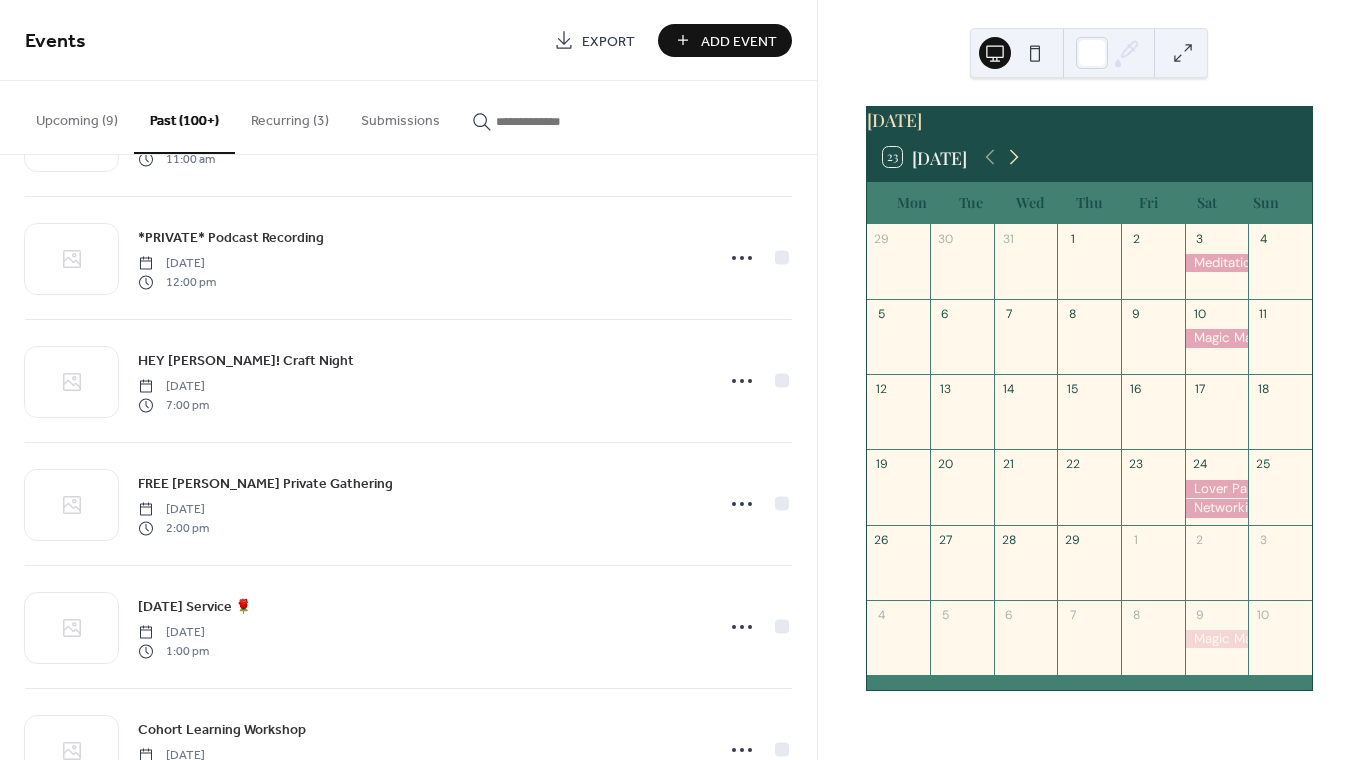 click 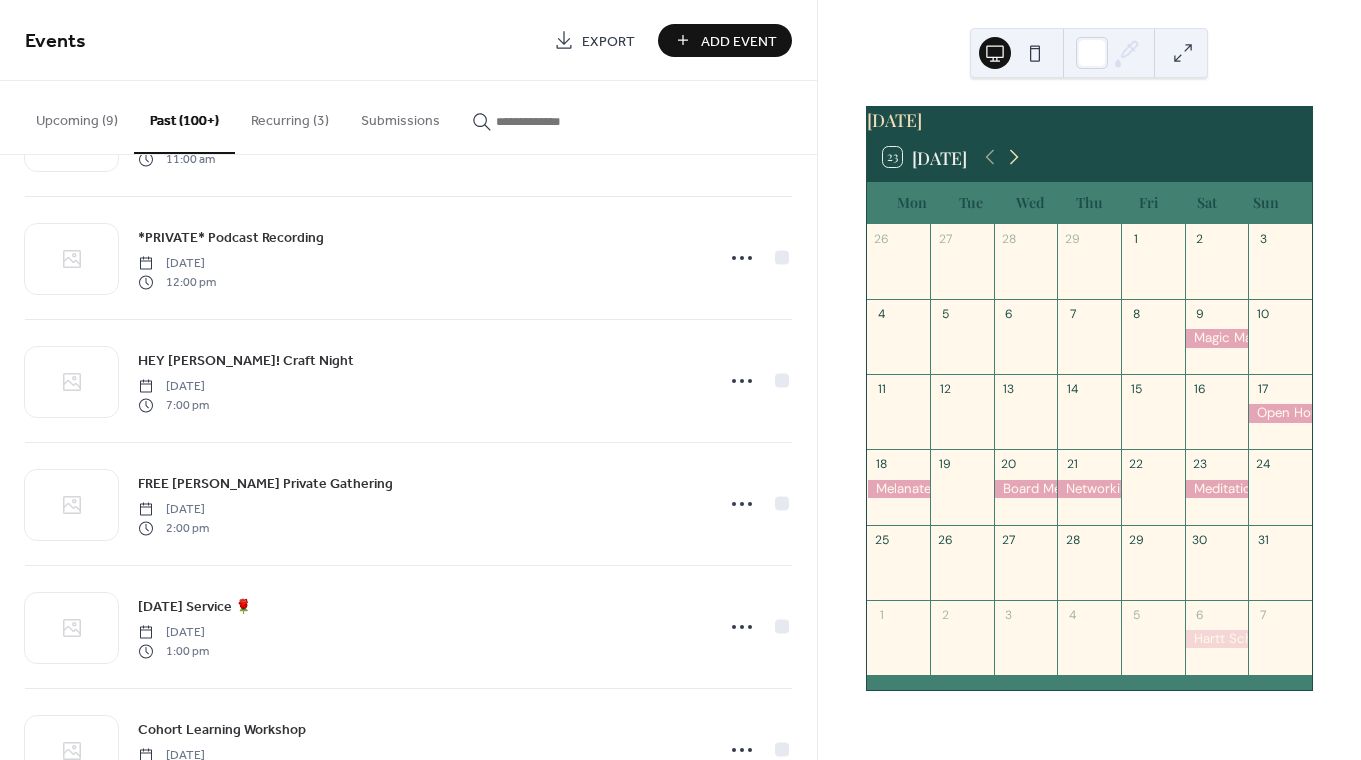 click 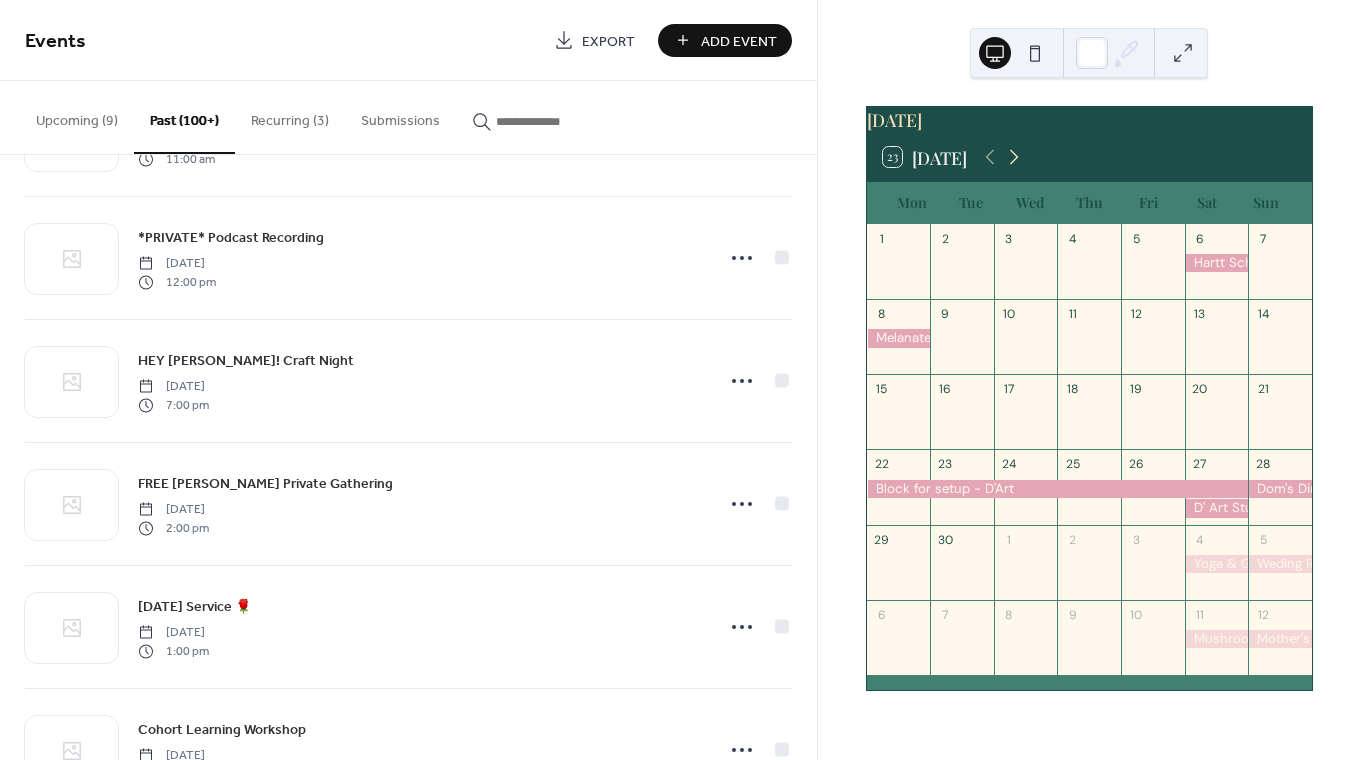click 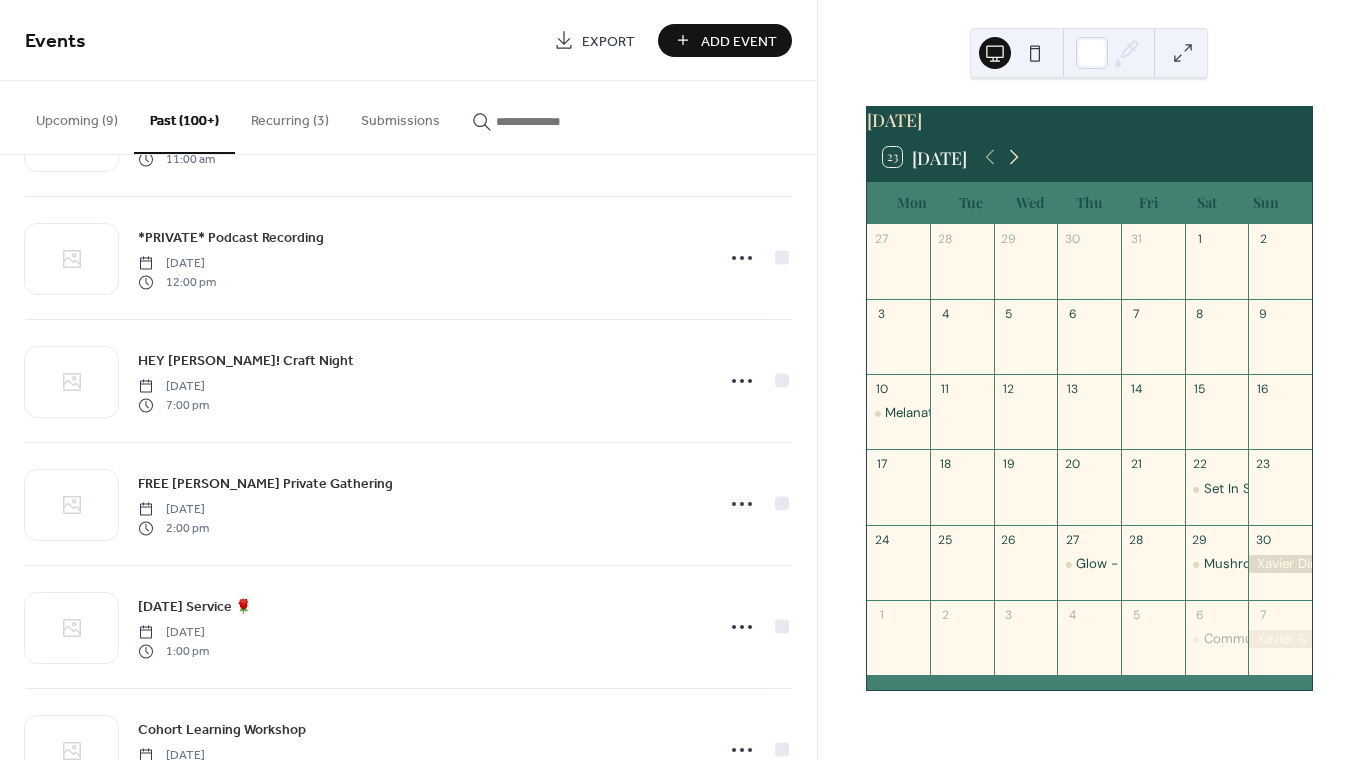 click 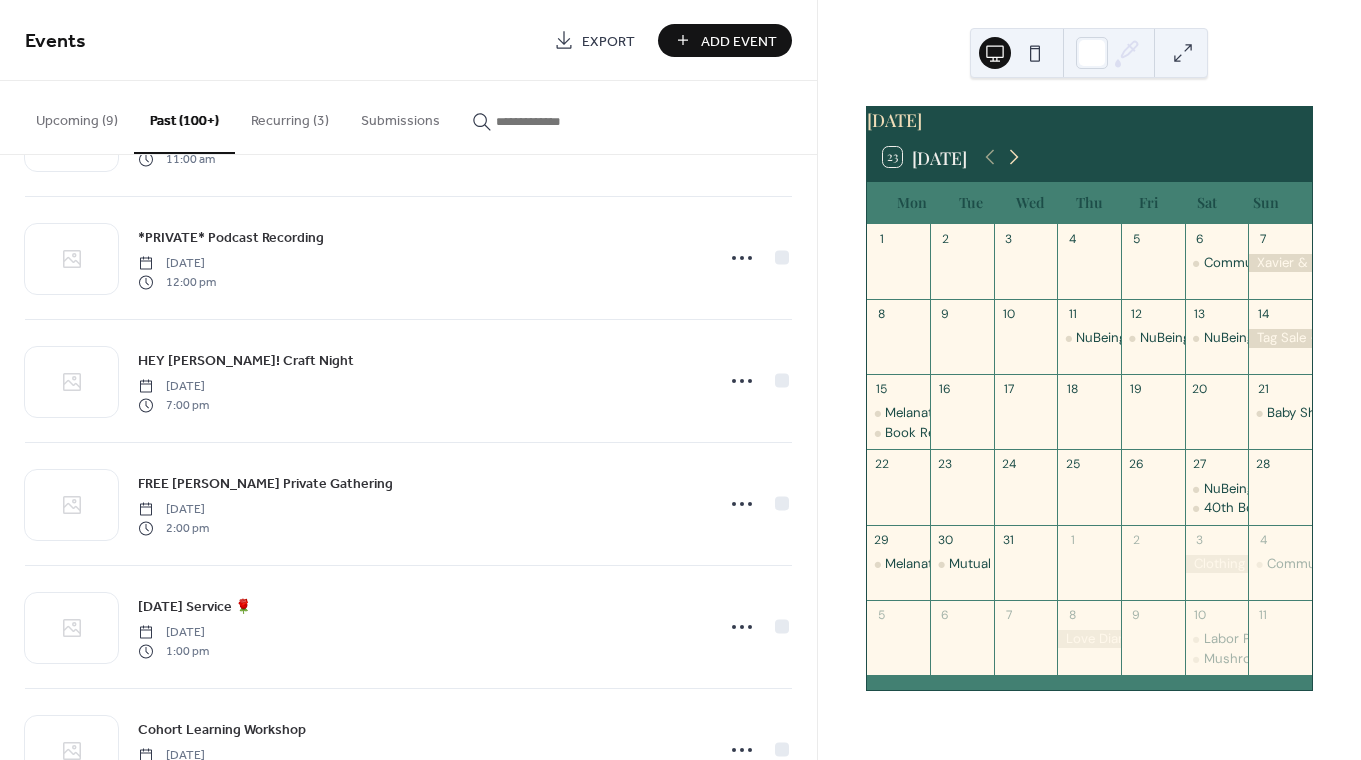 click 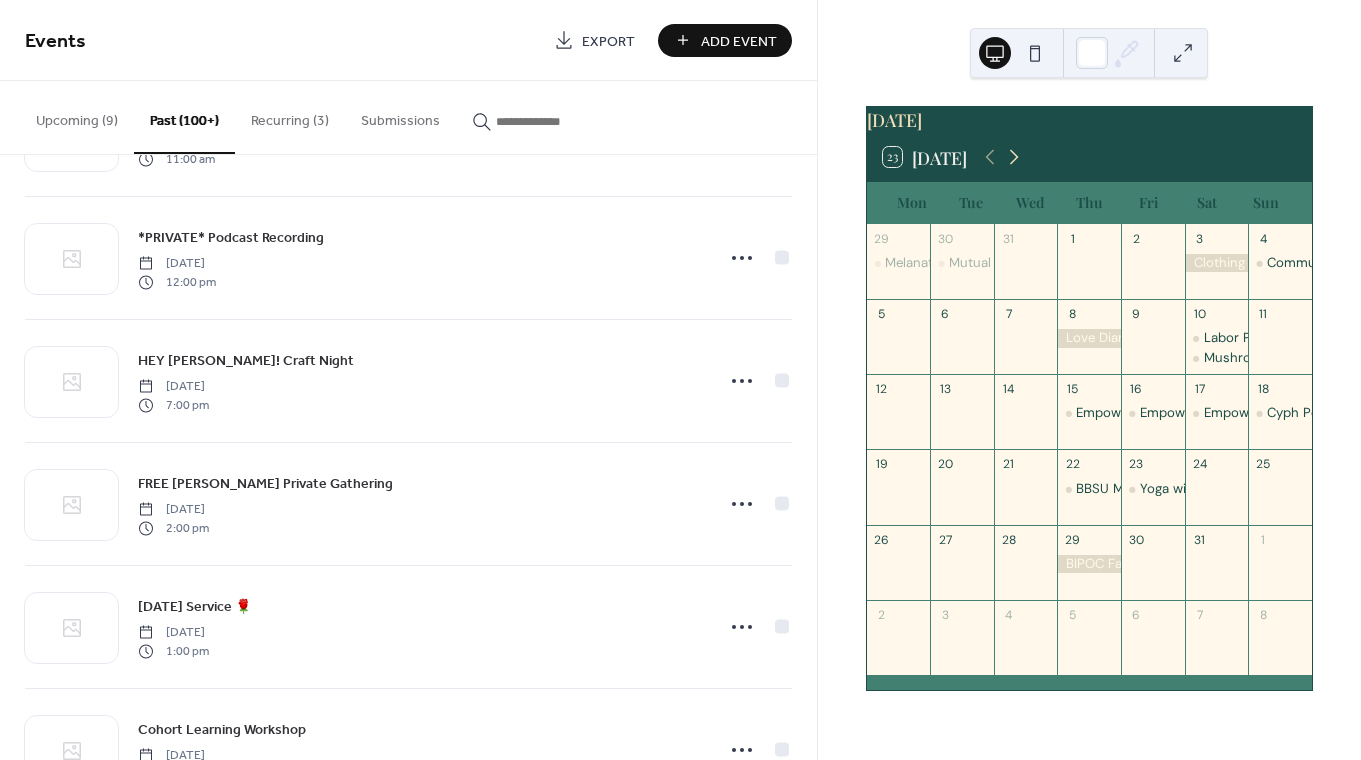 click 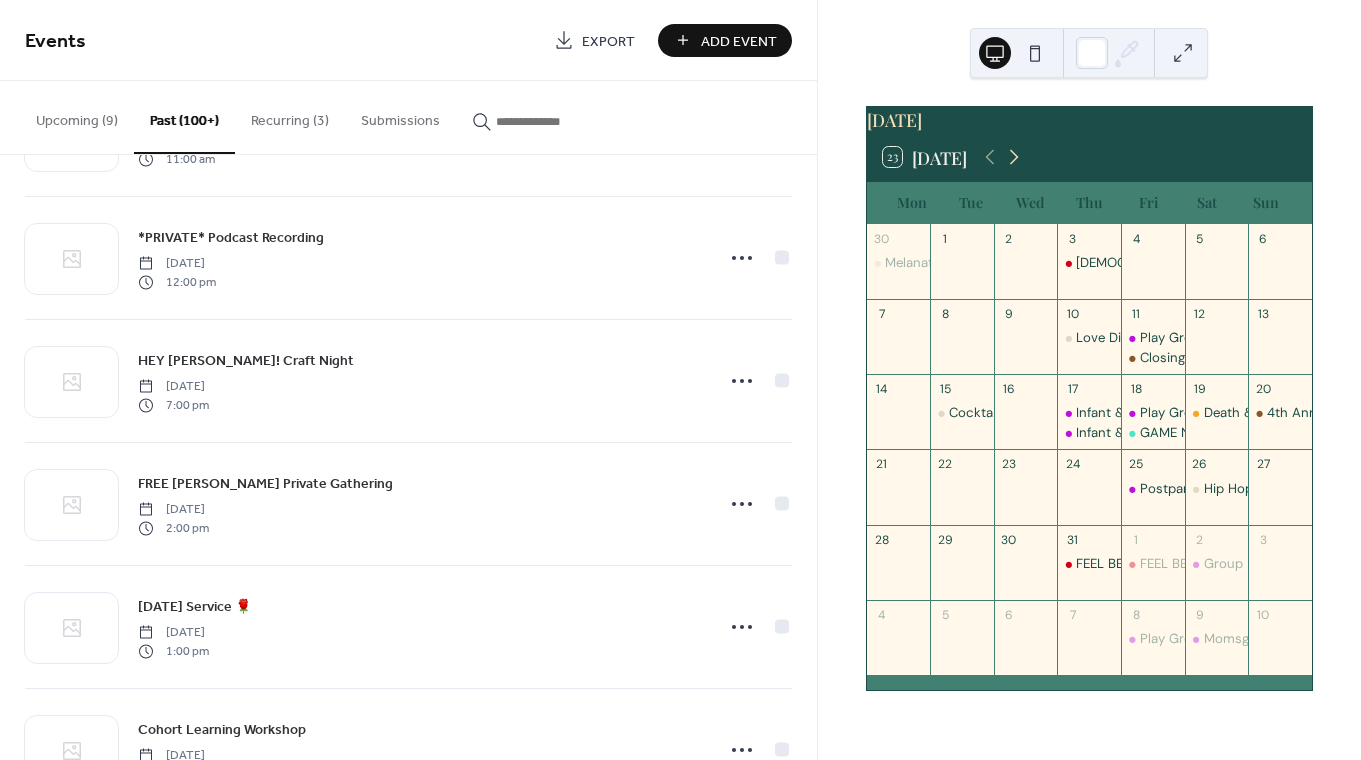 click 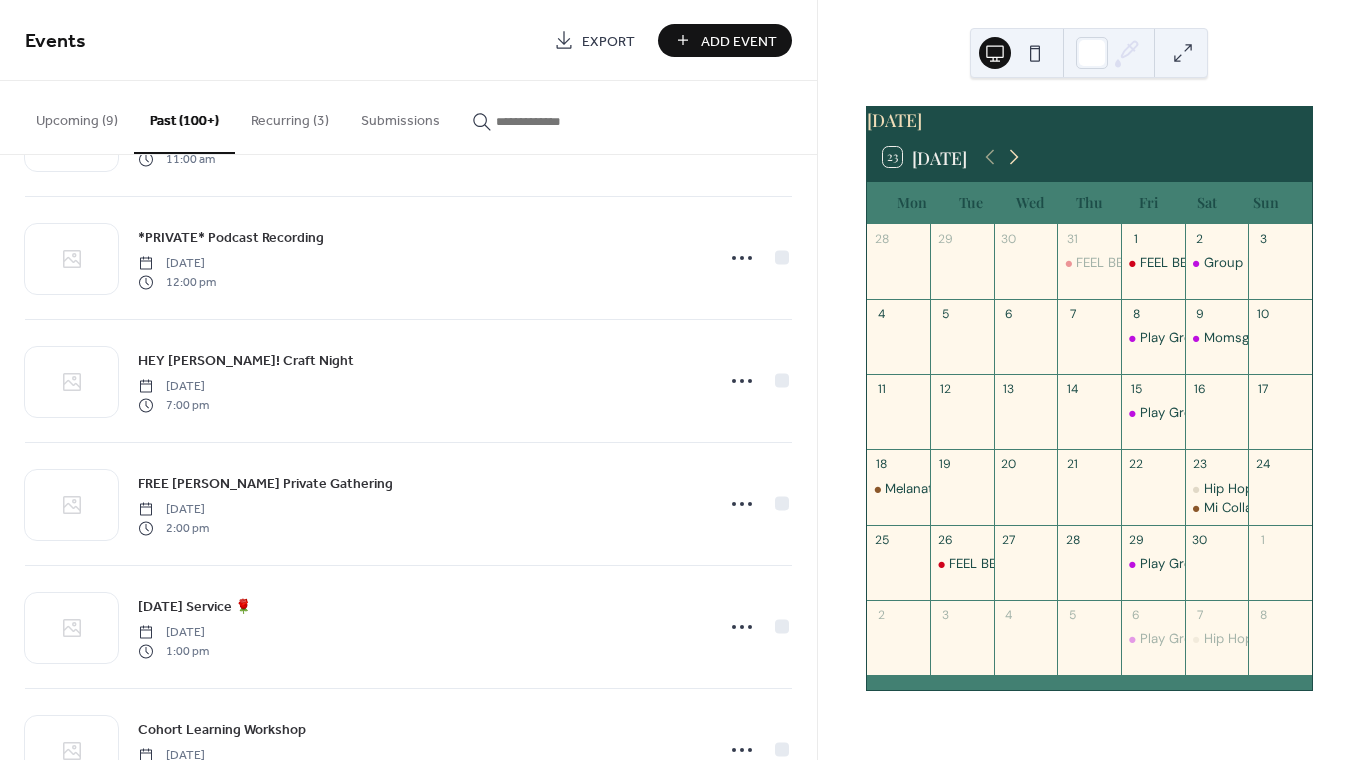 click 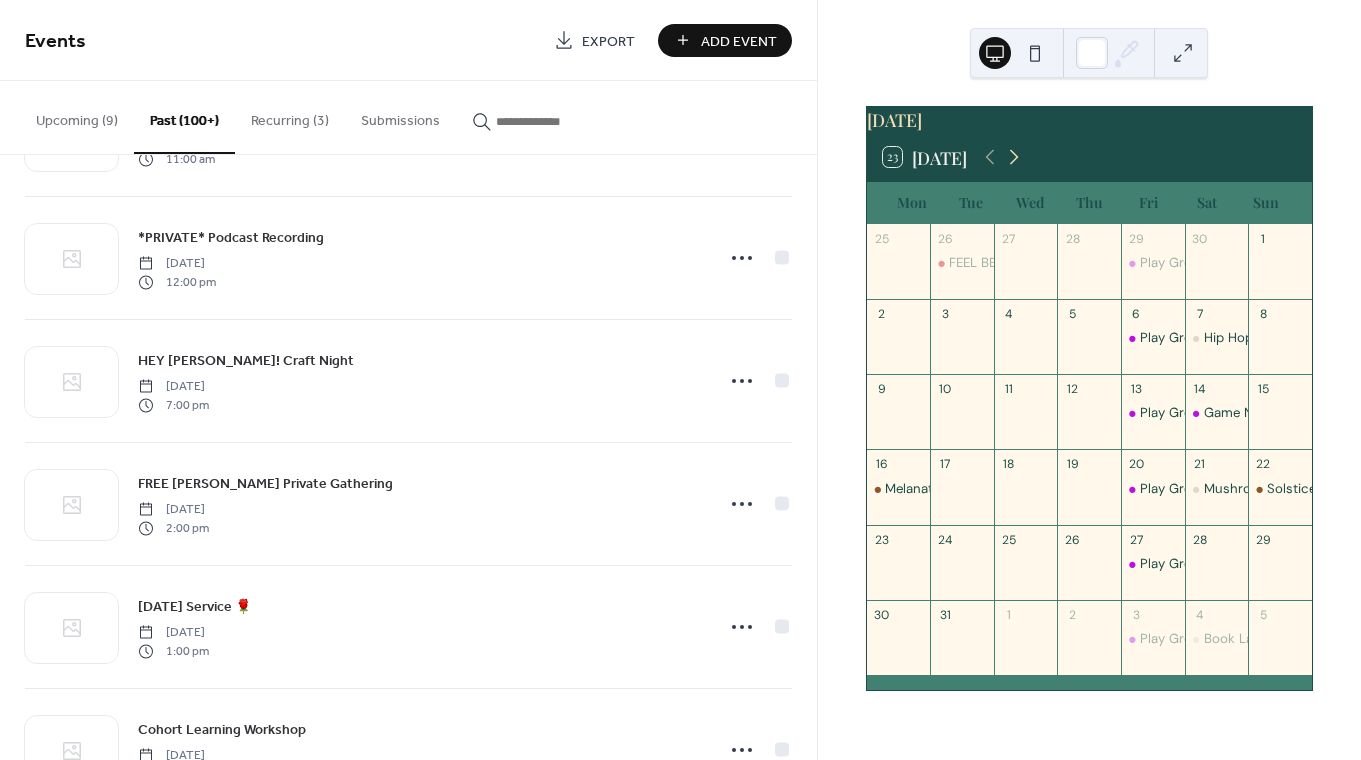 click 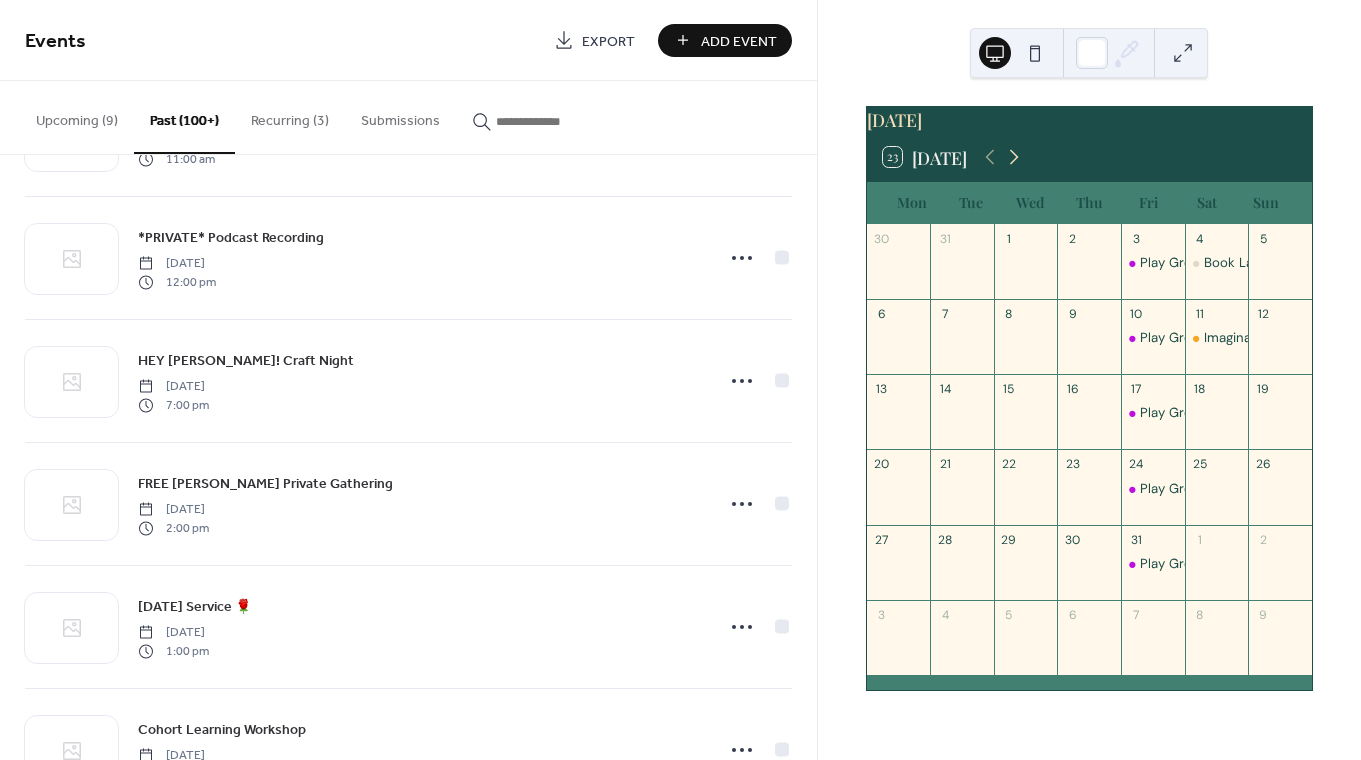 click 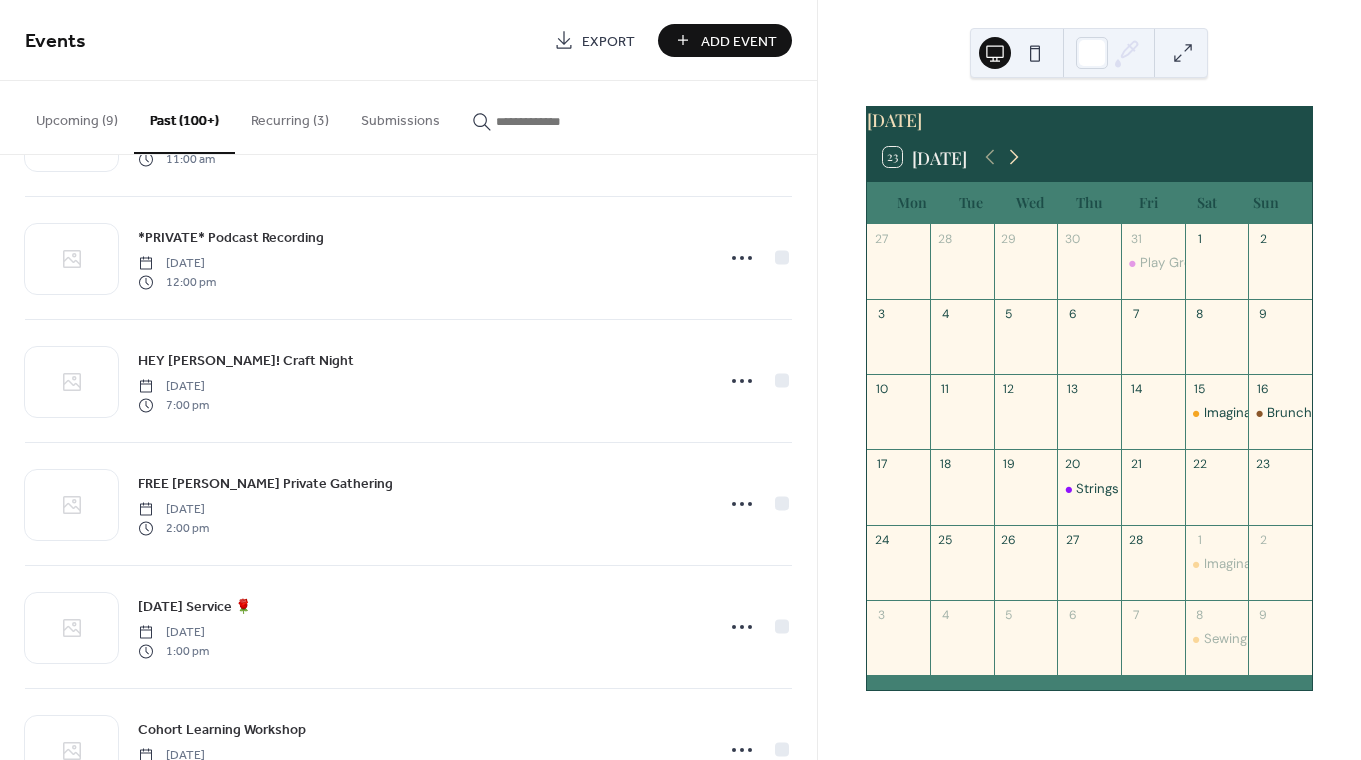 click 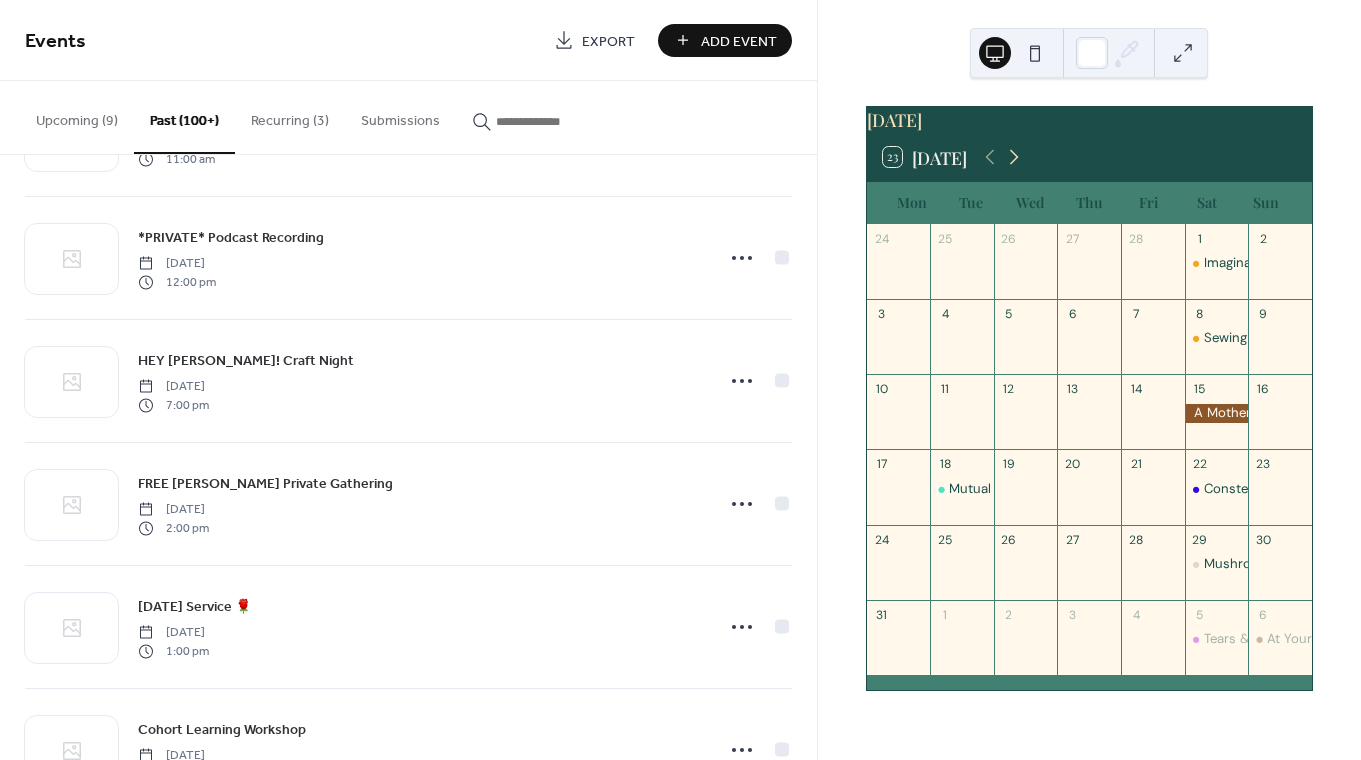 click 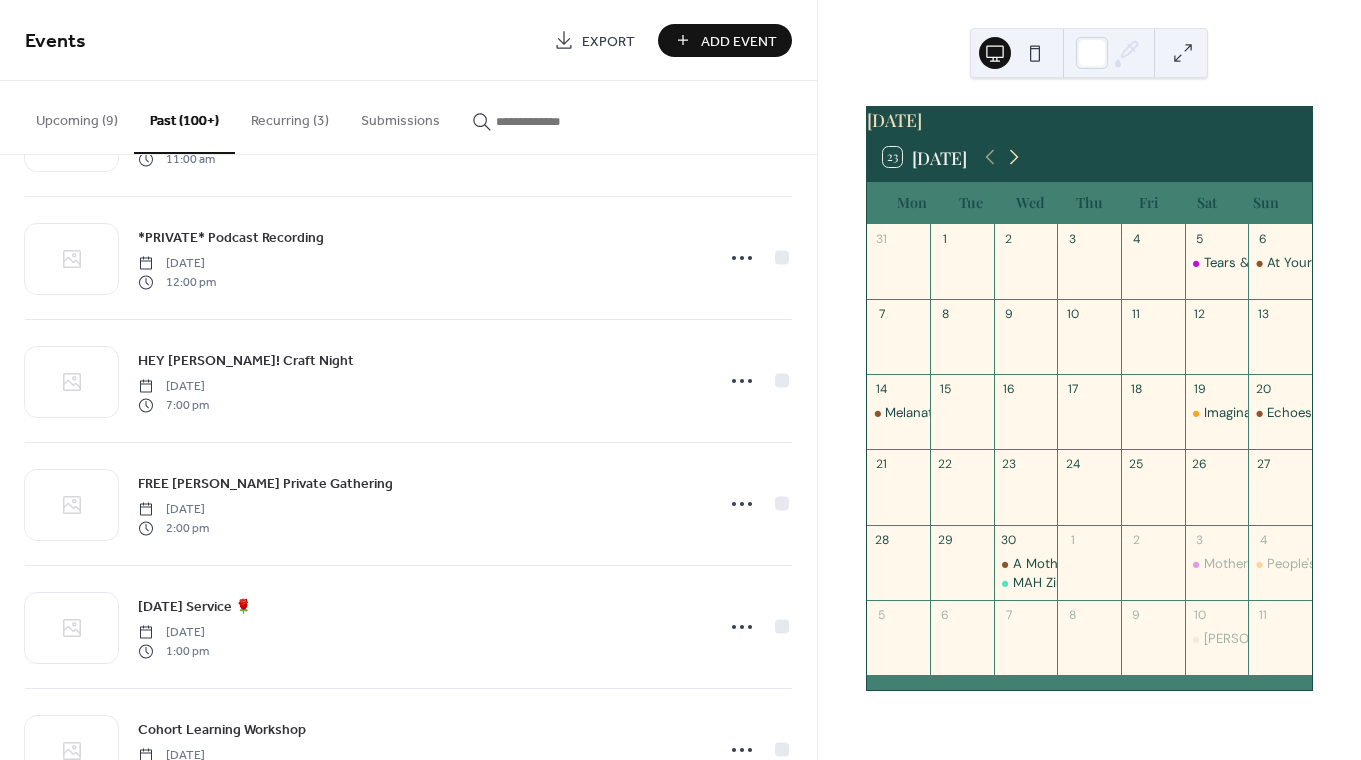click 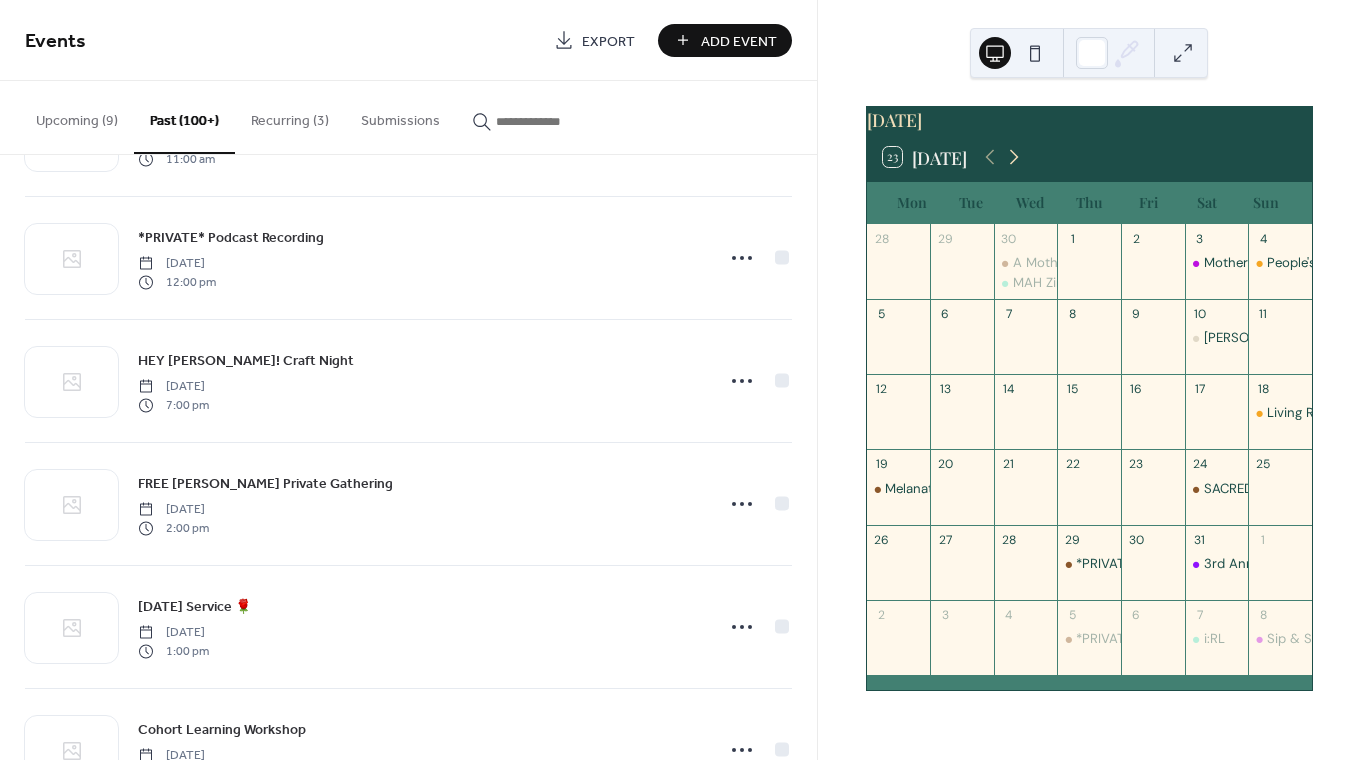 click 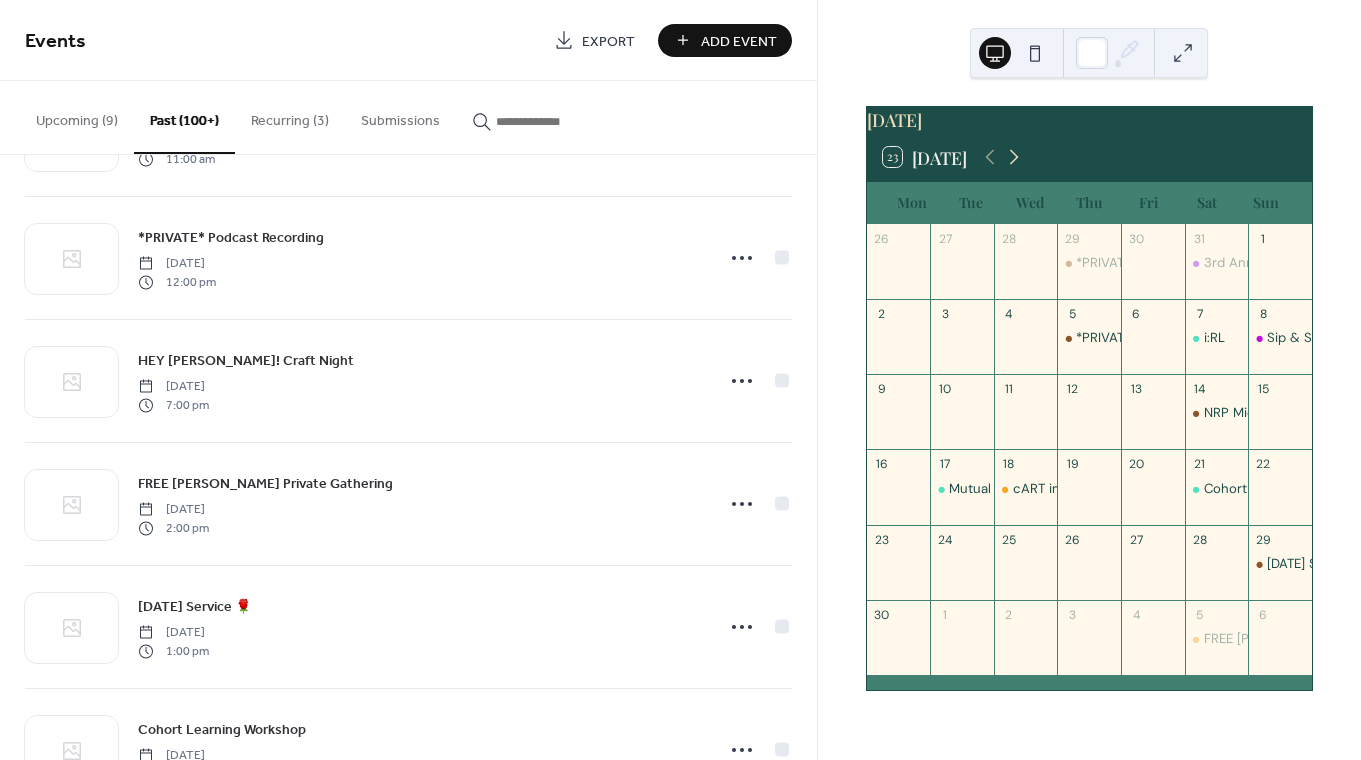 click 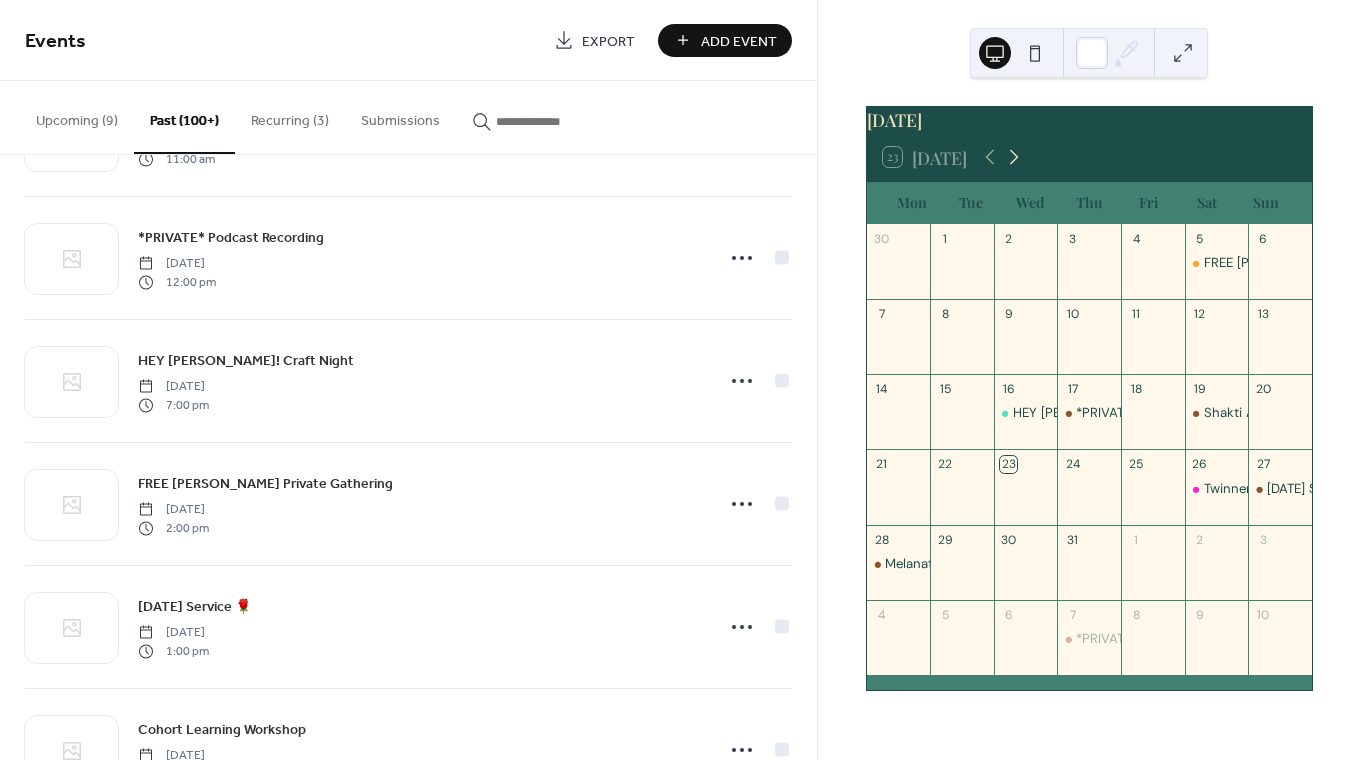 click 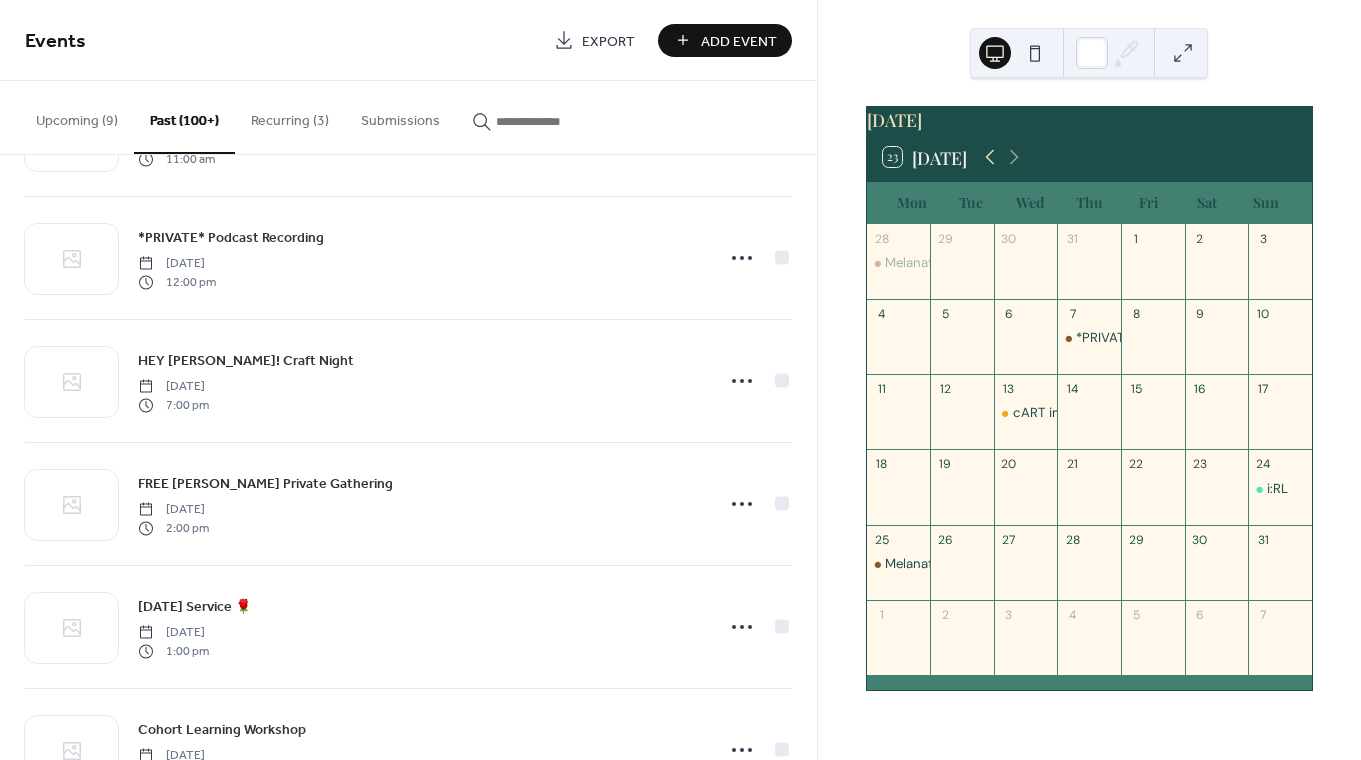 click 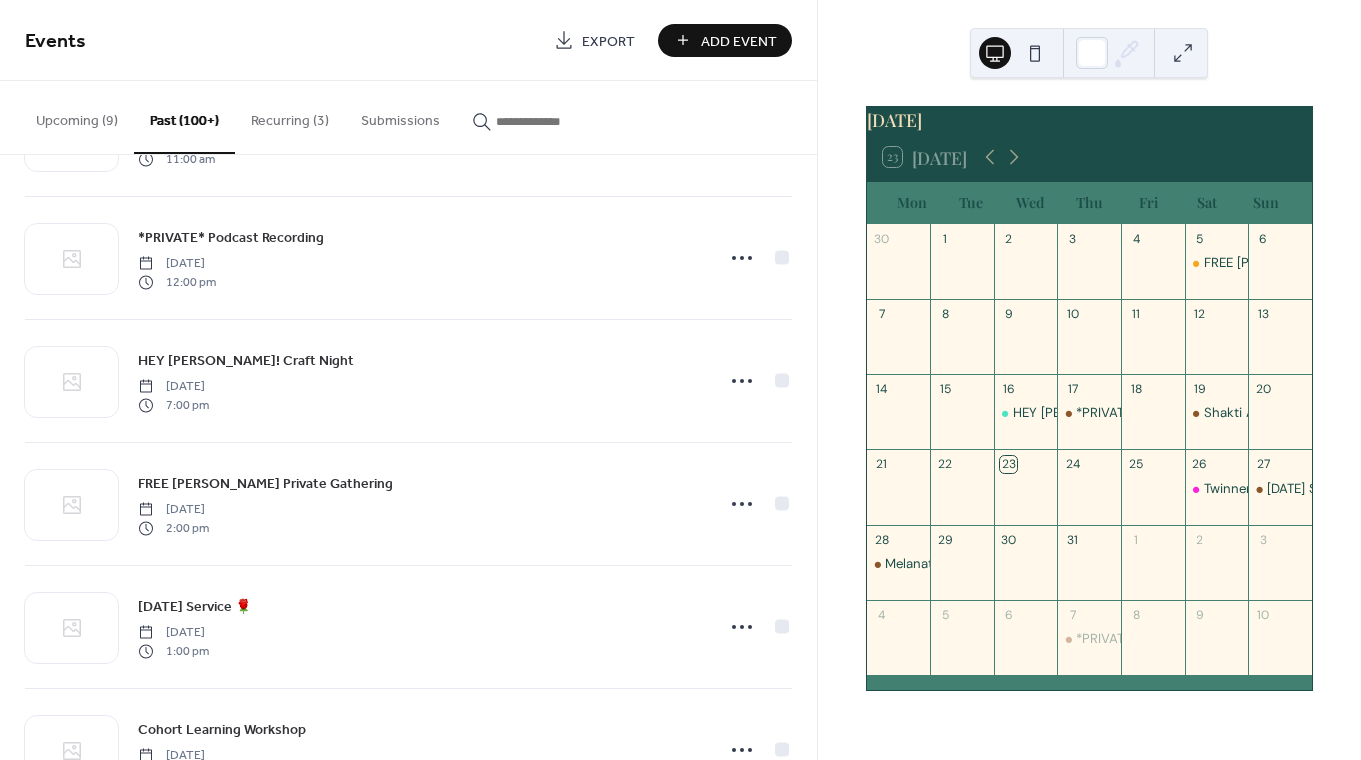 click on "Add Event" at bounding box center [739, 41] 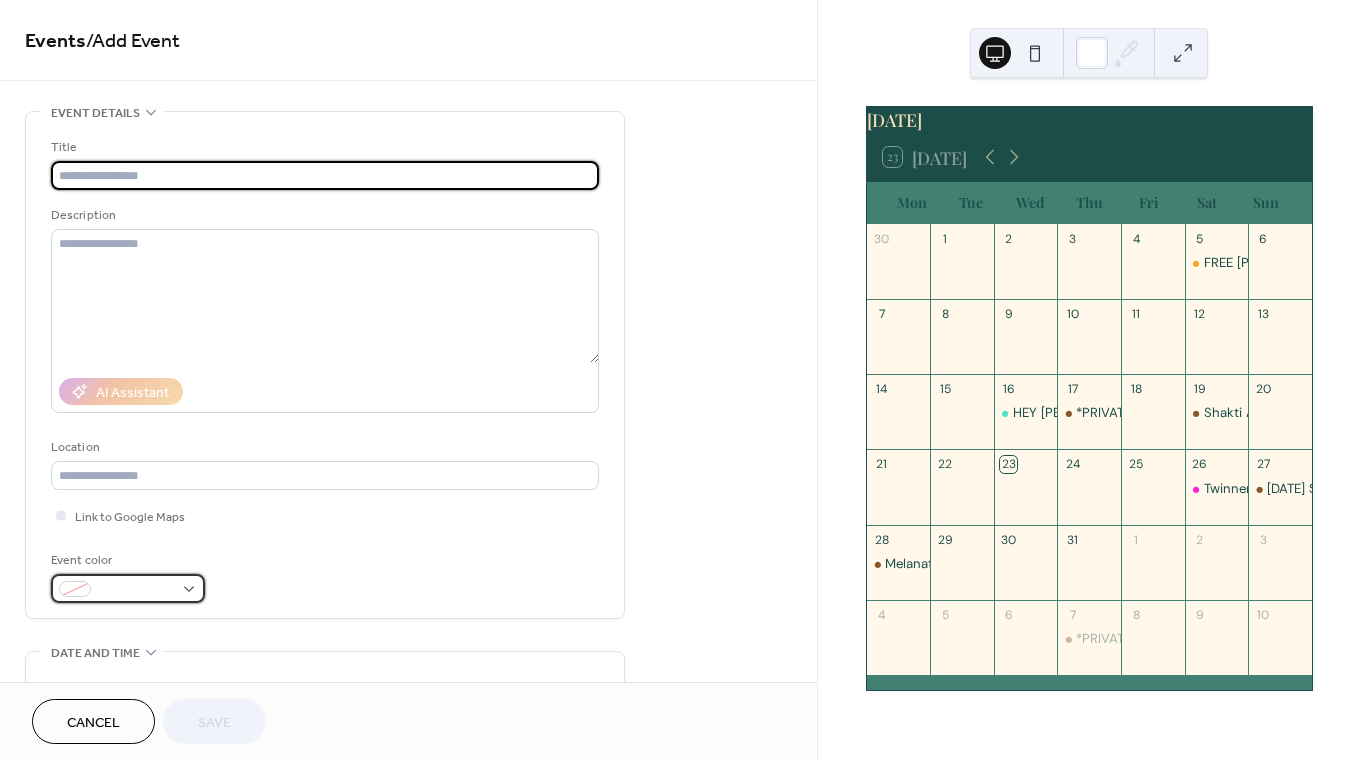 click at bounding box center [136, 590] 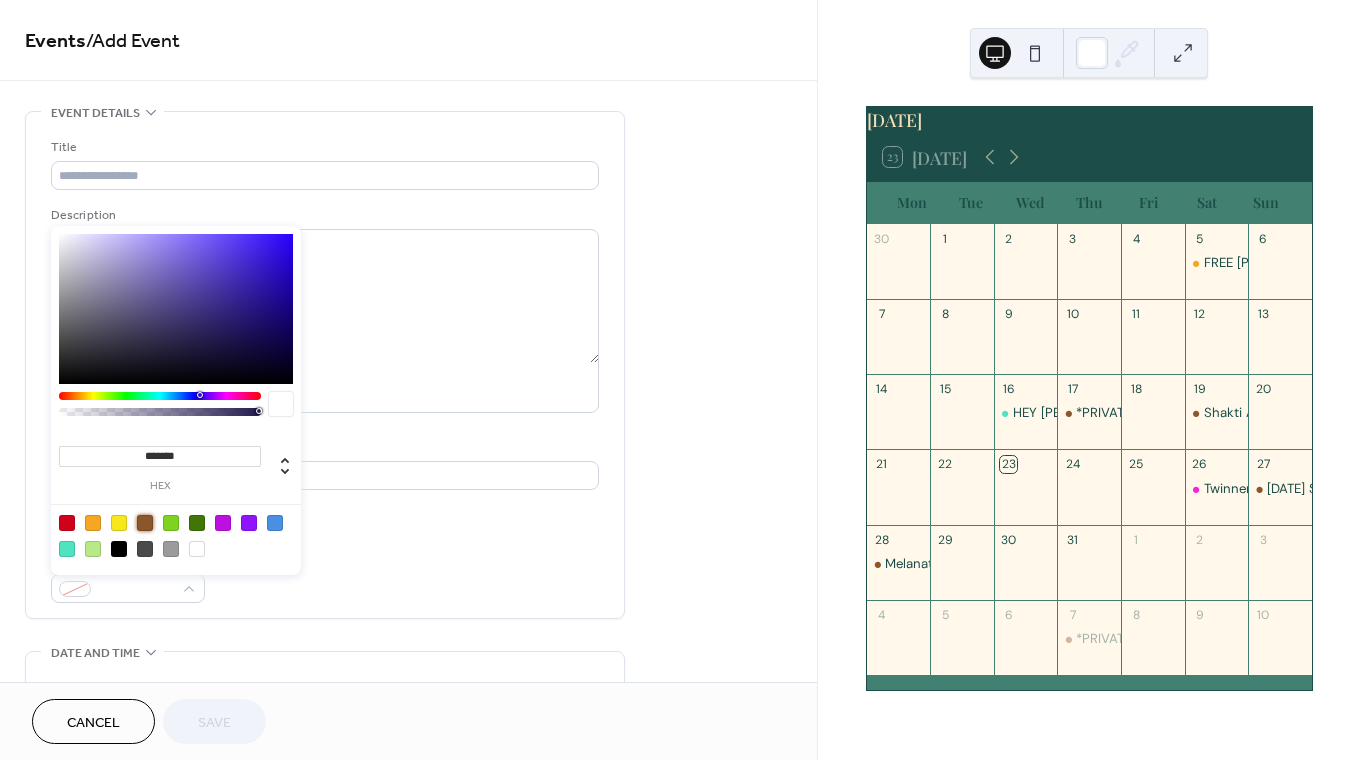 click at bounding box center [145, 523] 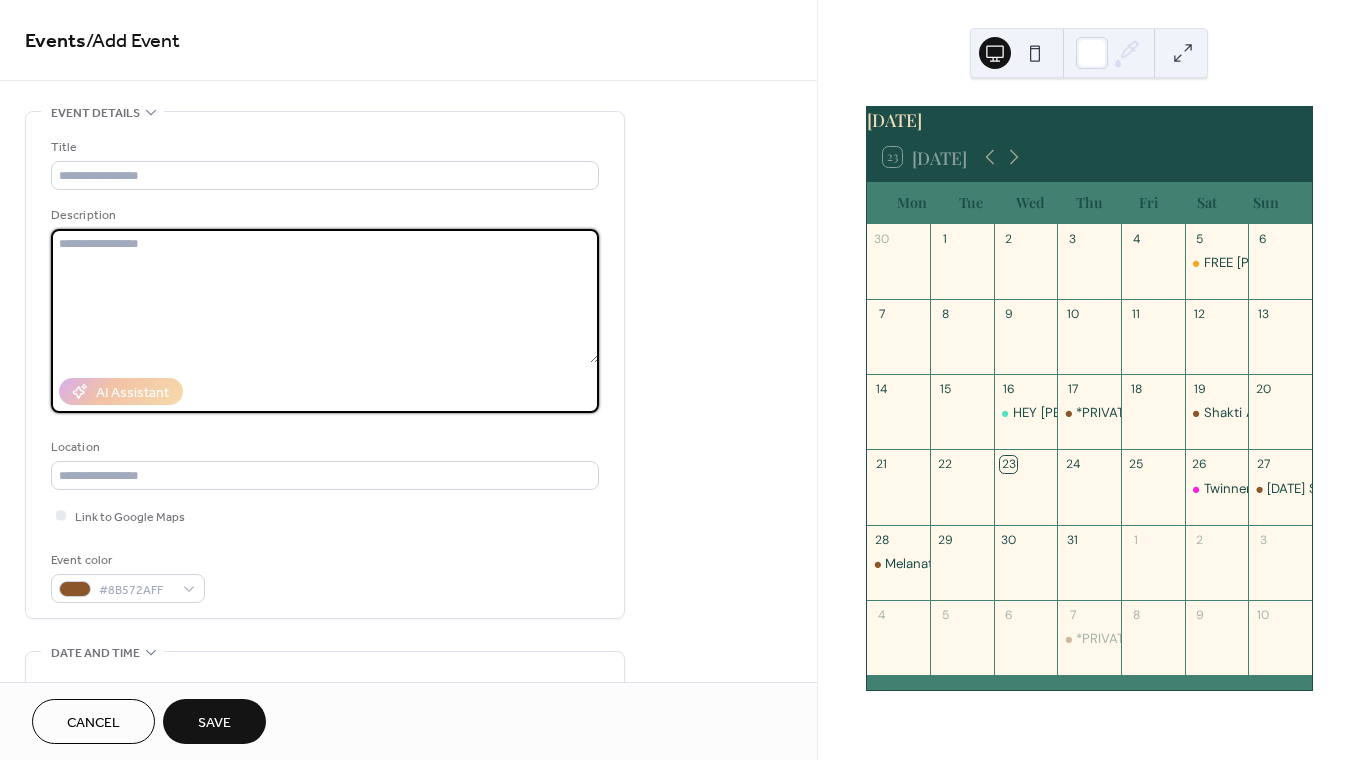 click at bounding box center [325, 296] 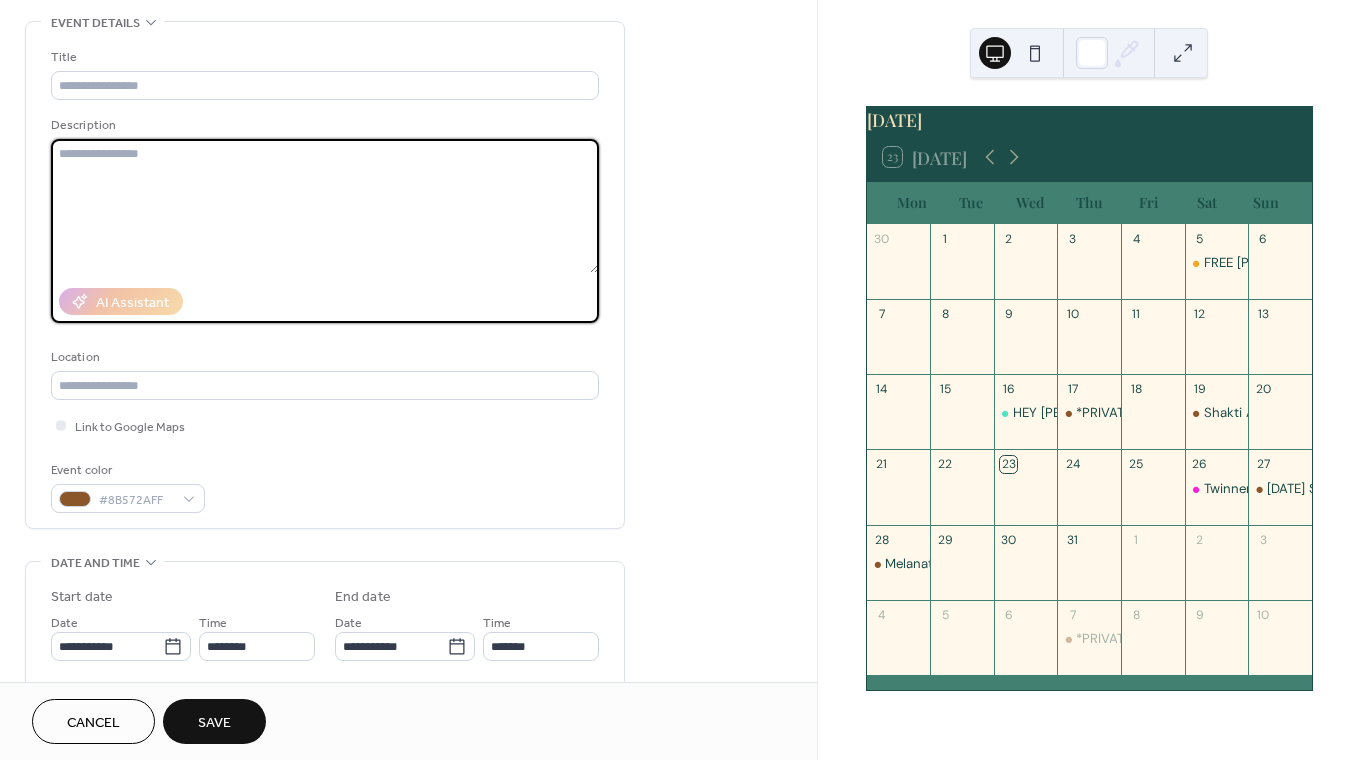 scroll, scrollTop: 143, scrollLeft: 0, axis: vertical 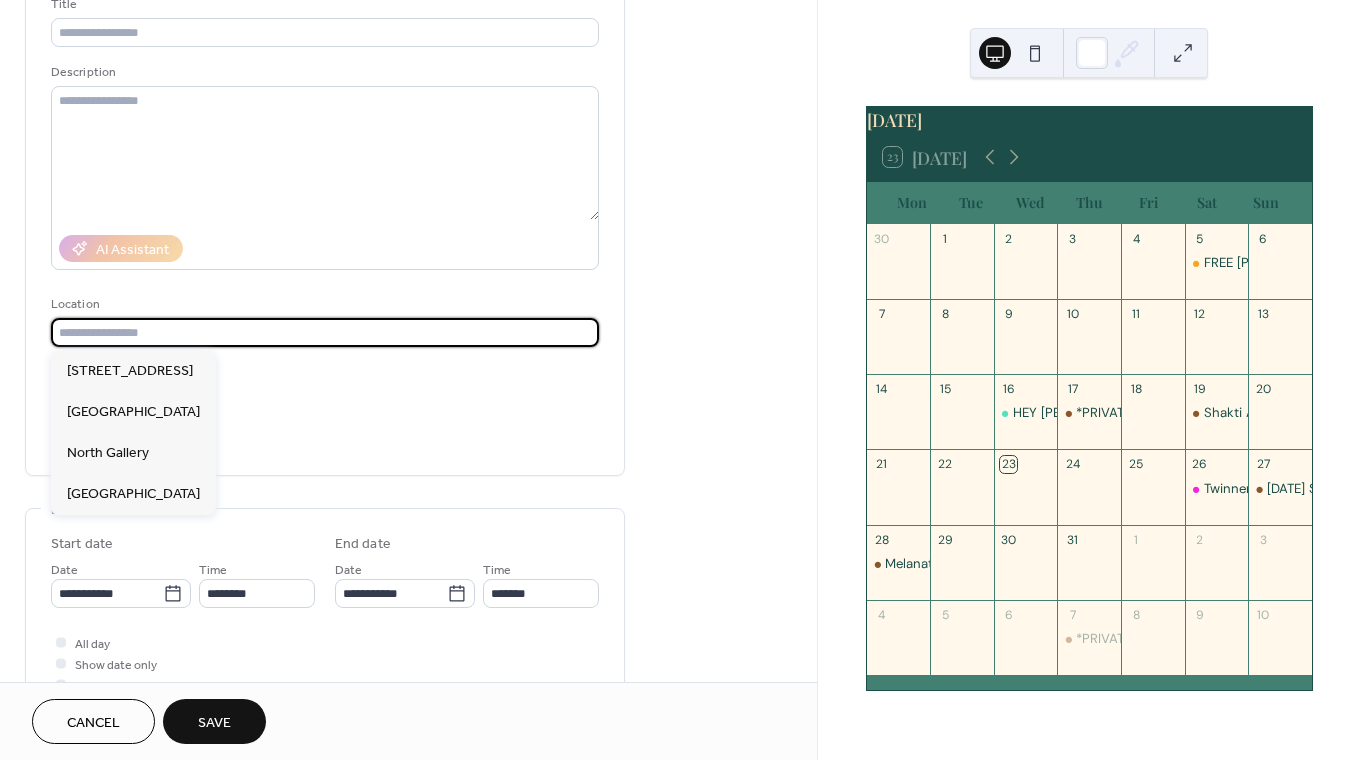 click at bounding box center [325, 332] 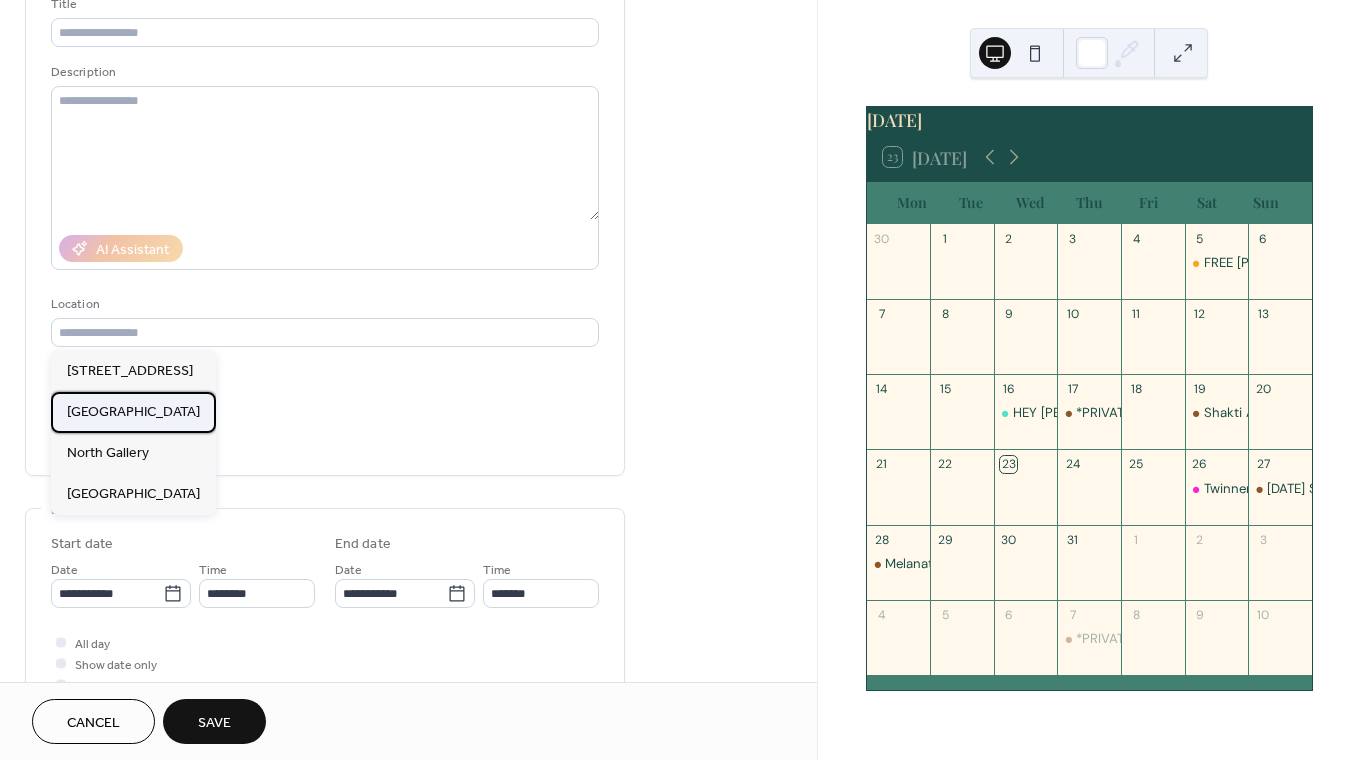 click on "Grand Ballroom" at bounding box center (133, 412) 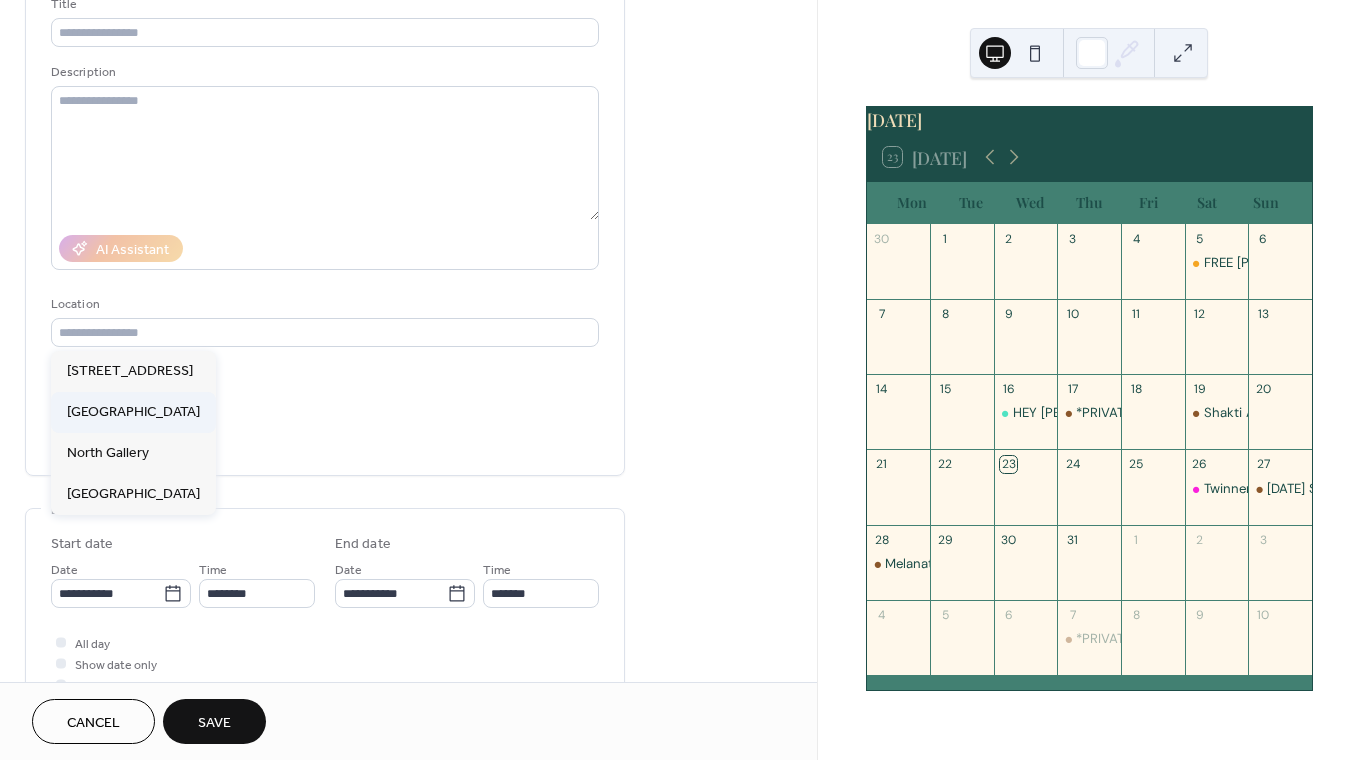 type on "**********" 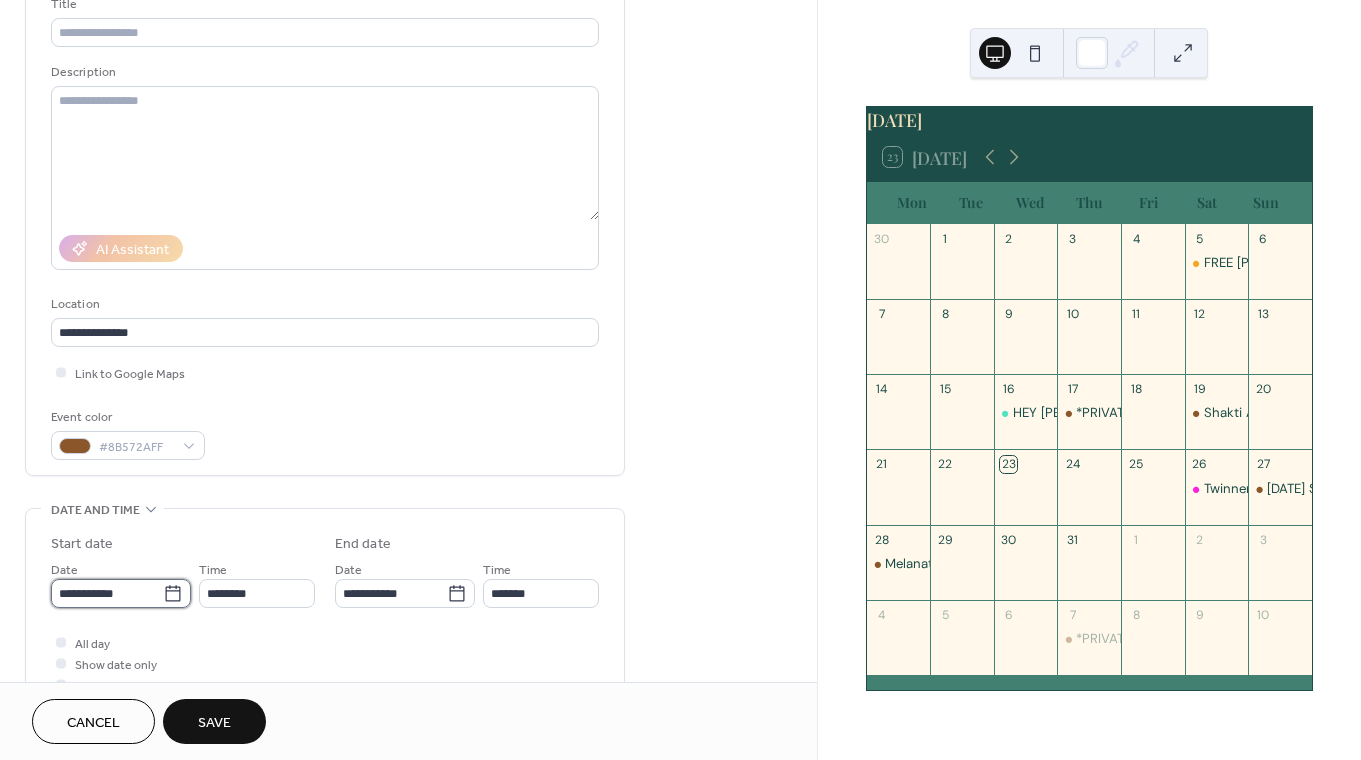 click on "**********" at bounding box center (107, 593) 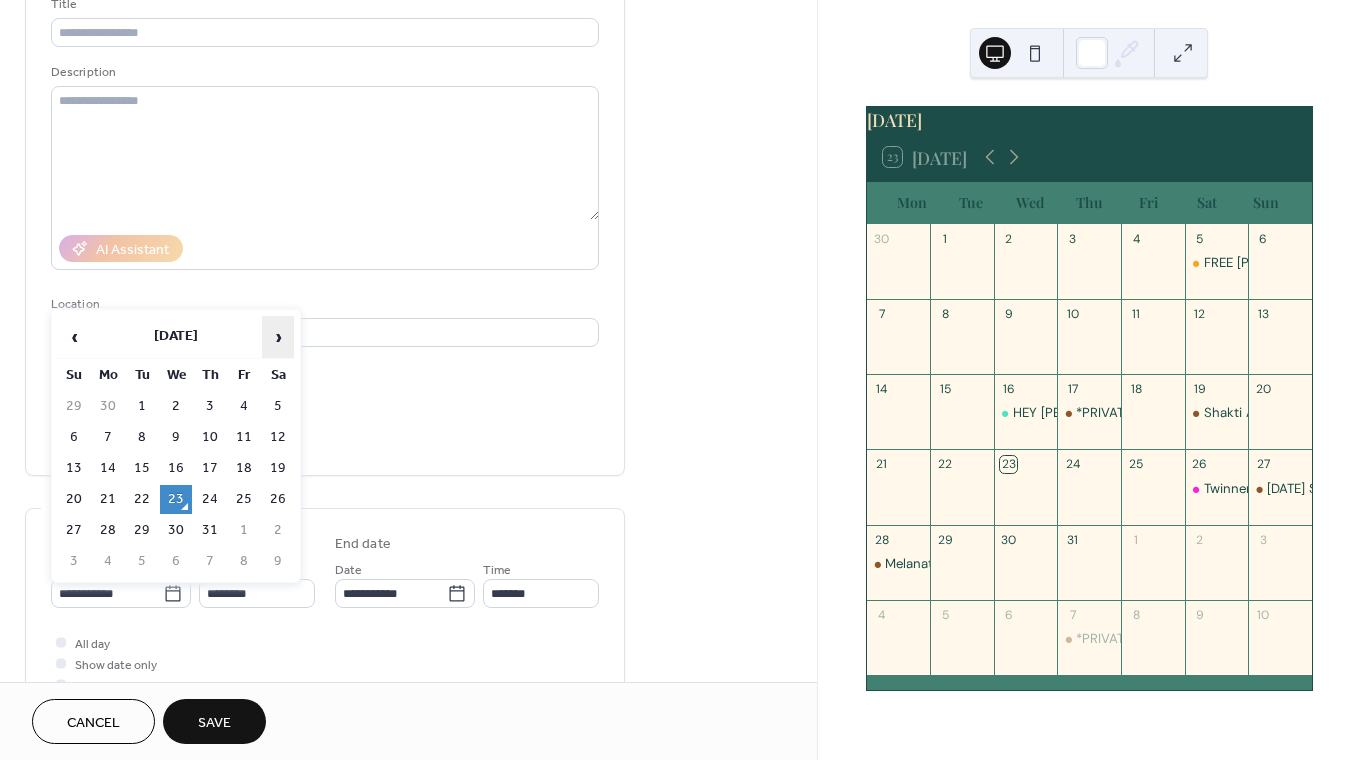click on "›" at bounding box center [278, 337] 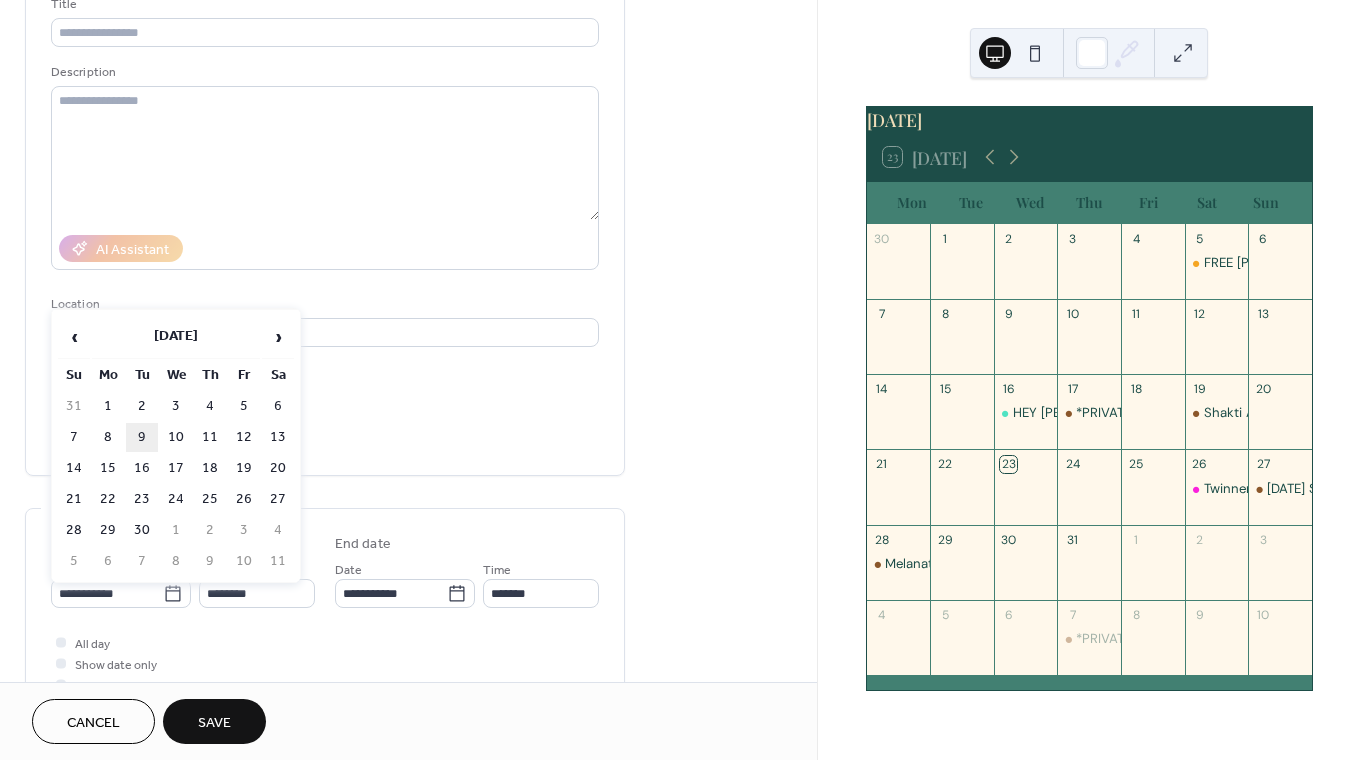 click on "9" at bounding box center (142, 437) 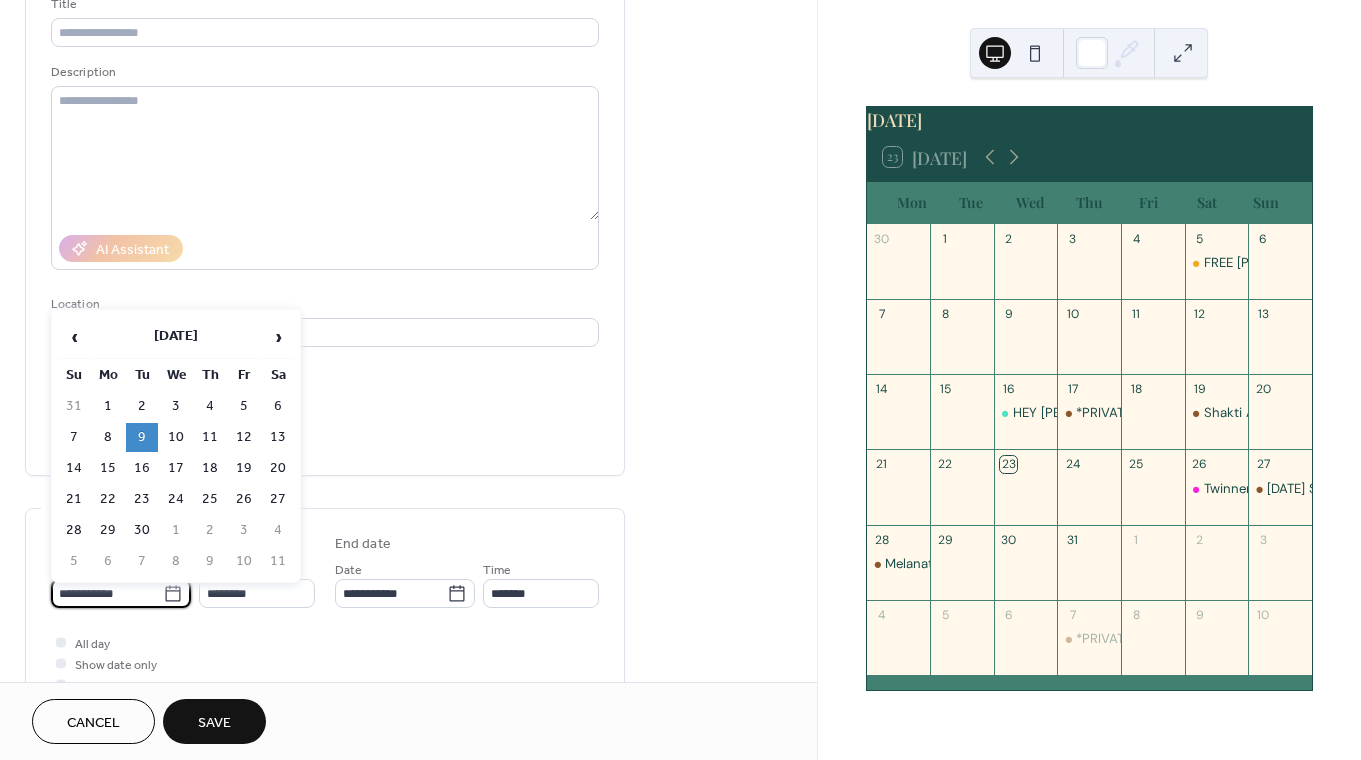 click on "**********" at bounding box center [107, 593] 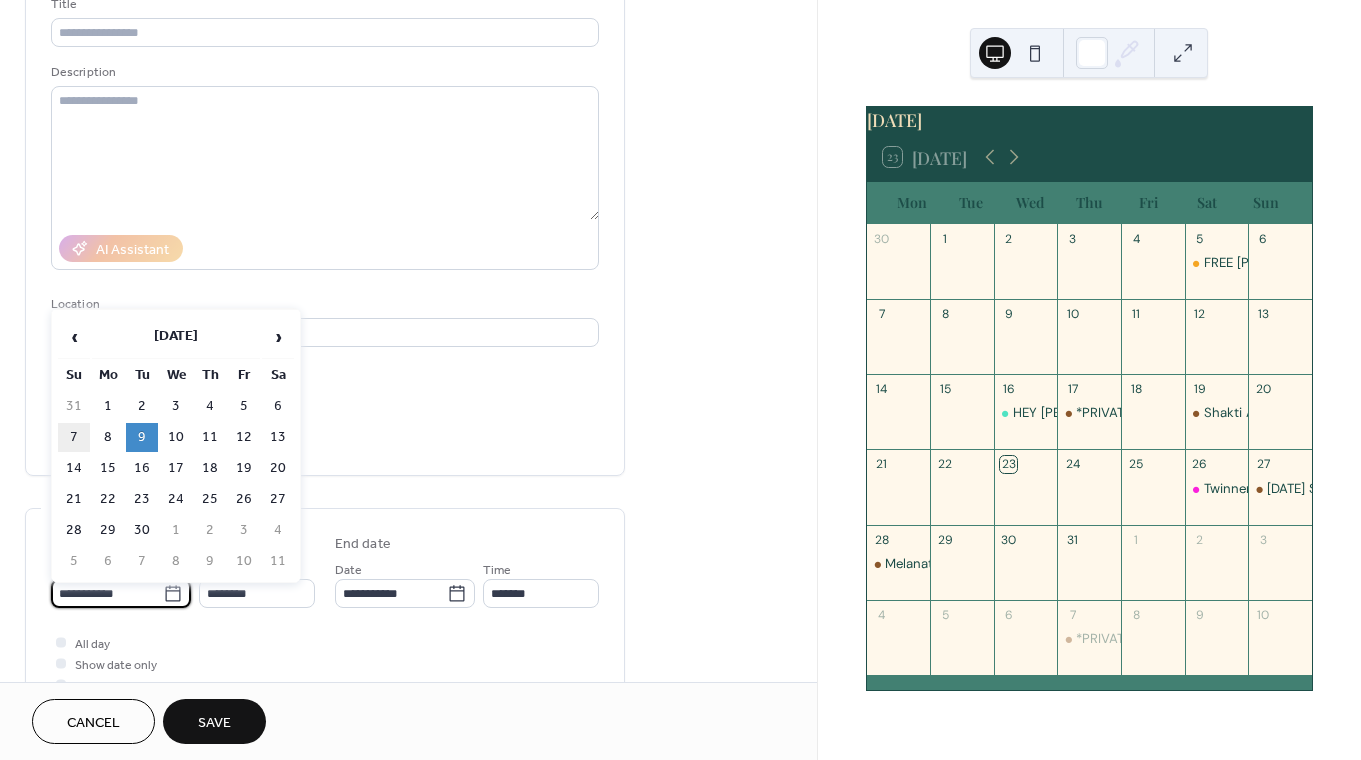 click on "7" at bounding box center (74, 437) 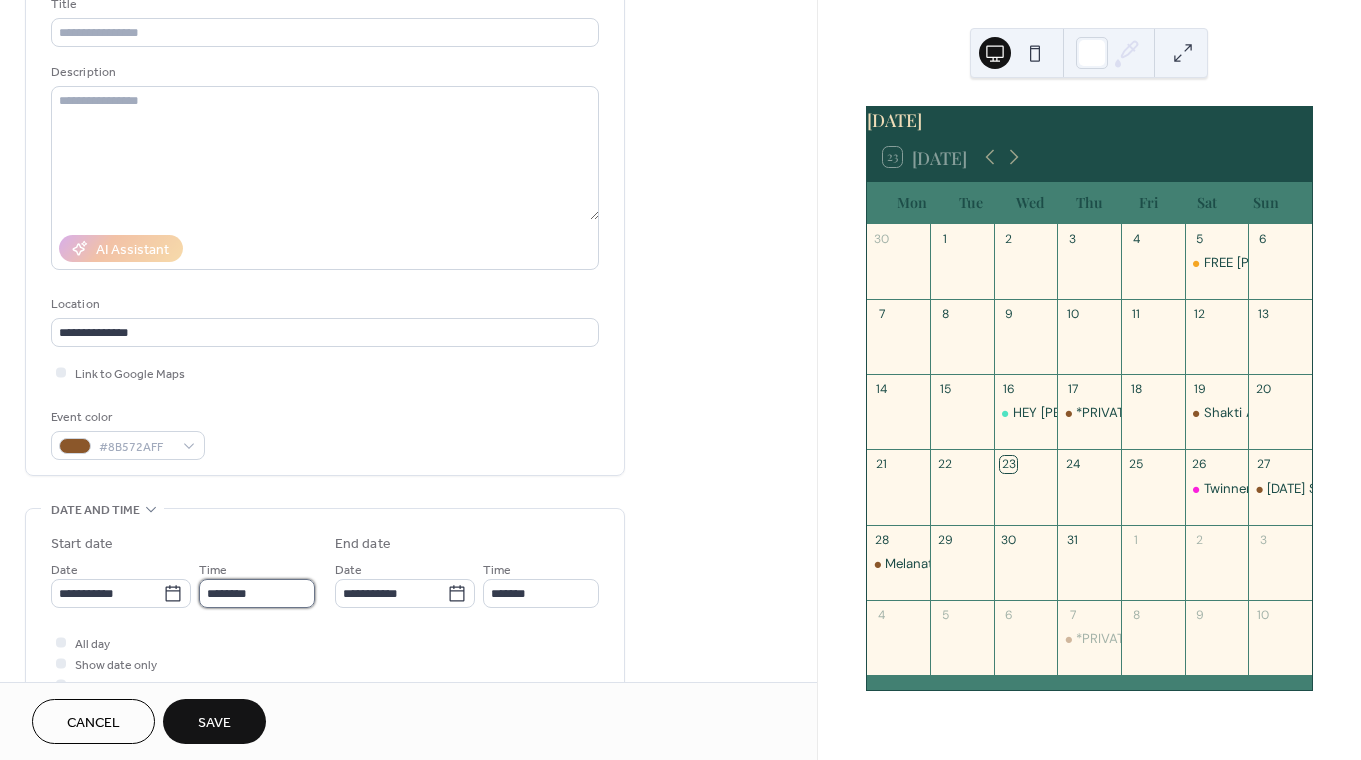 click on "********" at bounding box center [257, 593] 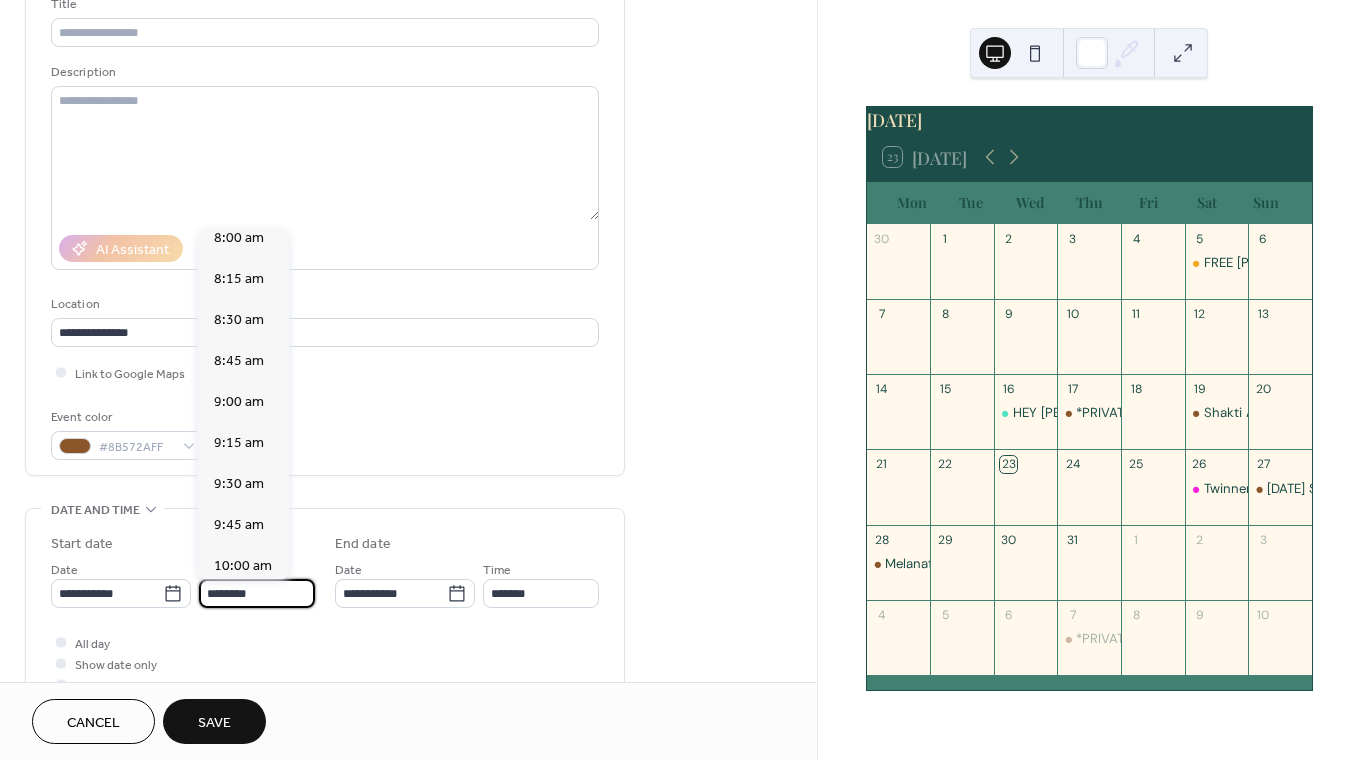 scroll, scrollTop: 1320, scrollLeft: 0, axis: vertical 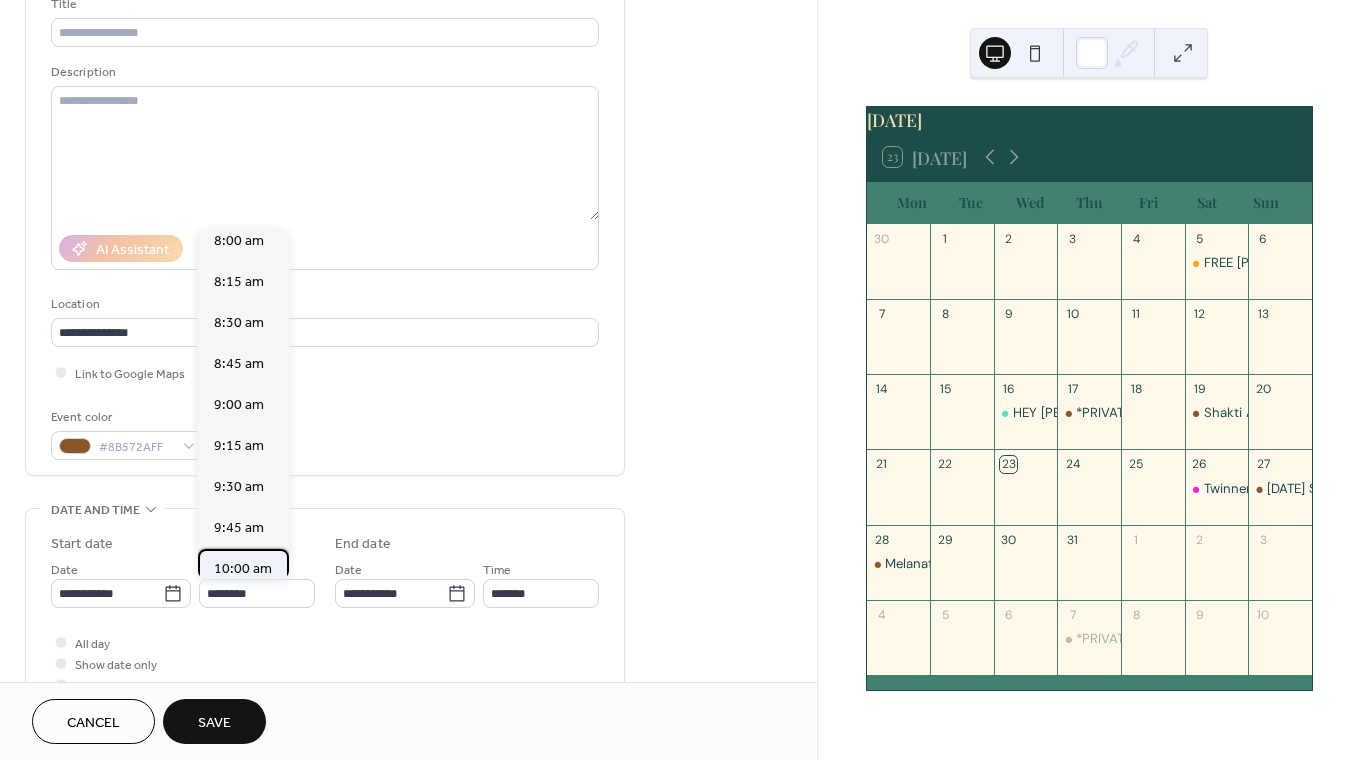 click on "10:00 am" at bounding box center (243, 569) 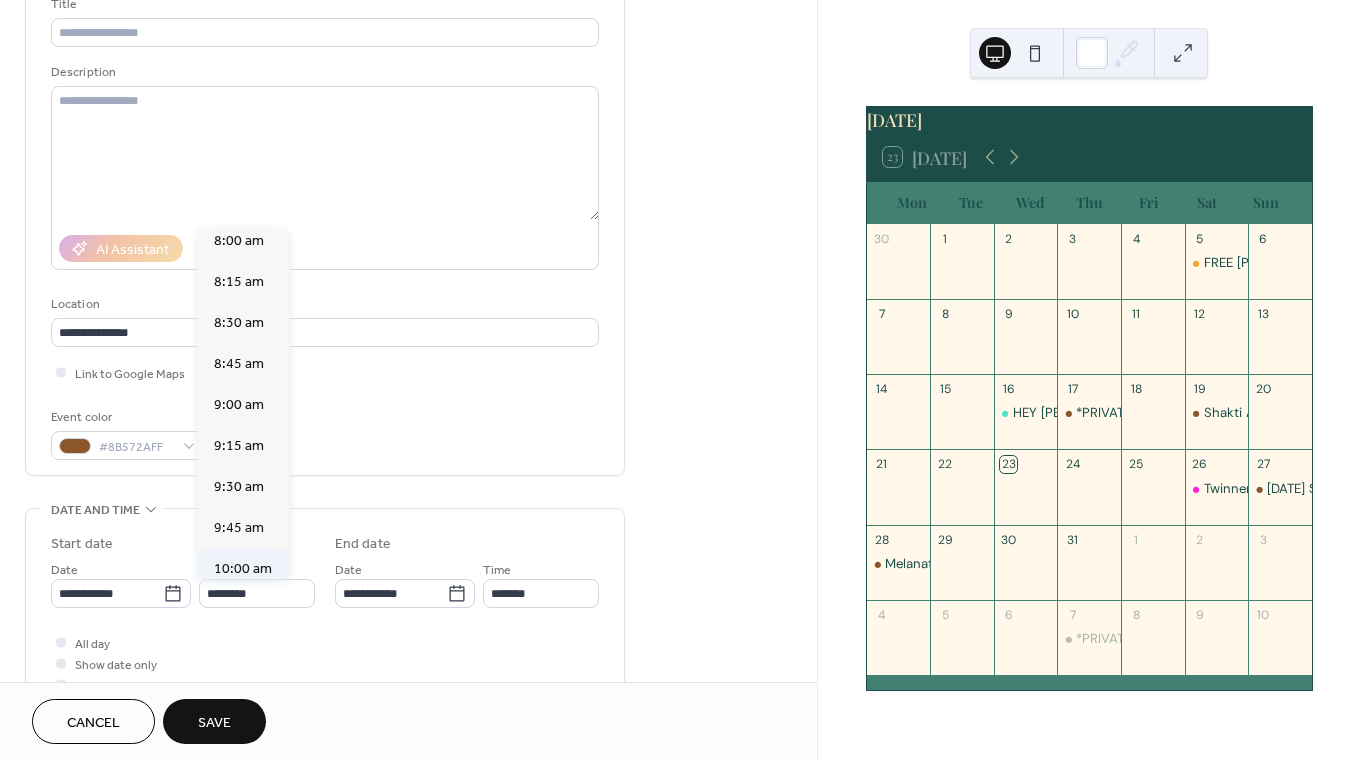 type on "********" 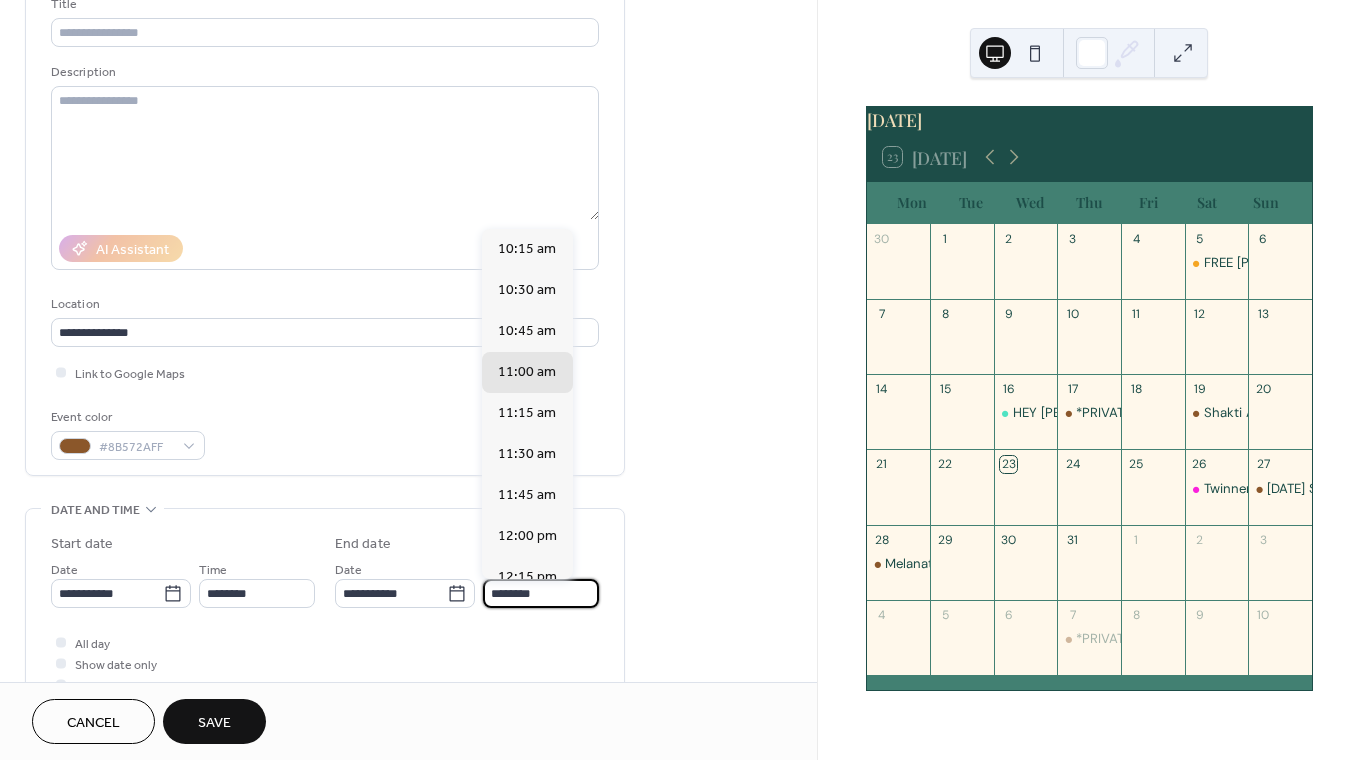 click on "********" at bounding box center (541, 593) 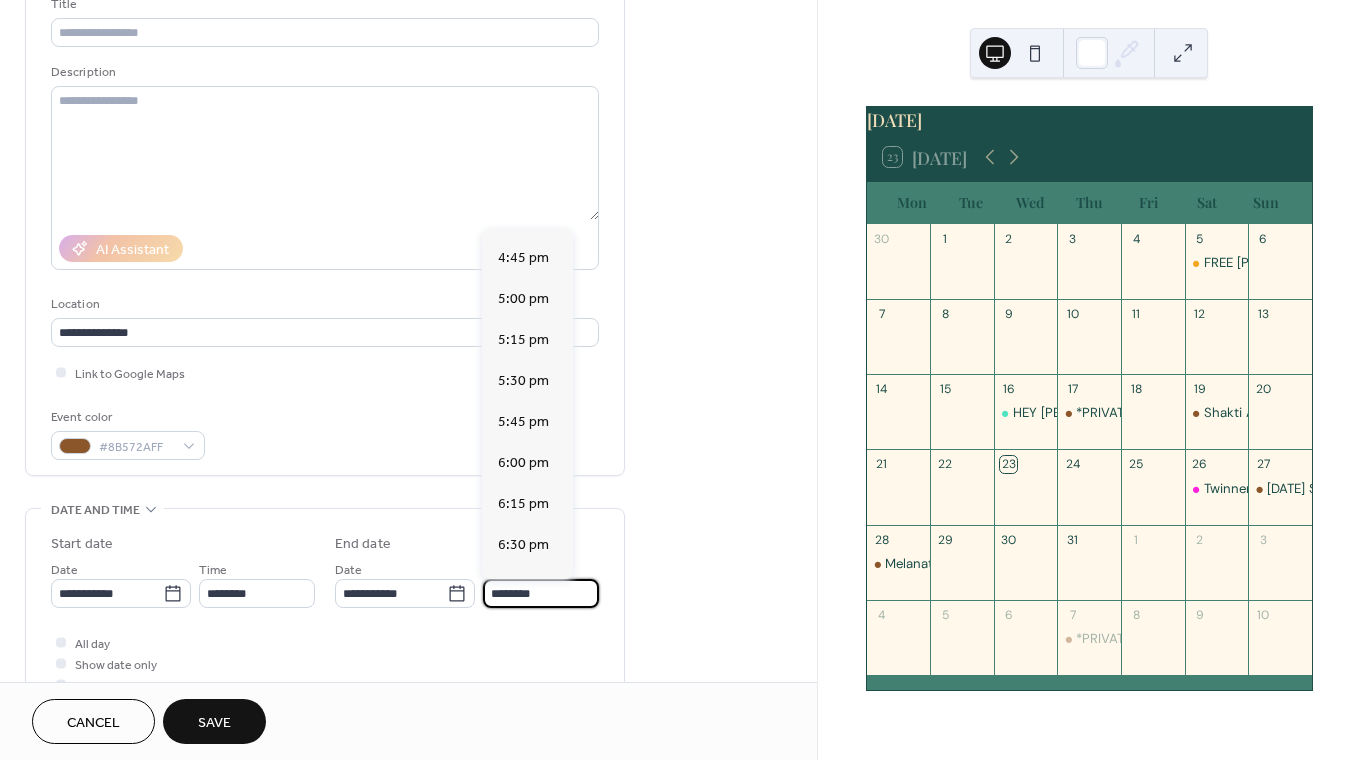 scroll, scrollTop: 1054, scrollLeft: 0, axis: vertical 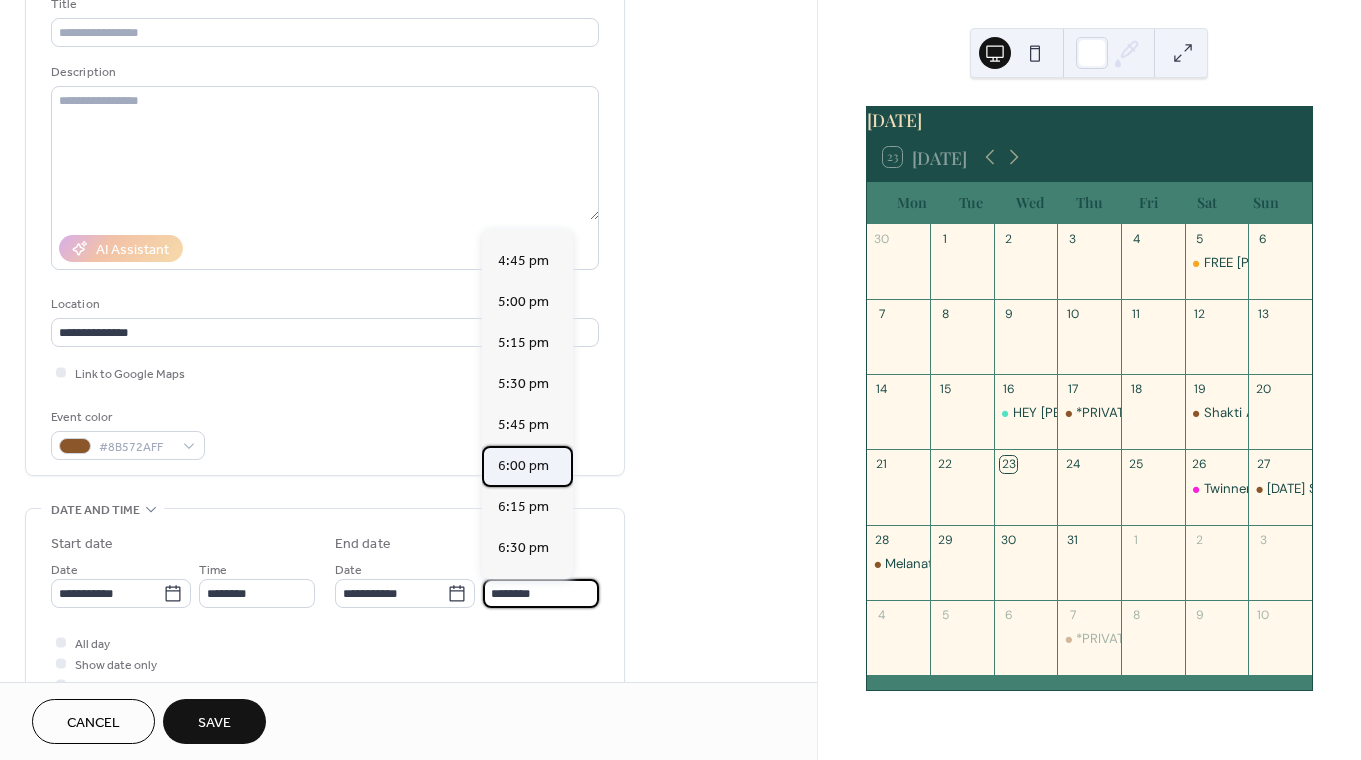 click on "6:00 pm" at bounding box center (523, 466) 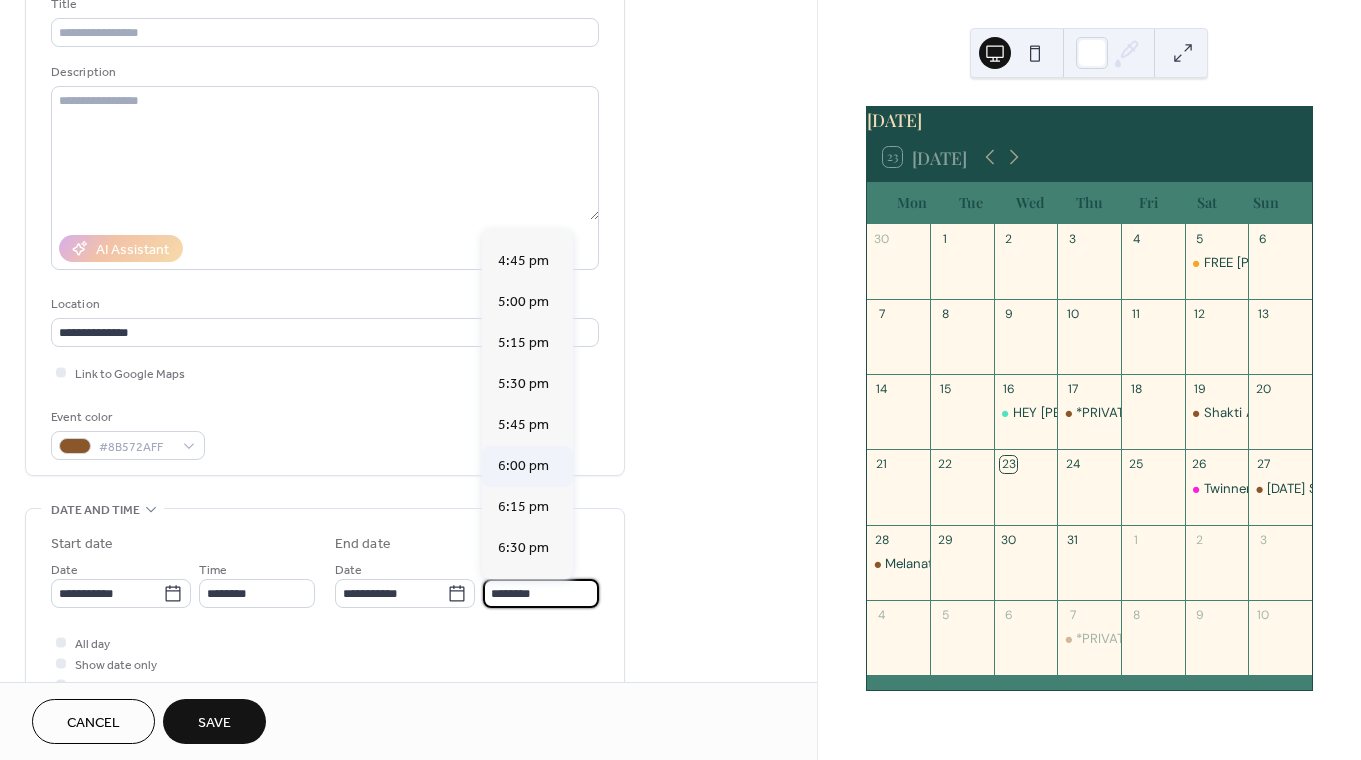 type on "*******" 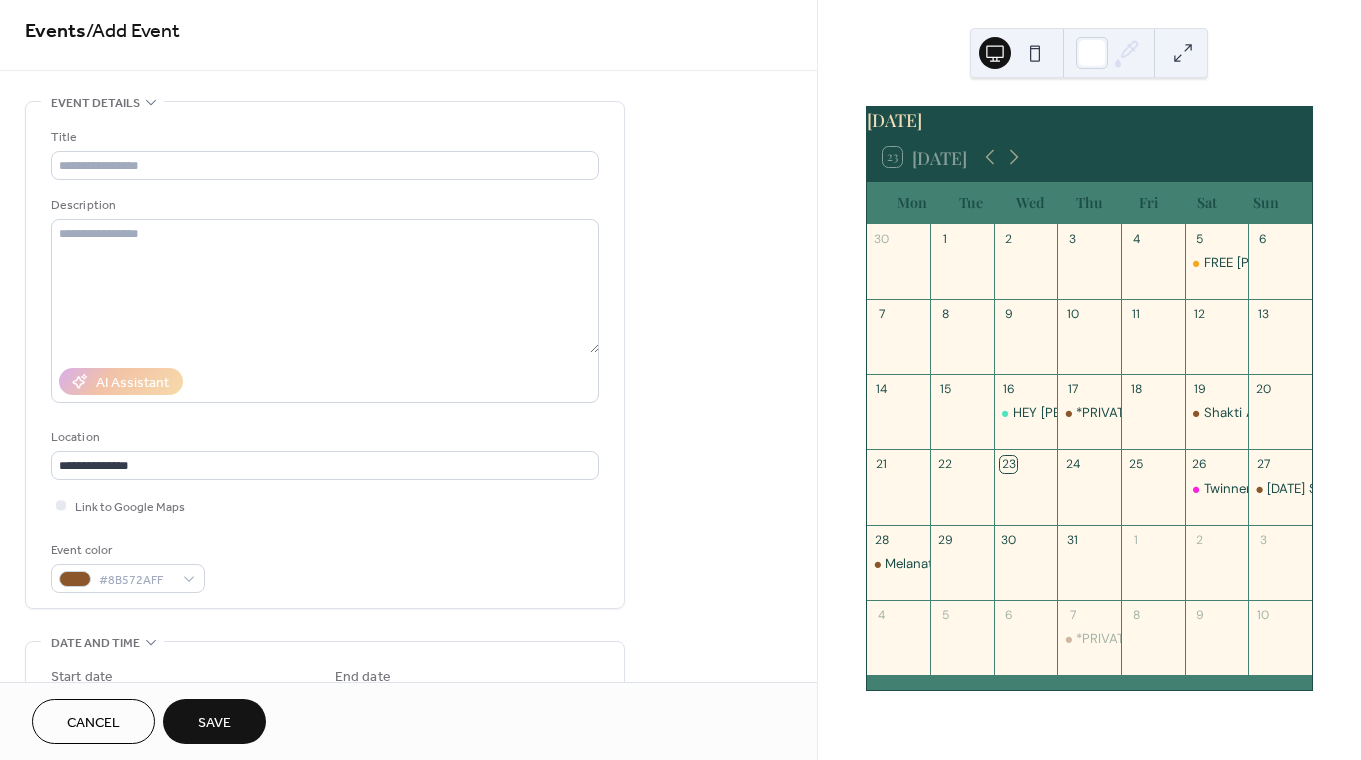 scroll, scrollTop: 0, scrollLeft: 0, axis: both 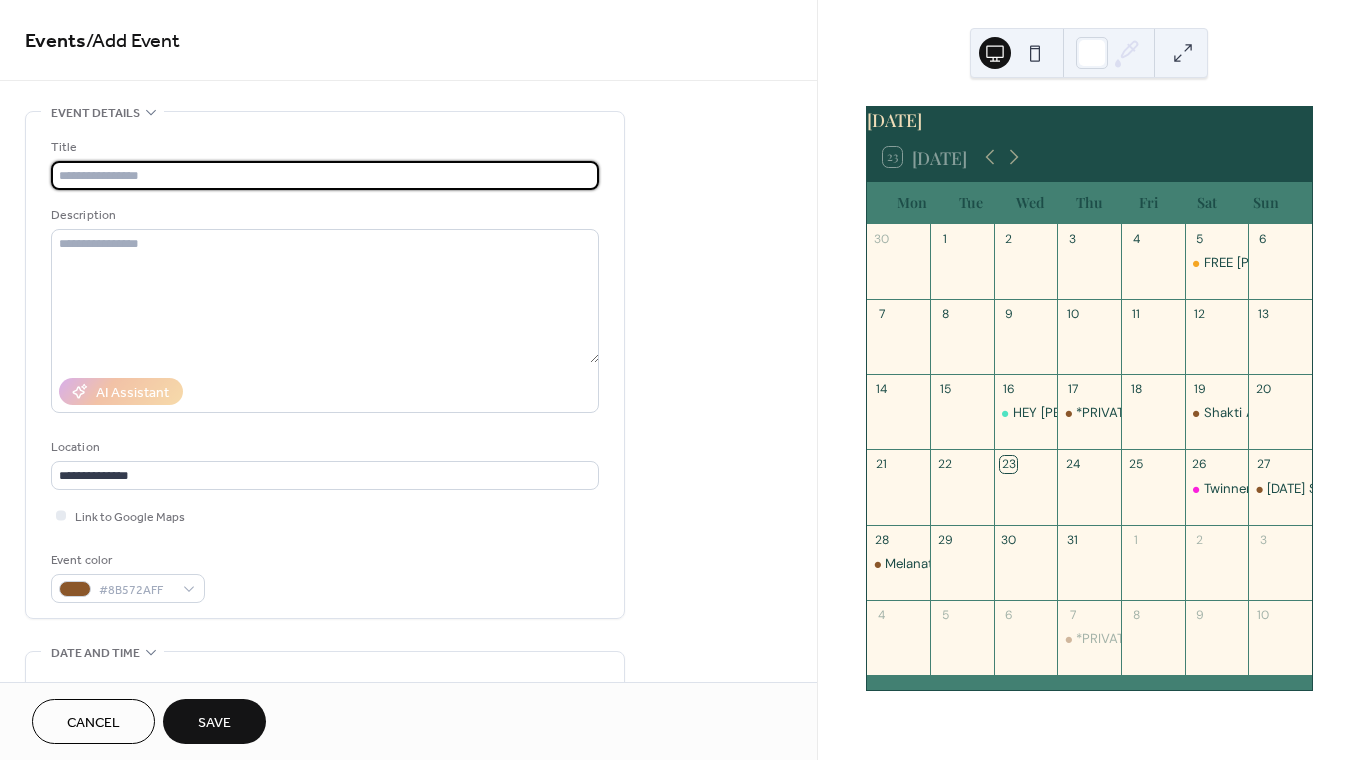 click at bounding box center (325, 175) 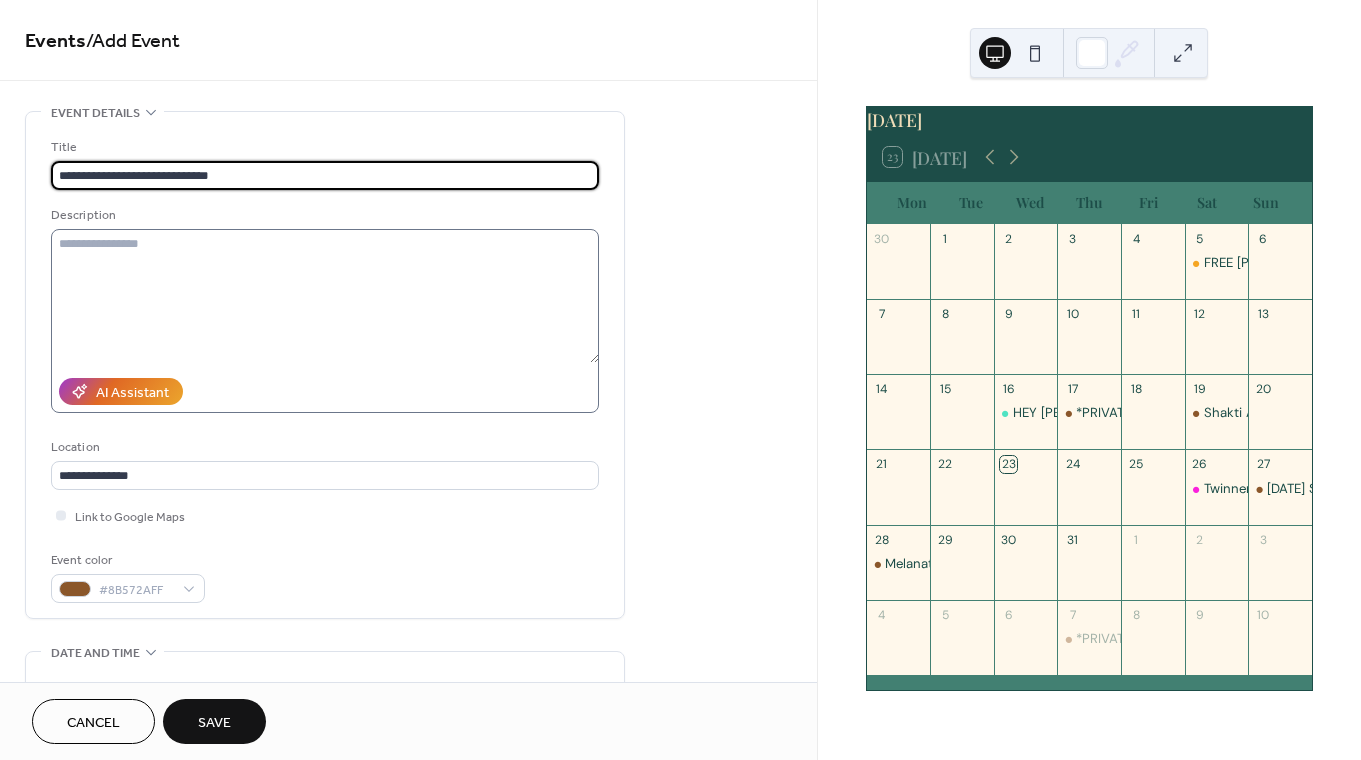 type on "**********" 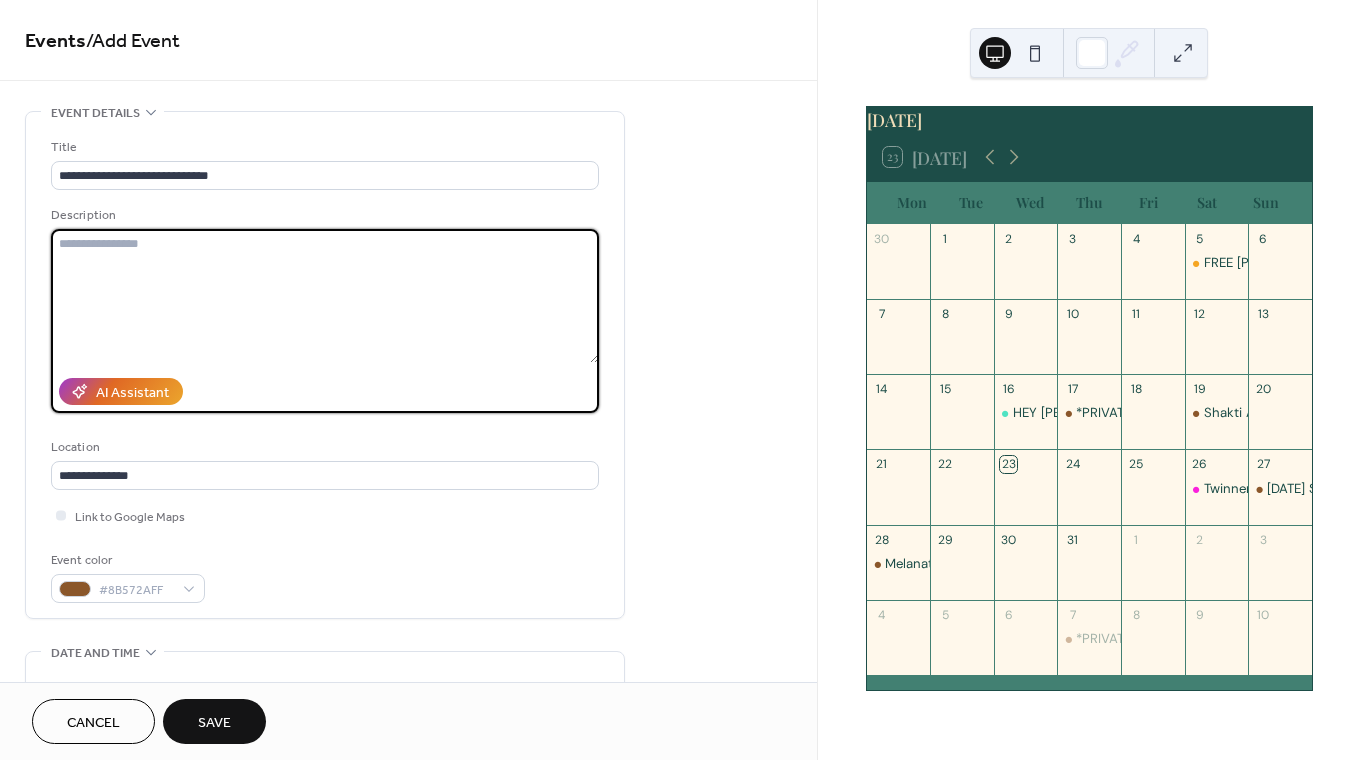 click at bounding box center [325, 296] 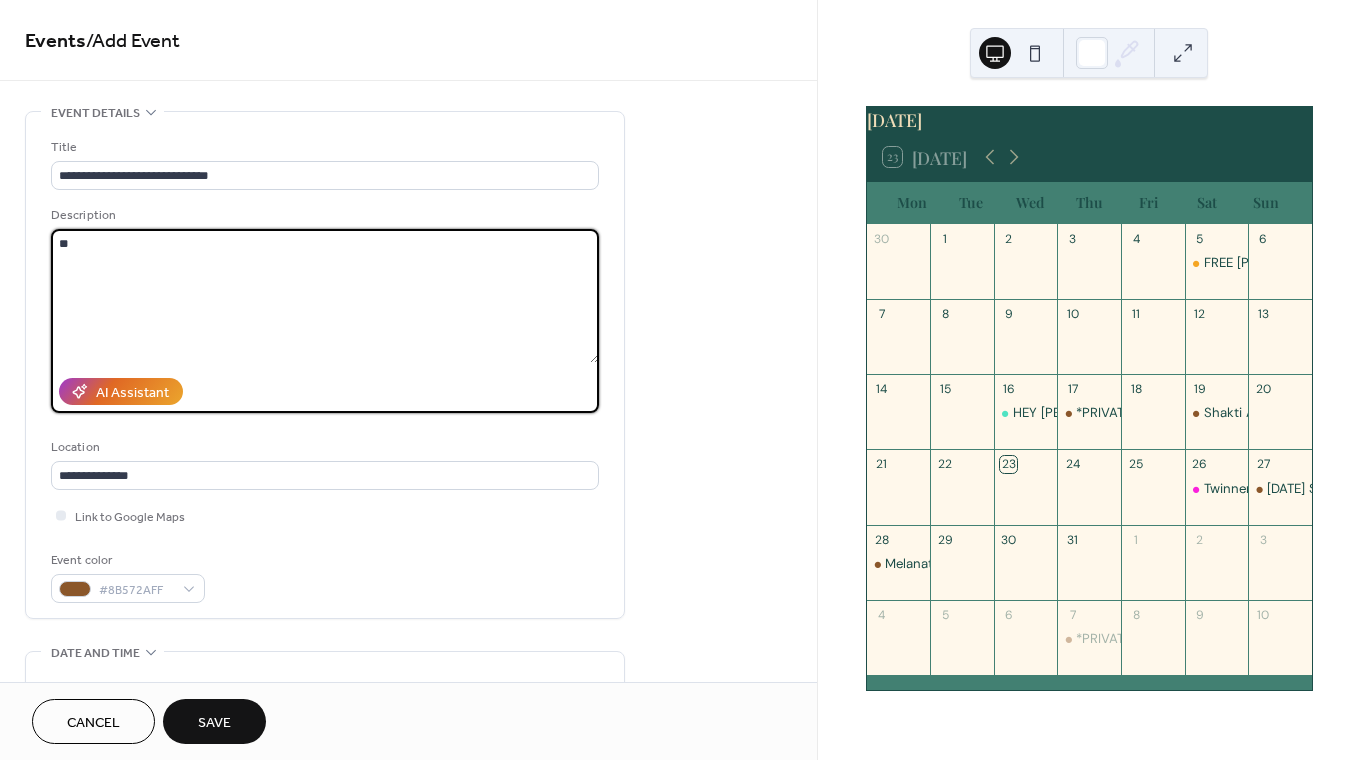 type on "*" 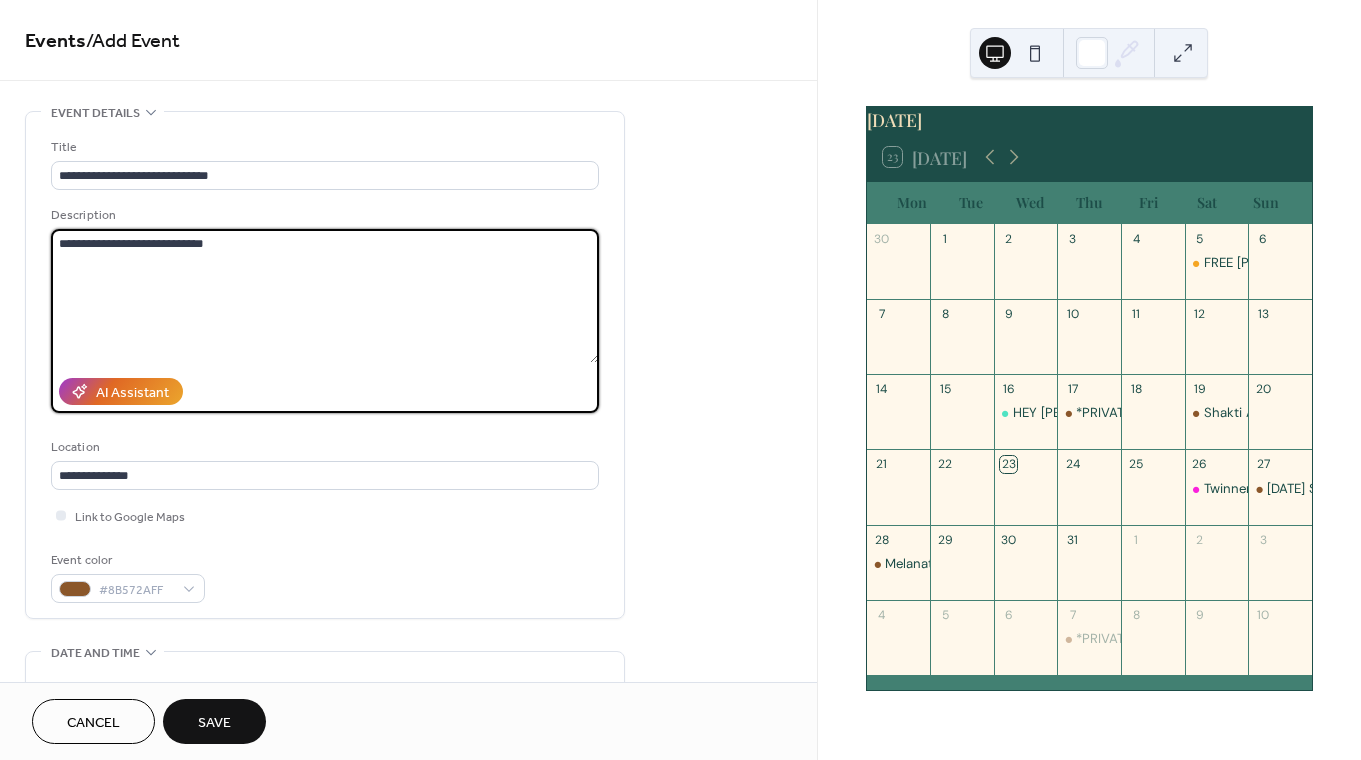 click on "**********" at bounding box center (325, 296) 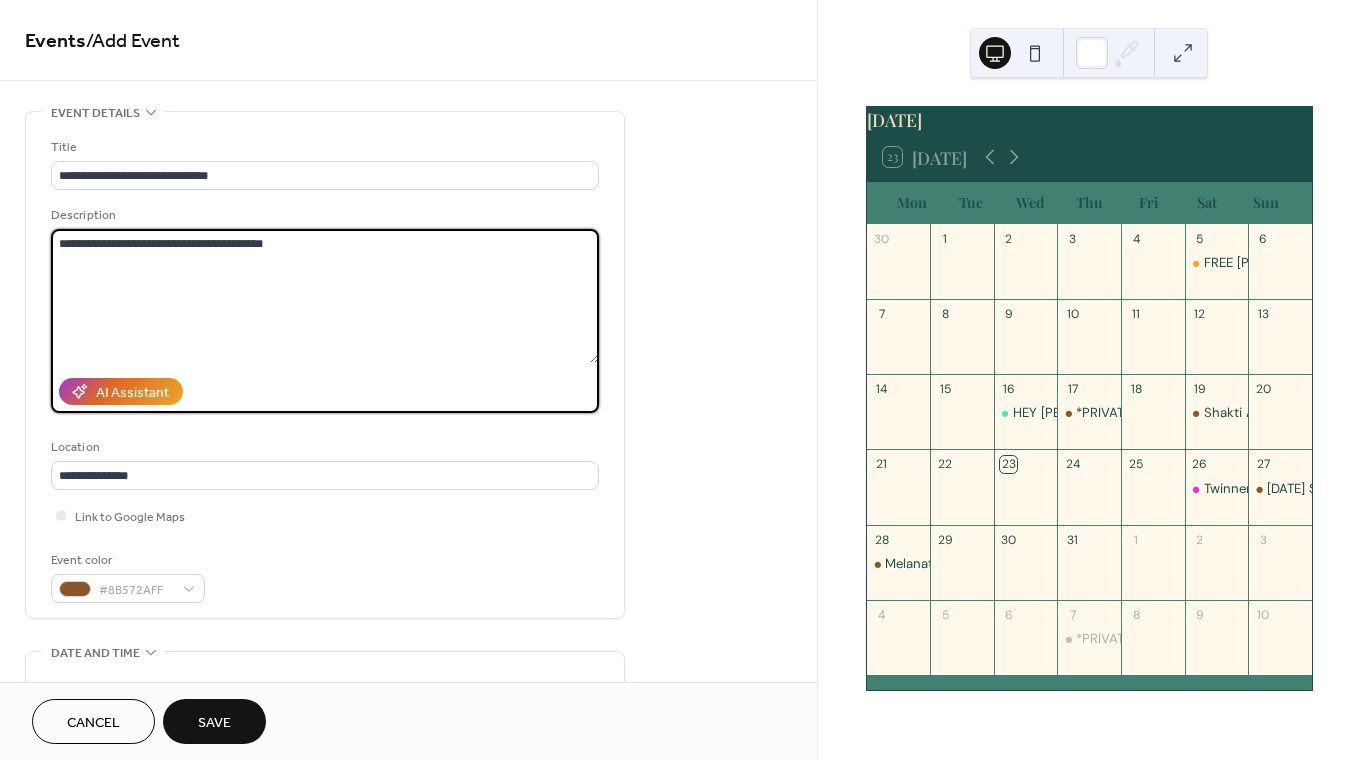 click on "**********" at bounding box center (325, 296) 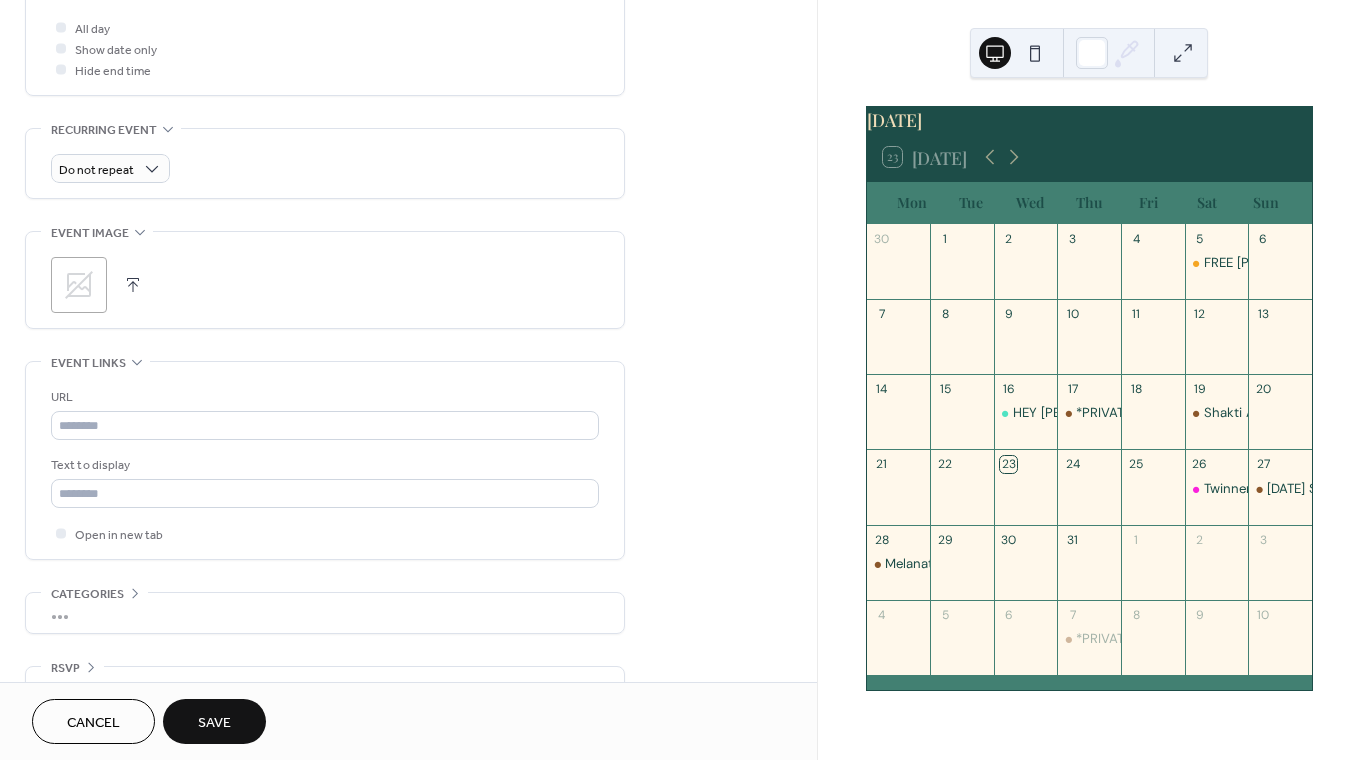 scroll, scrollTop: 804, scrollLeft: 0, axis: vertical 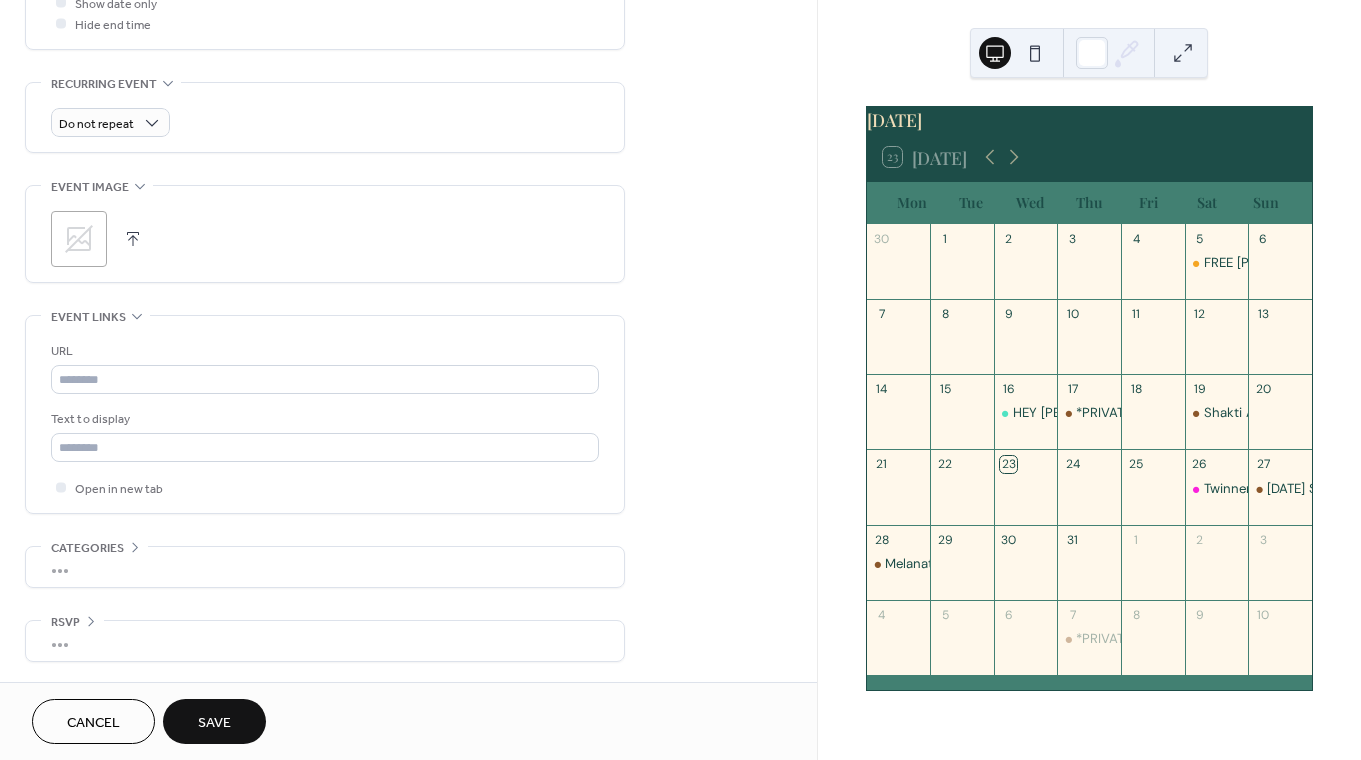 type on "**********" 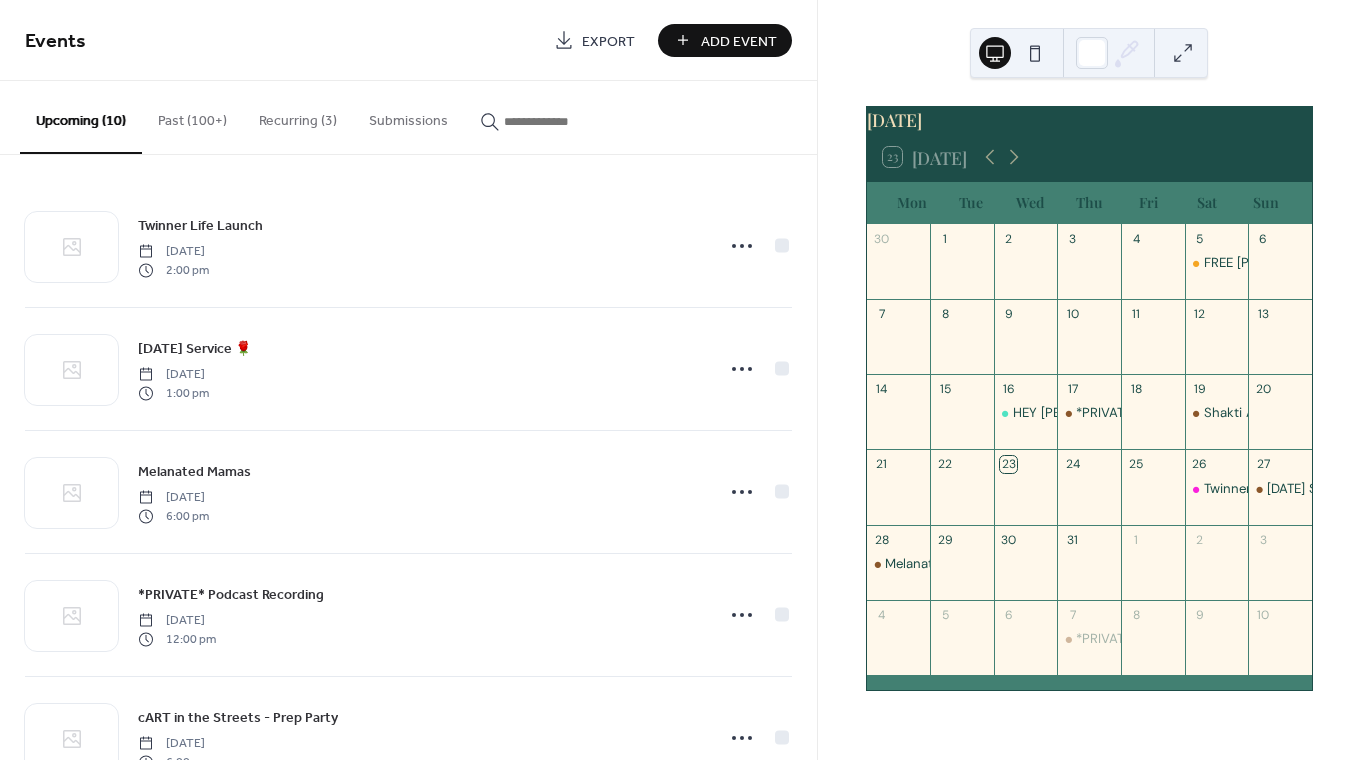 click on "Past (100+)" at bounding box center [192, 116] 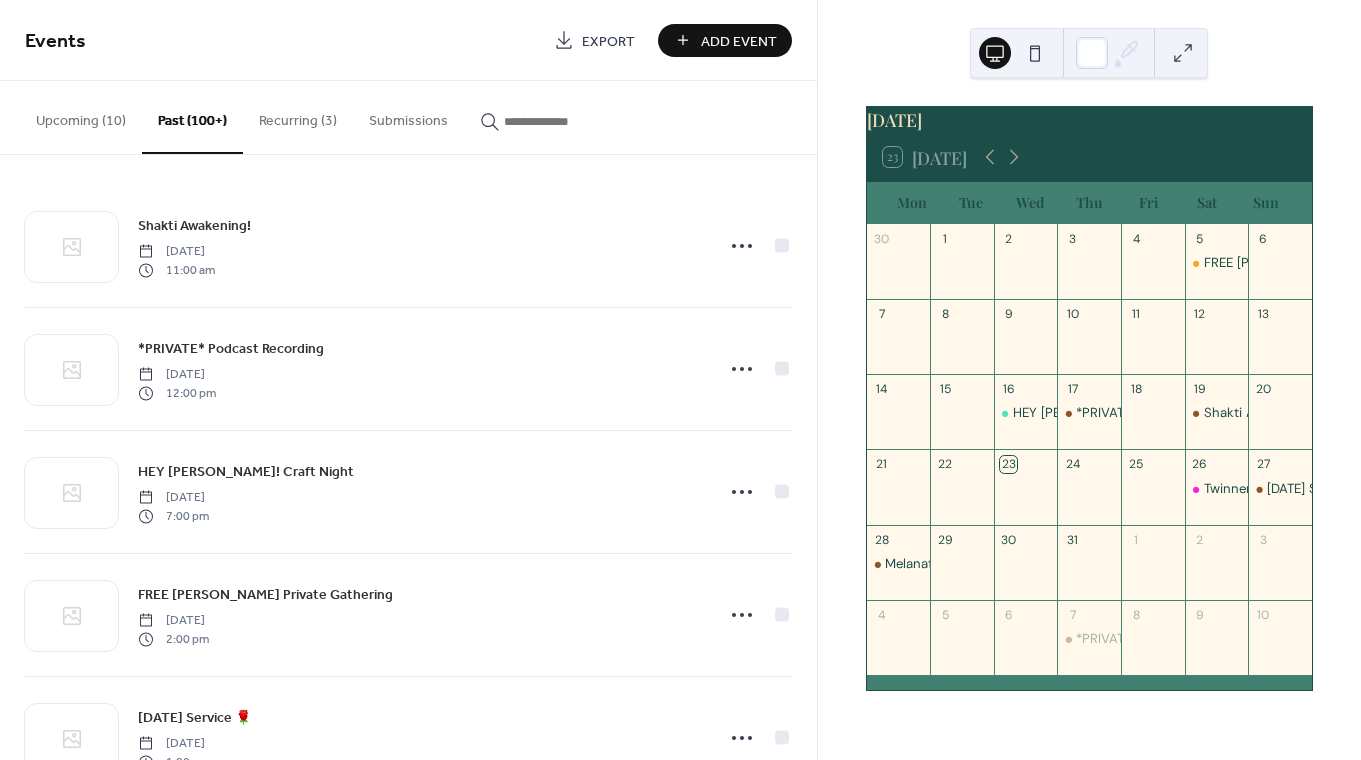click on "Upcoming (10)" at bounding box center (81, 116) 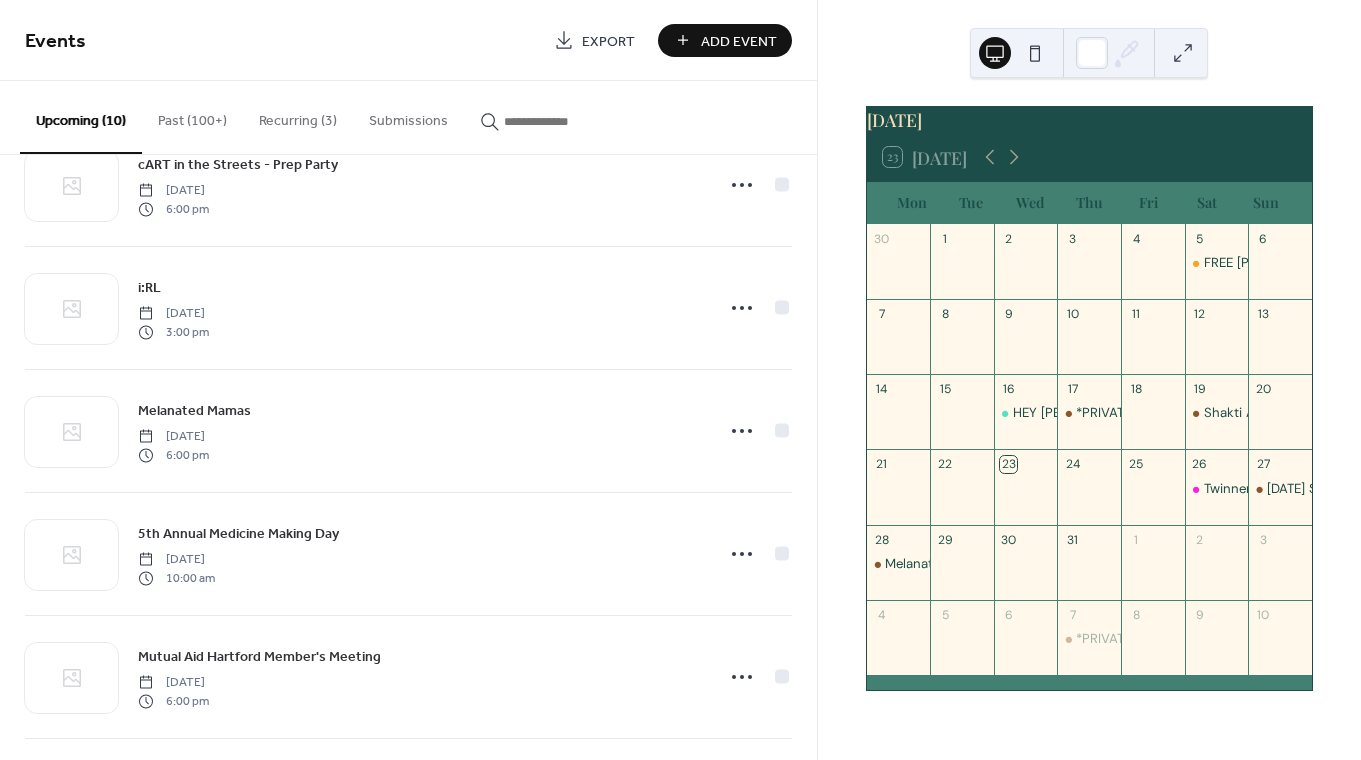 scroll, scrollTop: 557, scrollLeft: 0, axis: vertical 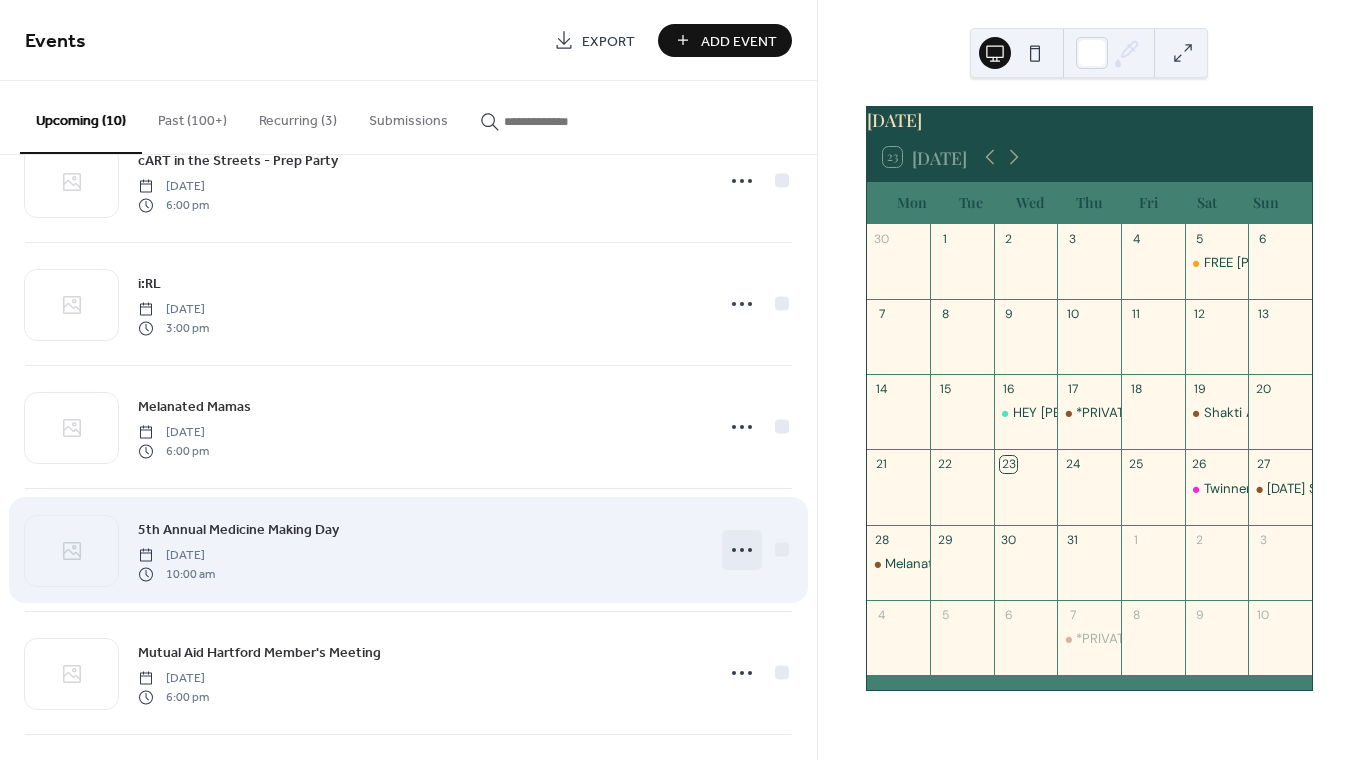 click 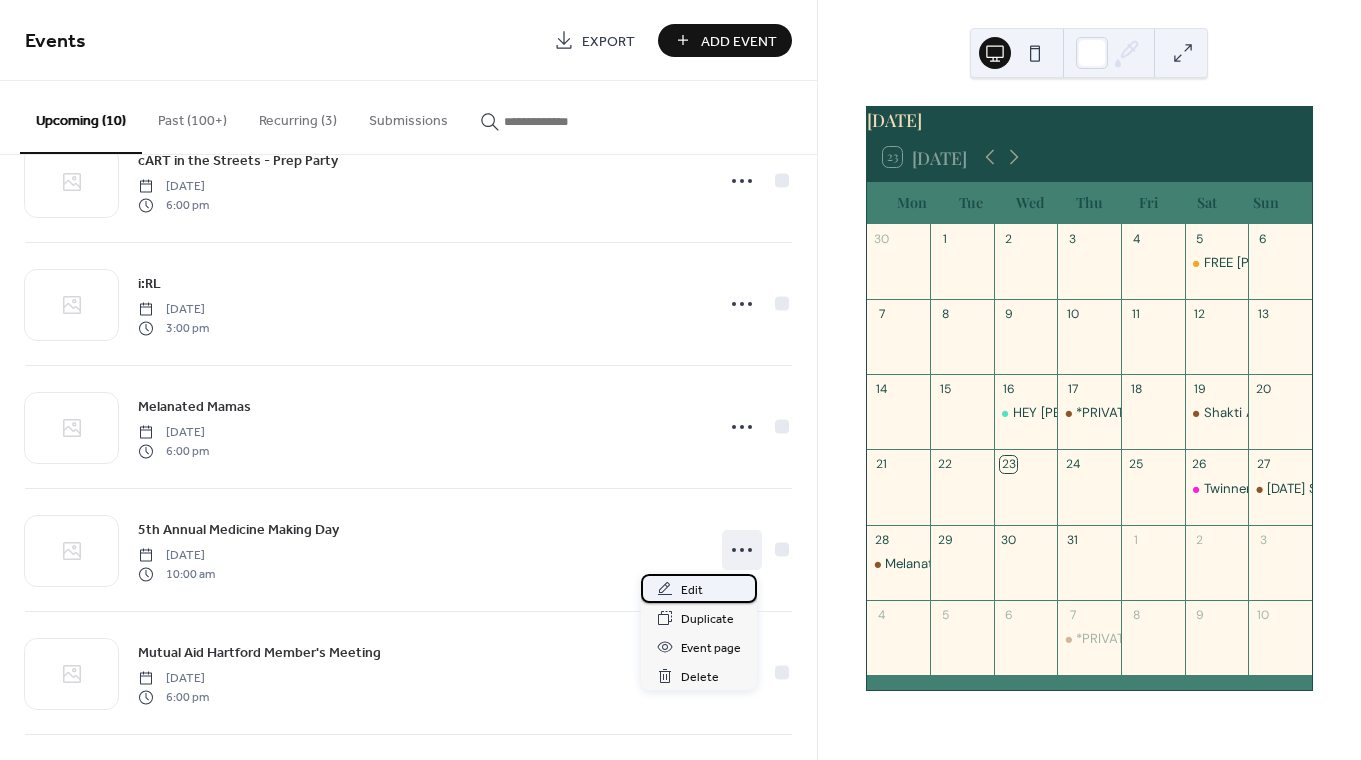 click on "Edit" at bounding box center (692, 590) 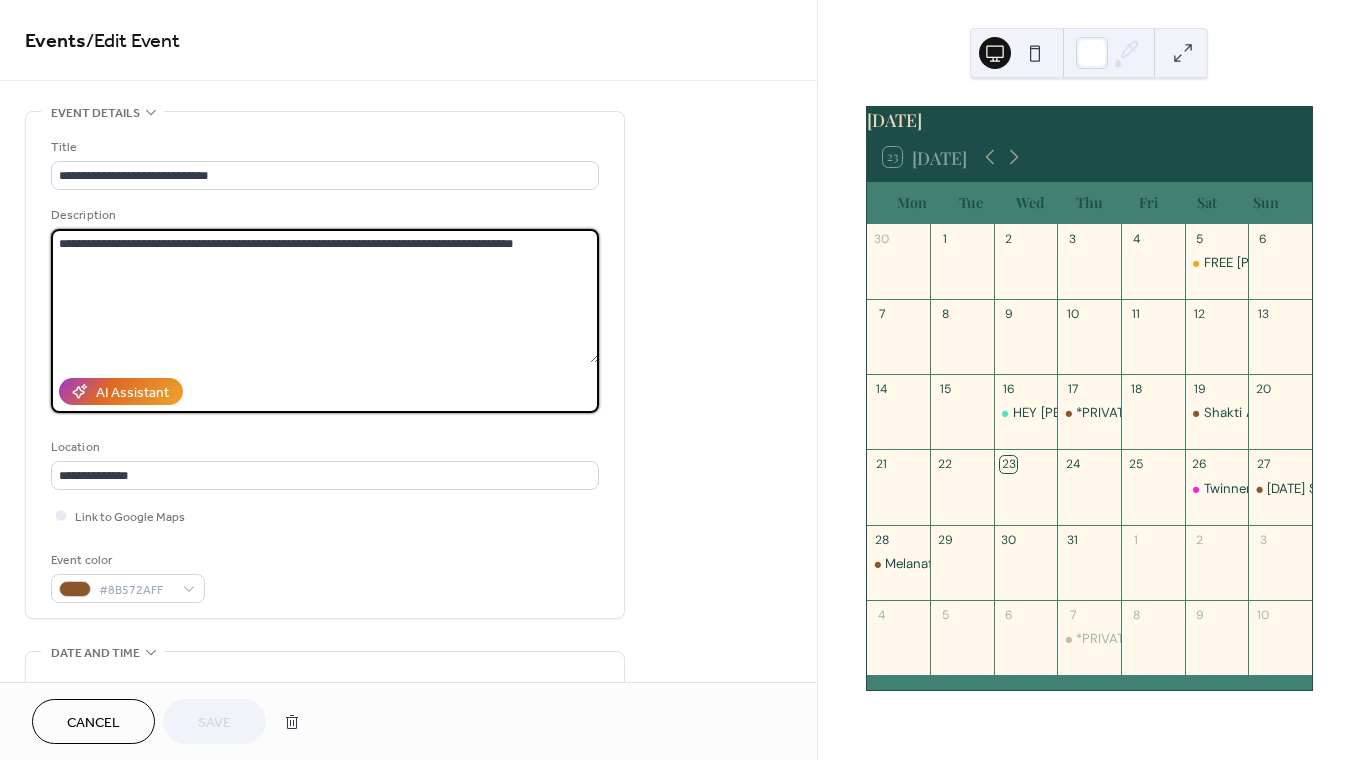 click on "**********" at bounding box center (325, 296) 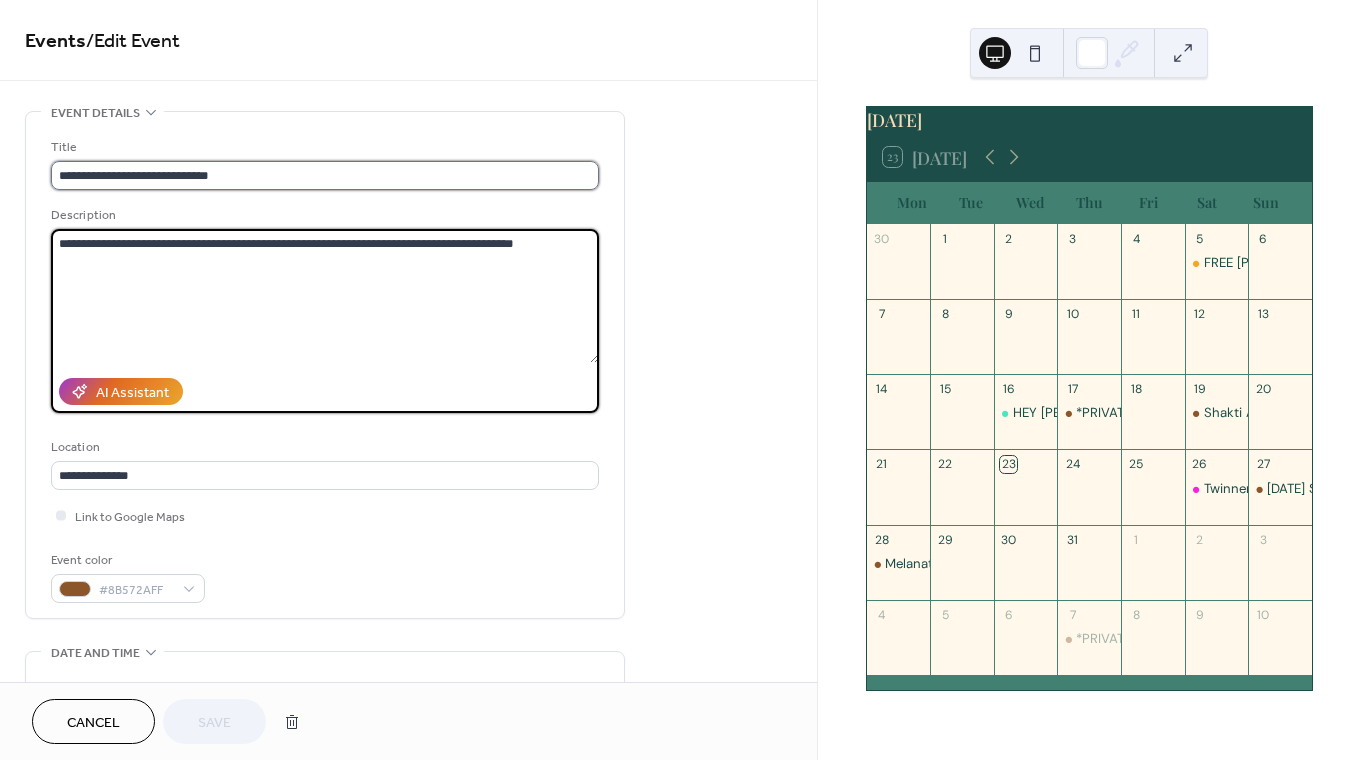click on "**********" at bounding box center [325, 175] 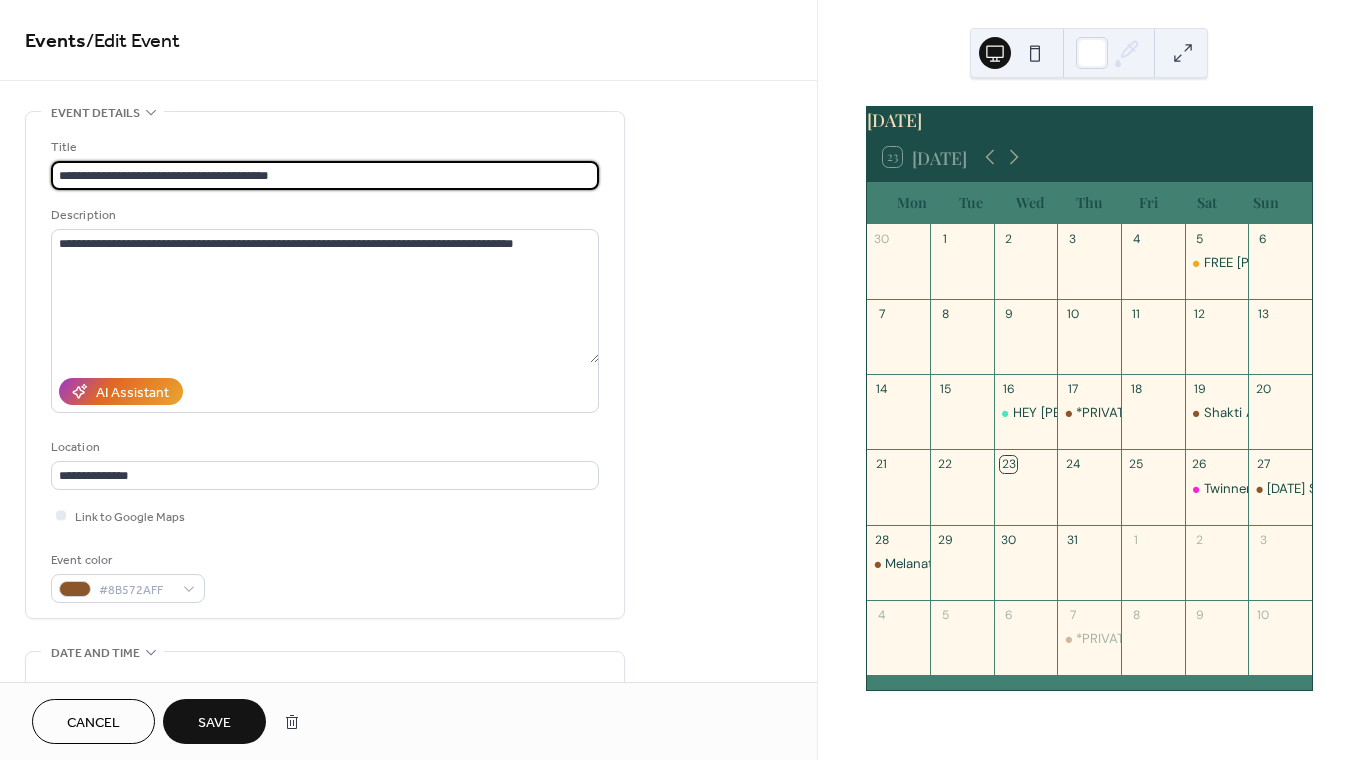 type on "**********" 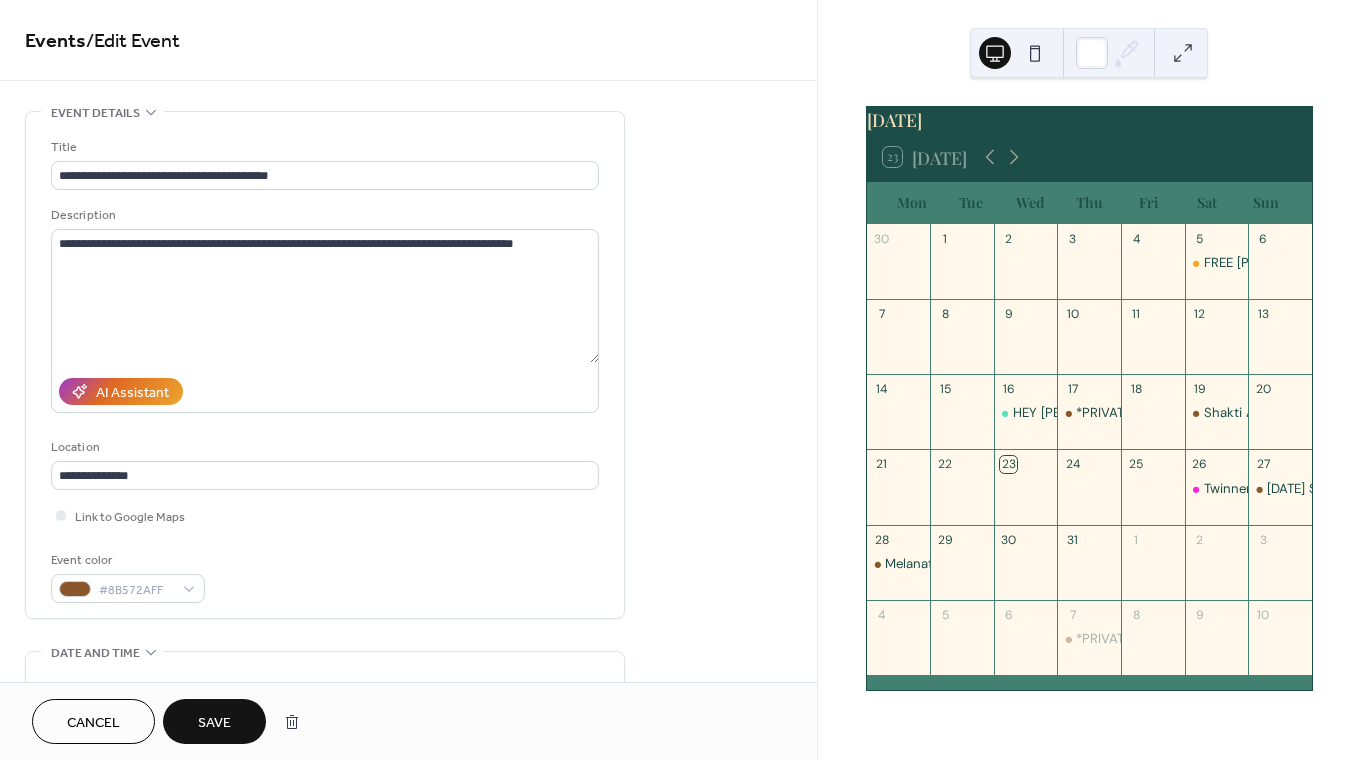 click on "Save" at bounding box center (214, 721) 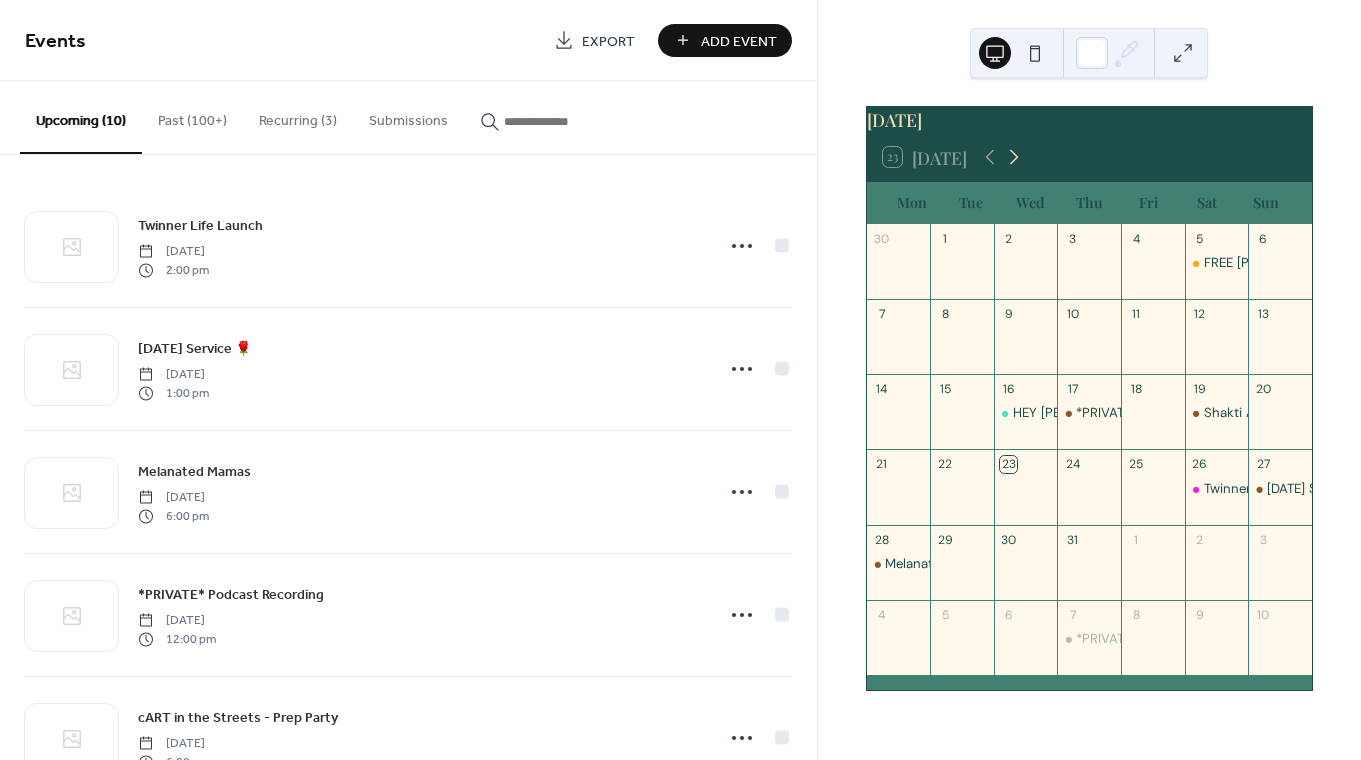 click 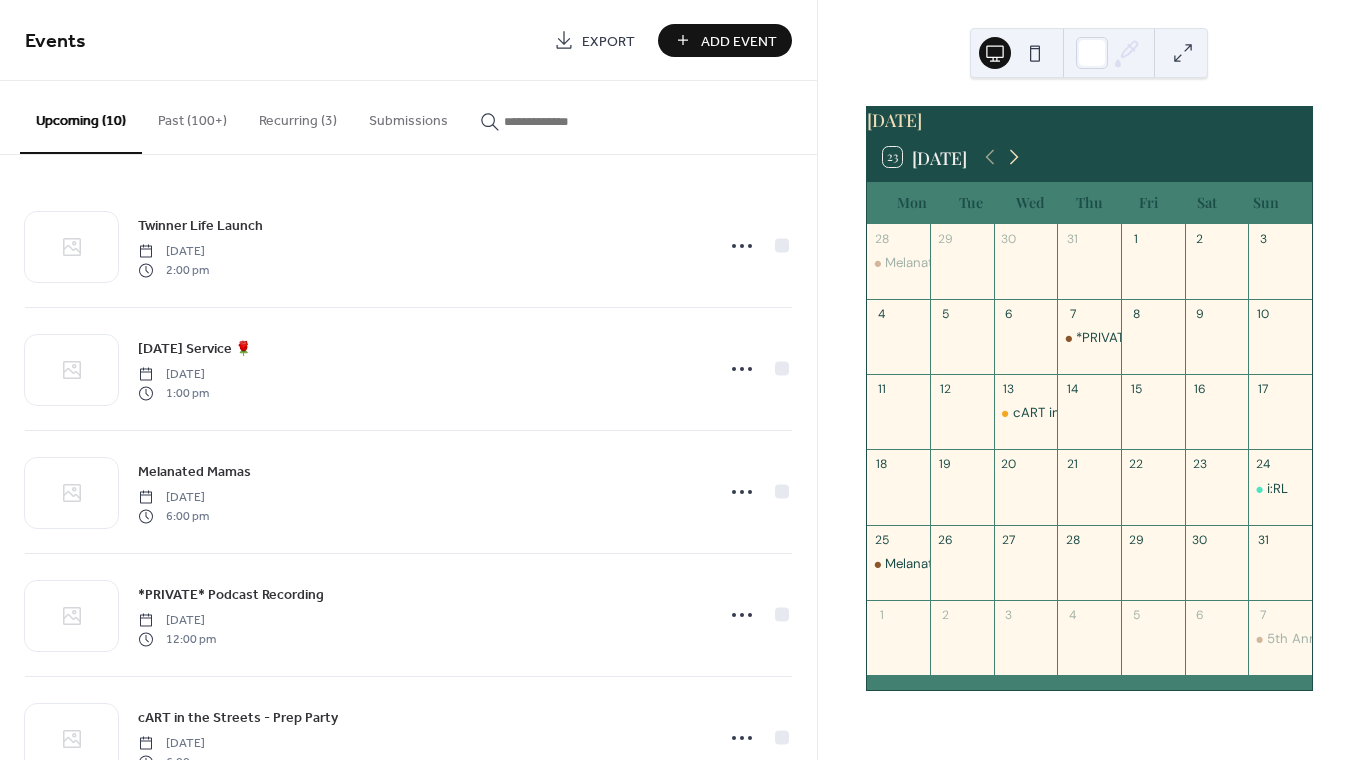 click 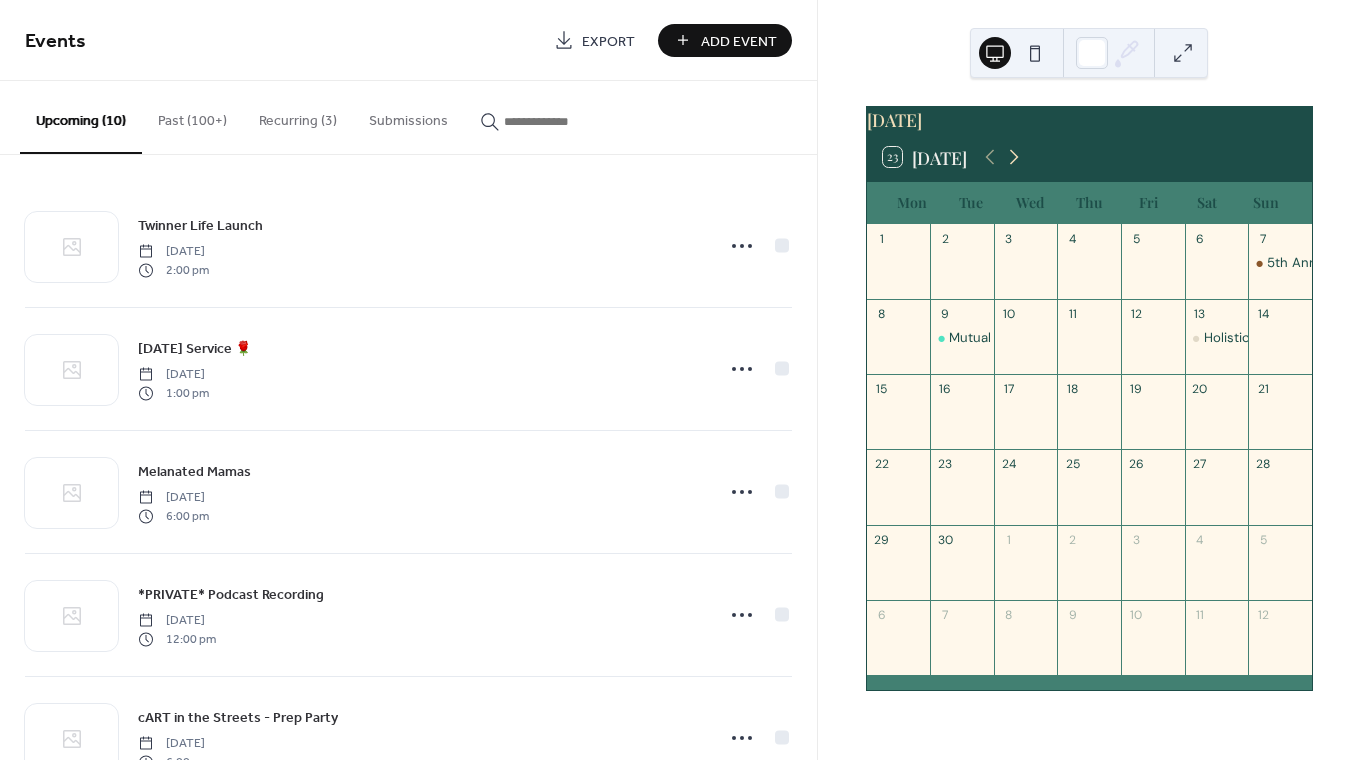 click 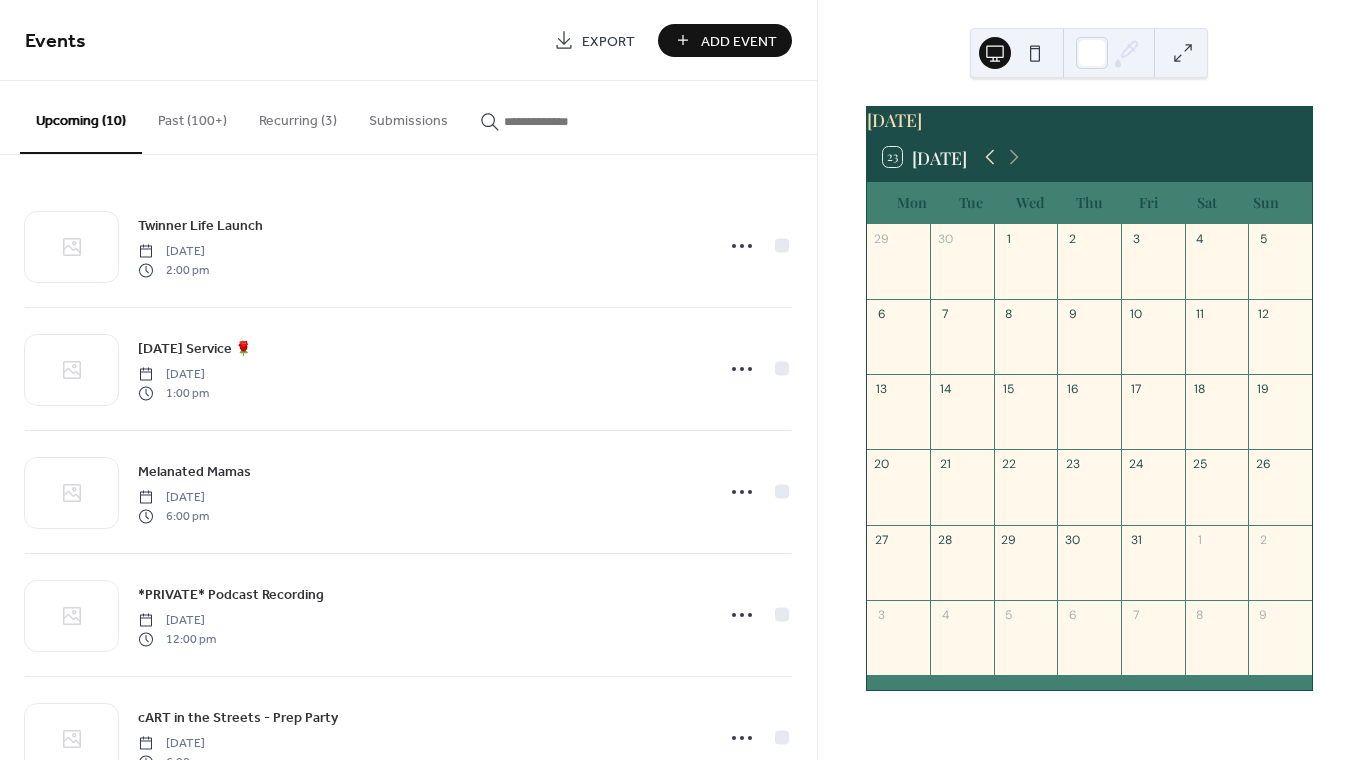 click 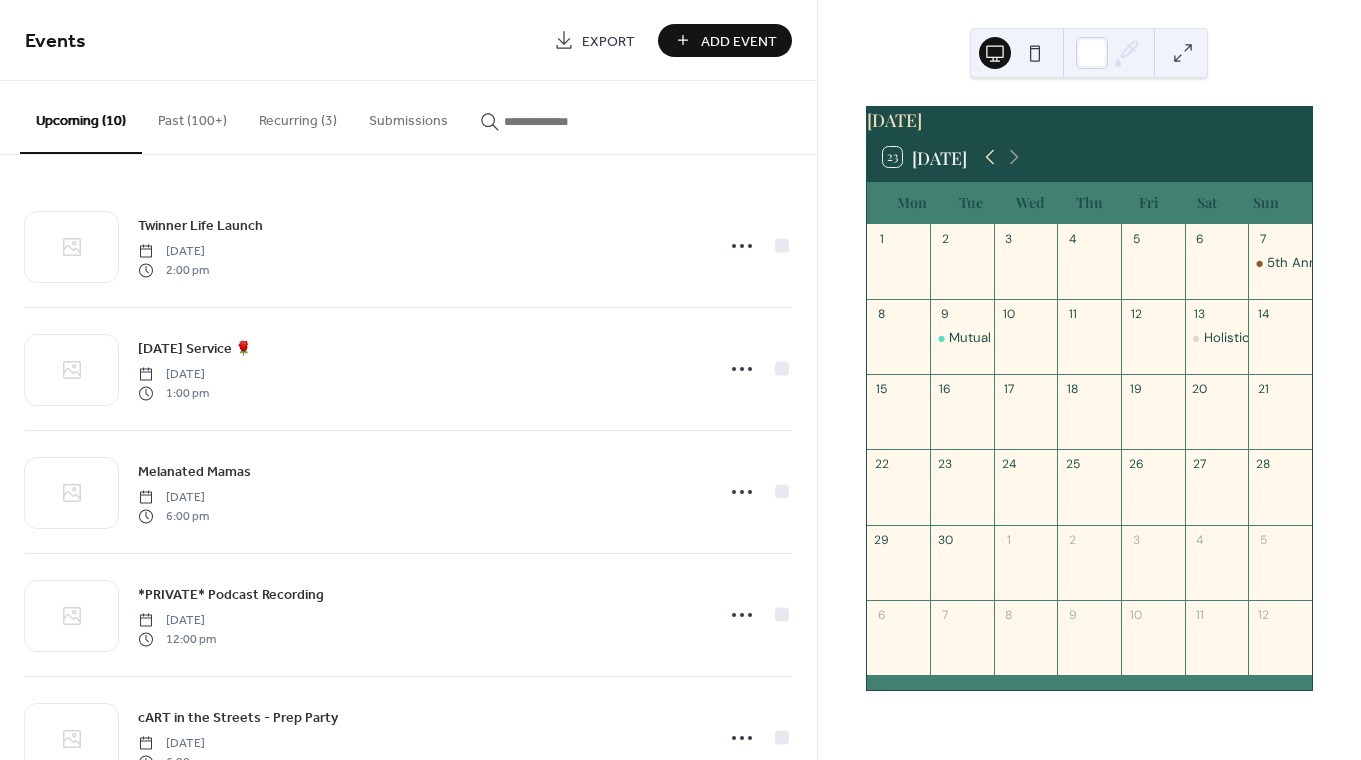 click 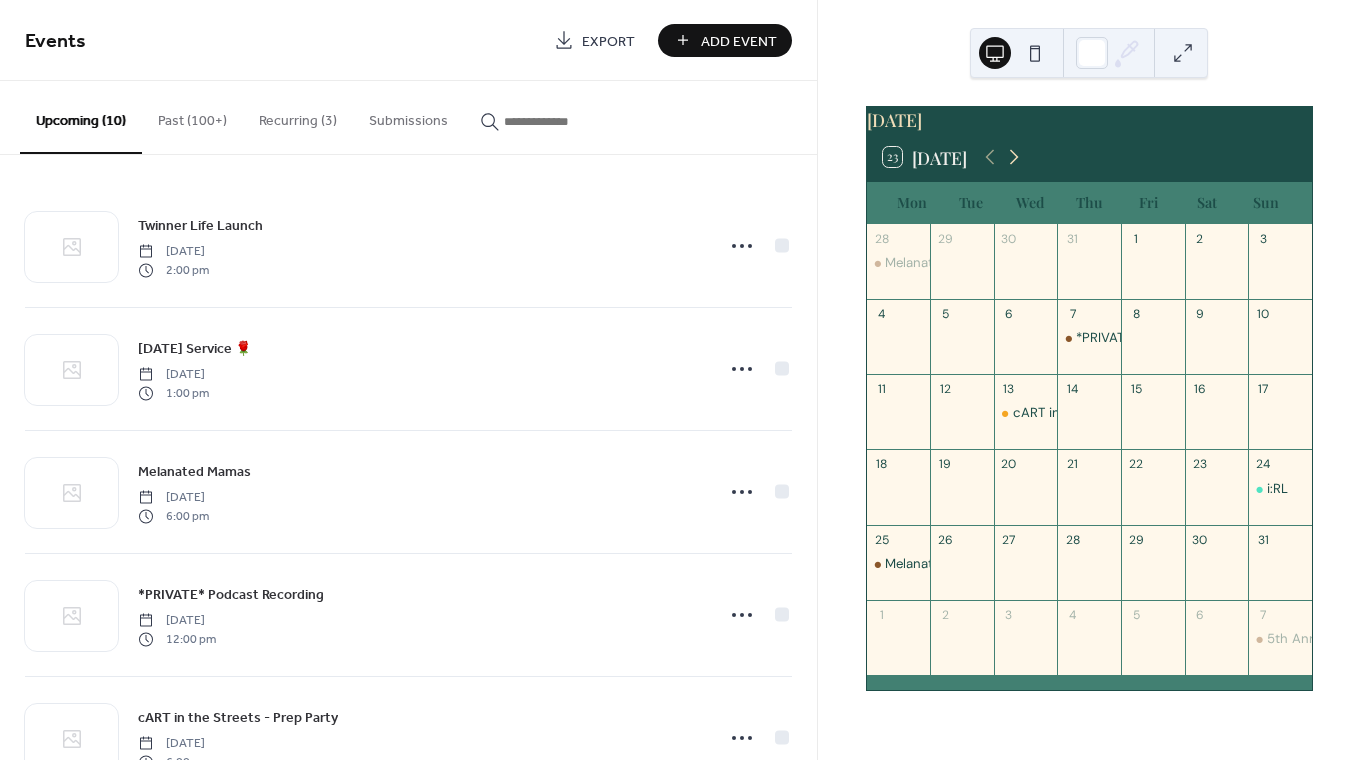 click 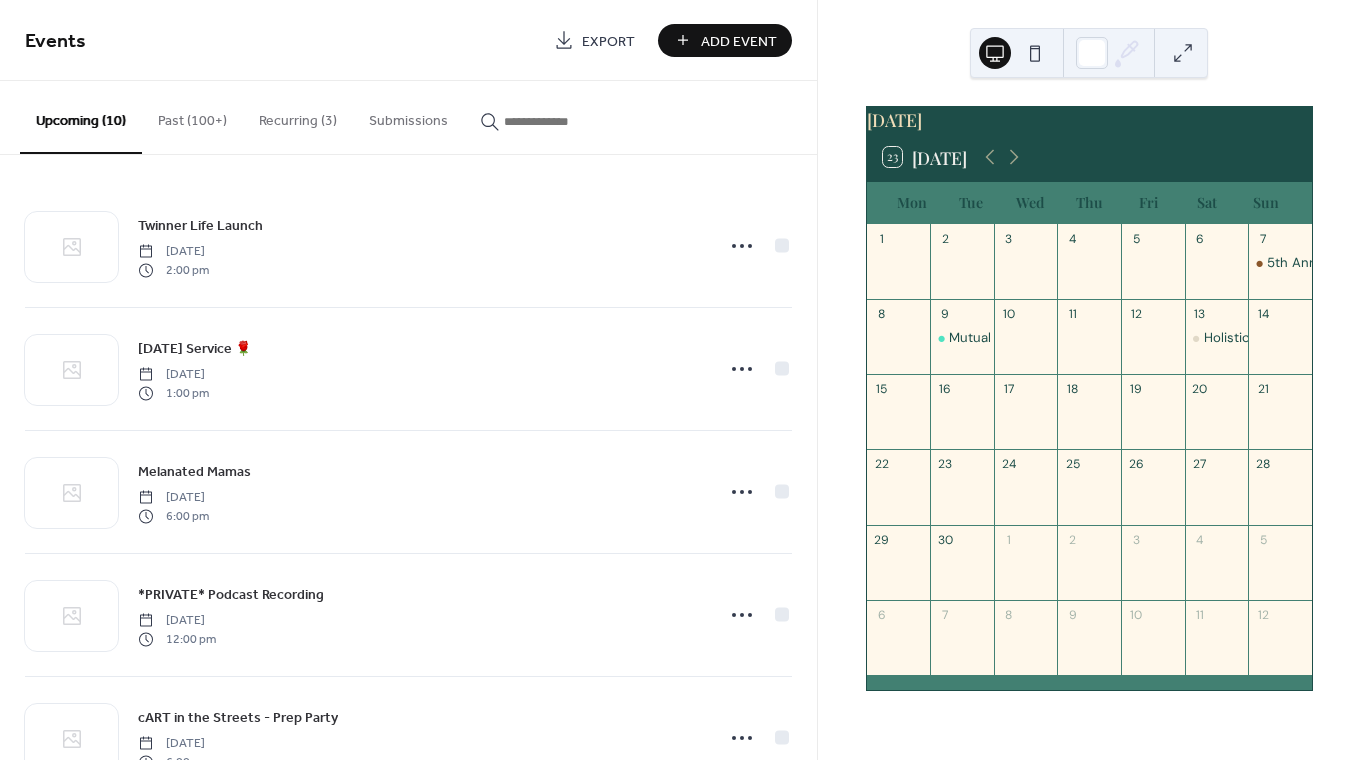 click on "Add Event" at bounding box center (739, 41) 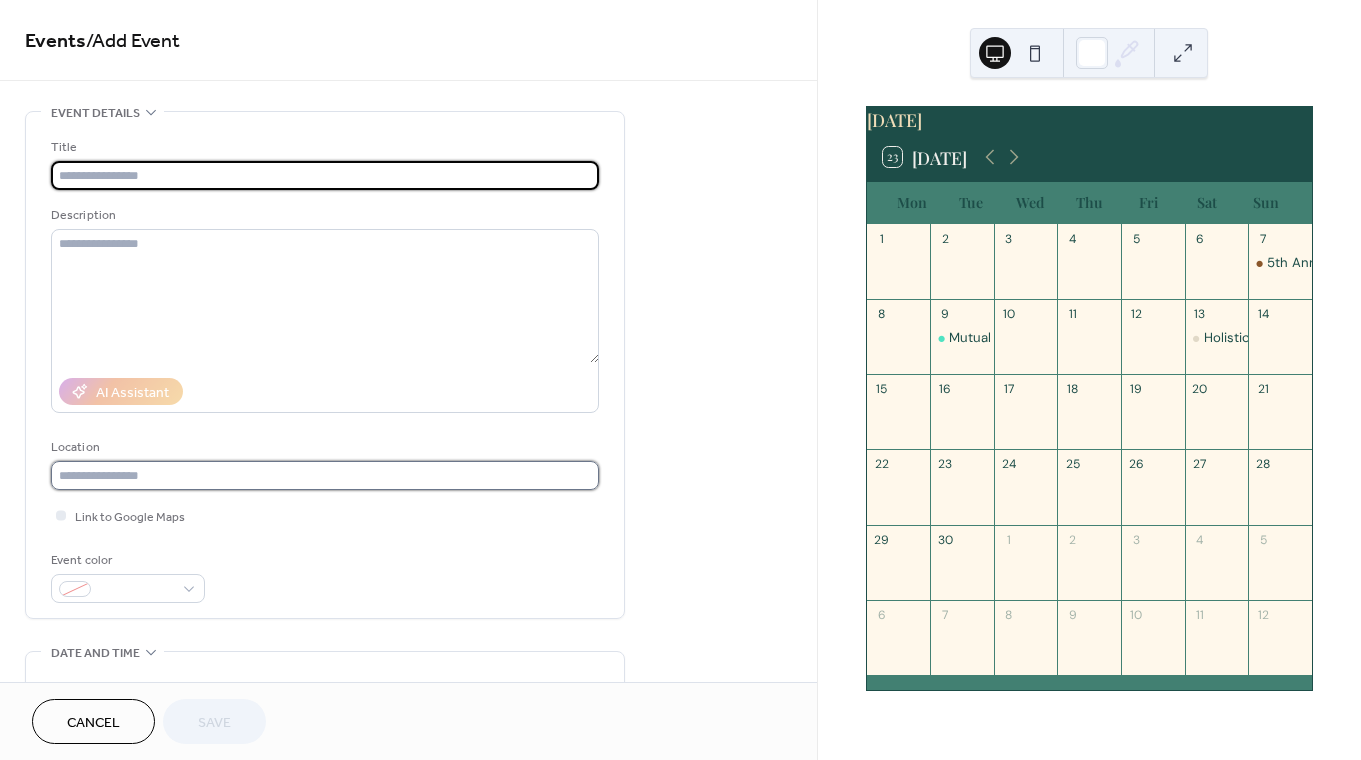 click at bounding box center [325, 475] 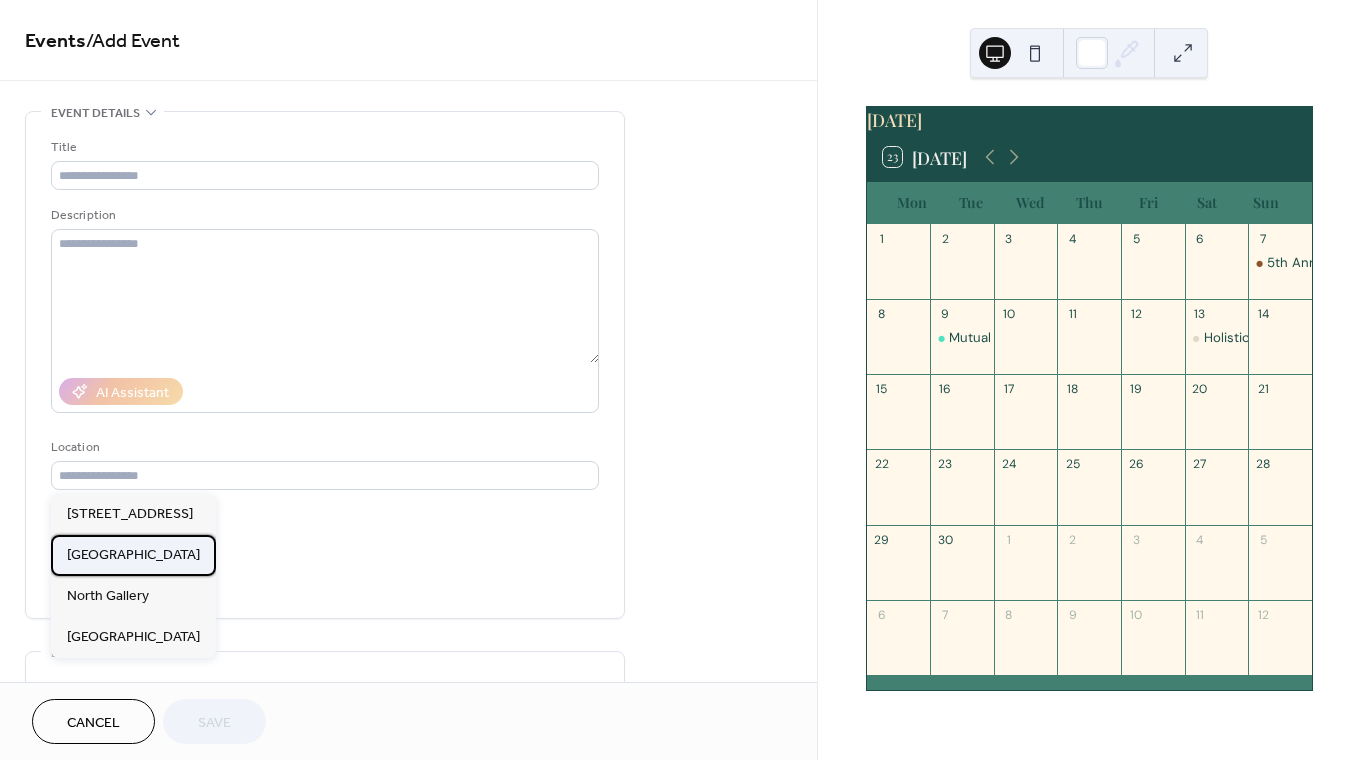 click on "Grand Ballroom" at bounding box center [133, 555] 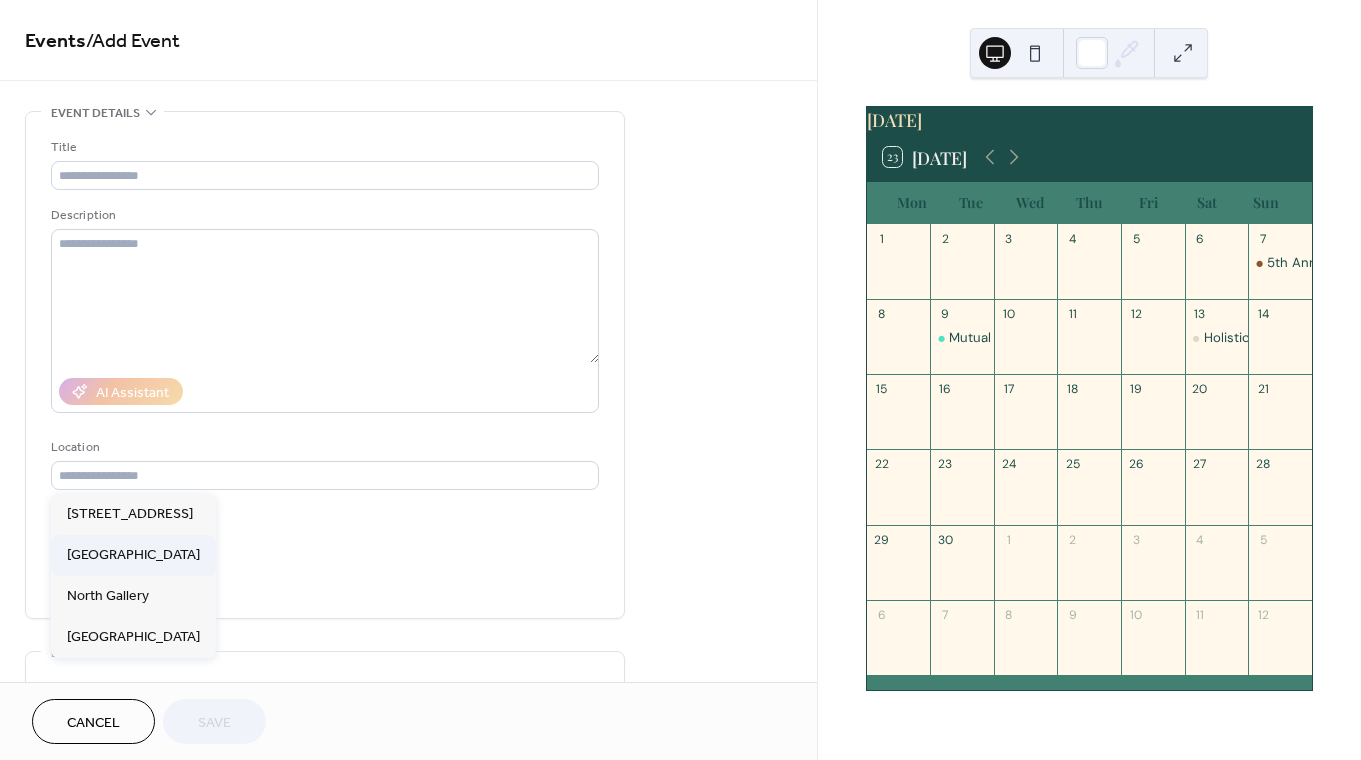 type on "**********" 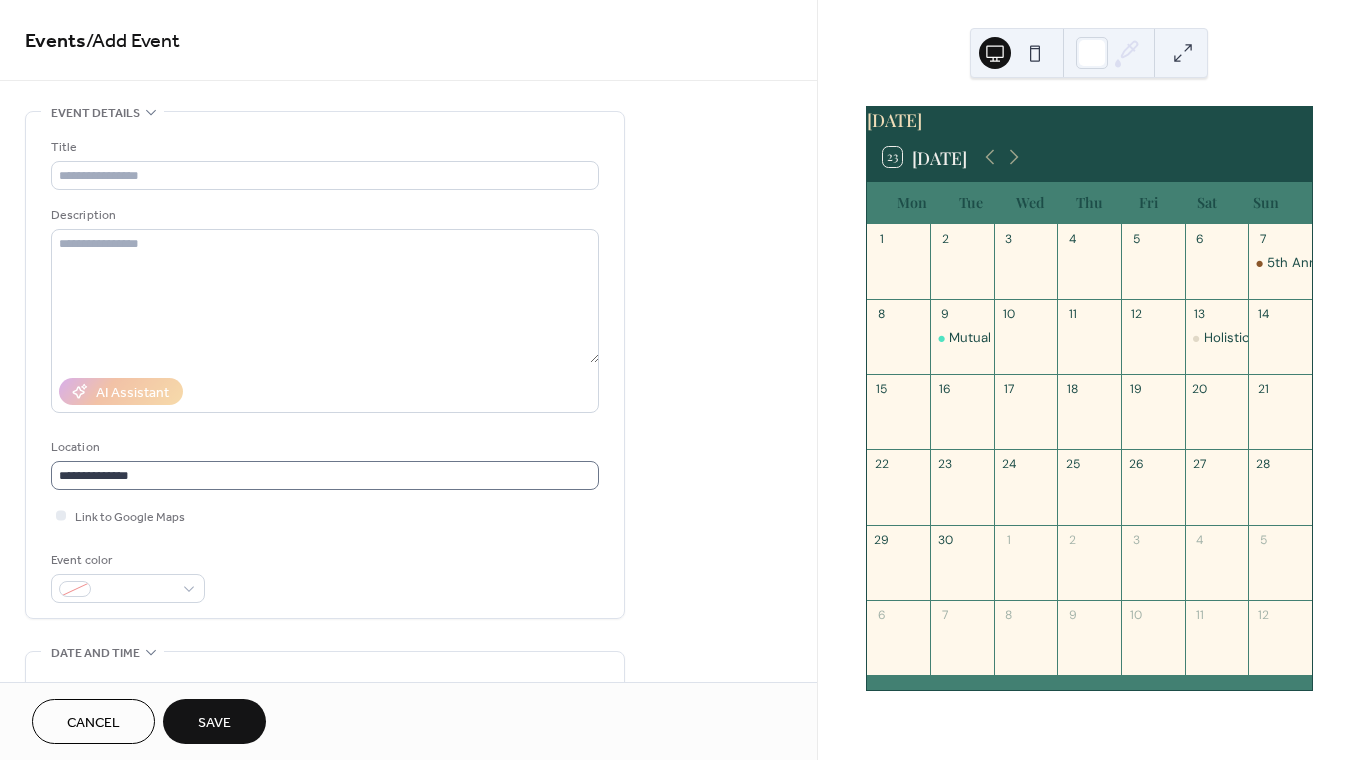 scroll, scrollTop: 1, scrollLeft: 0, axis: vertical 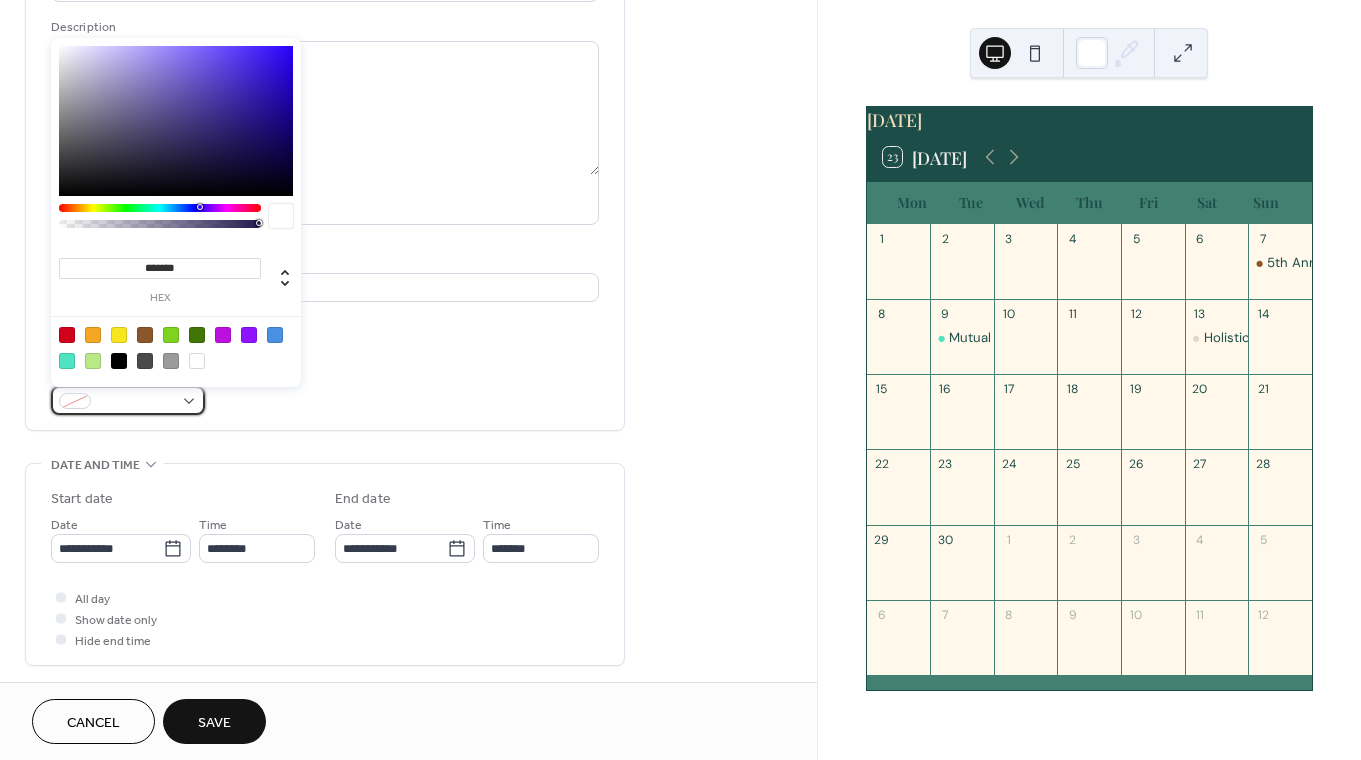 click at bounding box center (136, 402) 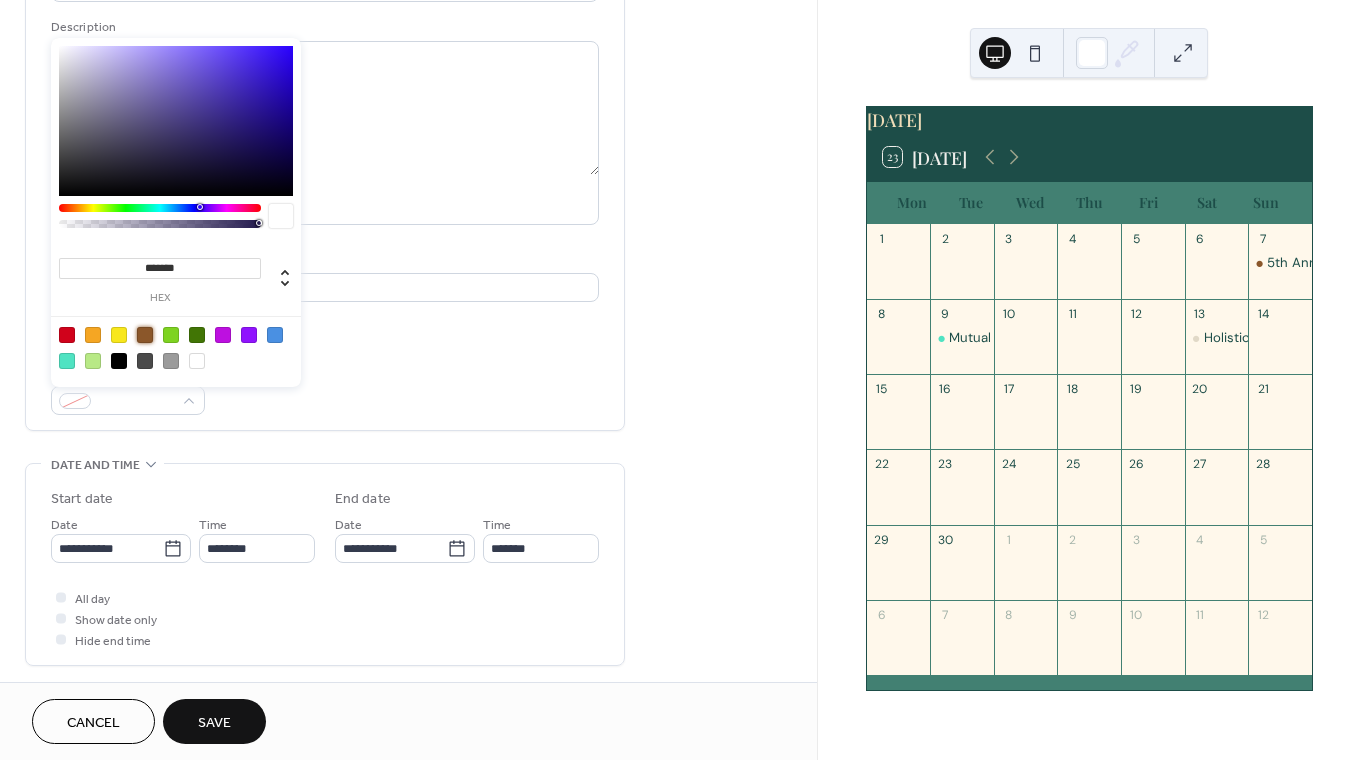 click at bounding box center (145, 335) 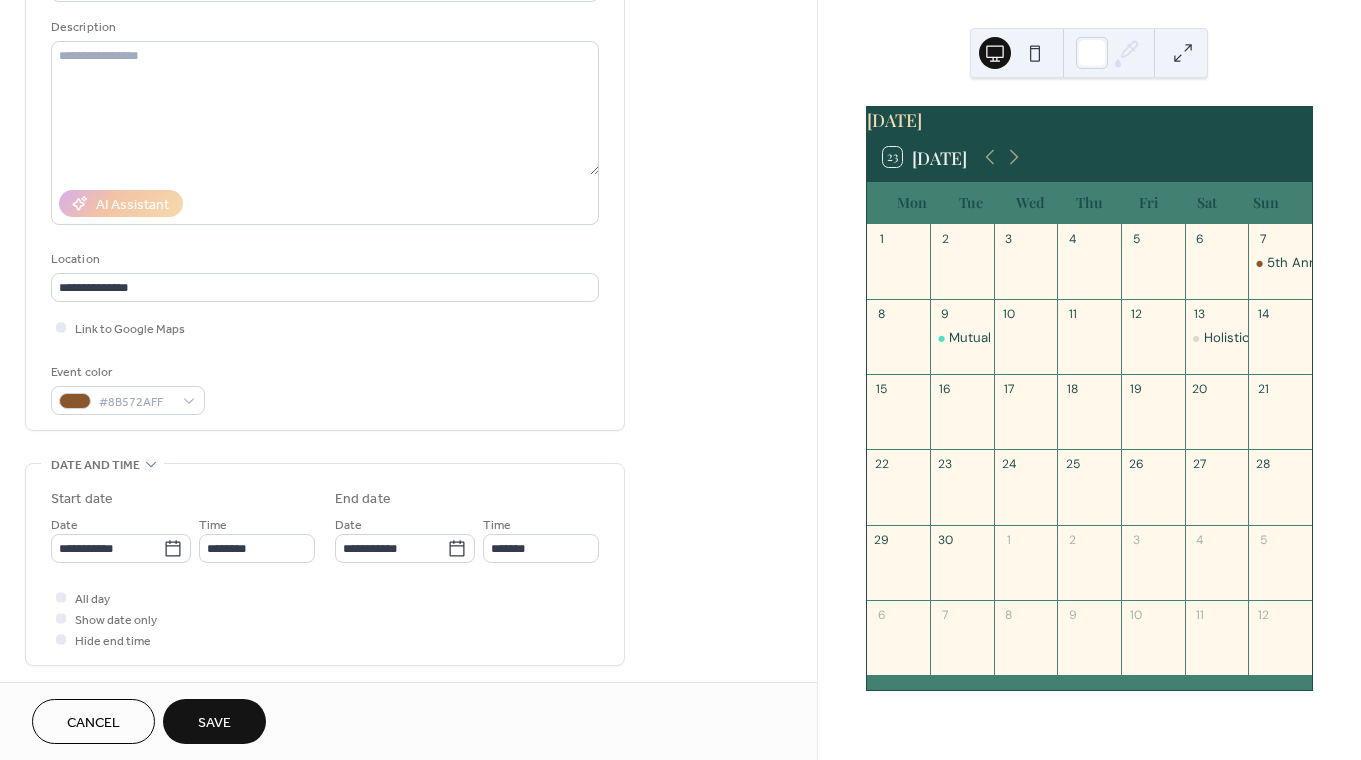 click on "AI Assistant" at bounding box center [325, 203] 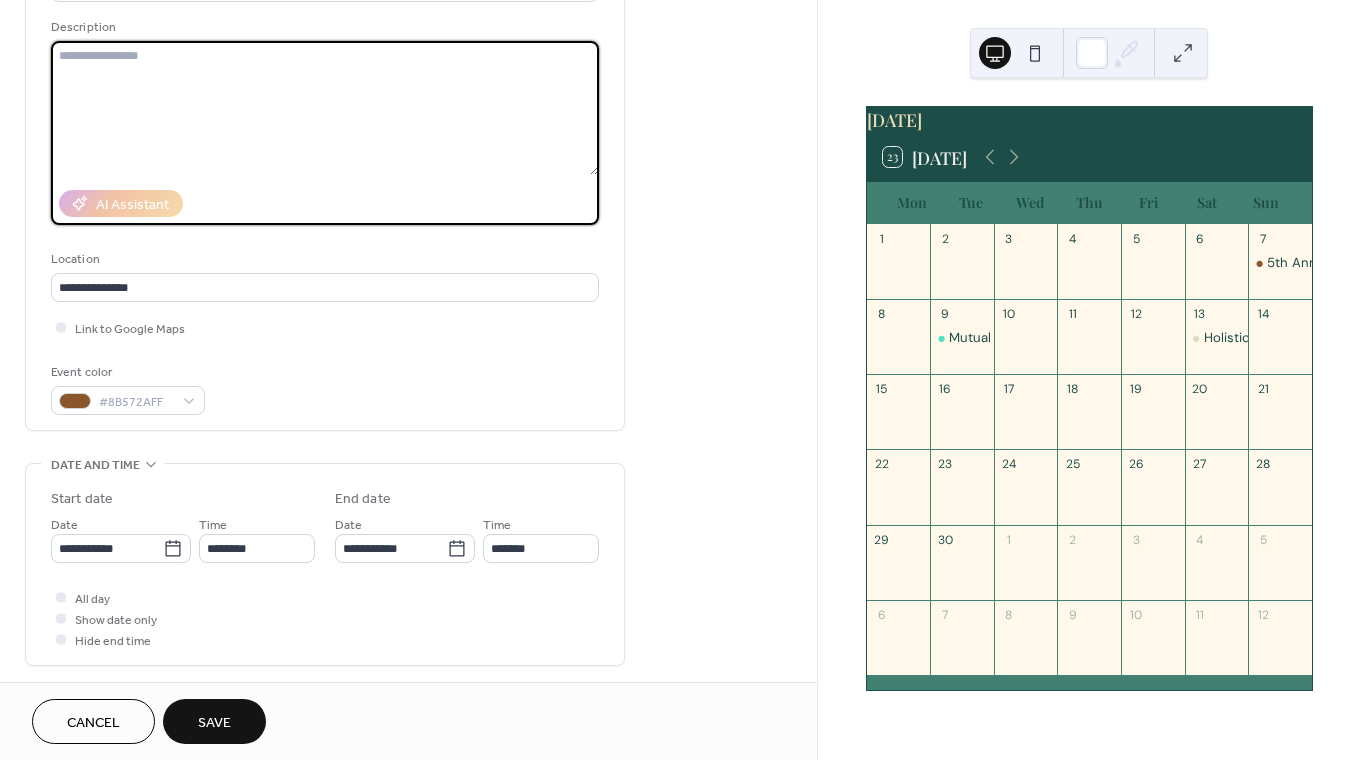 click at bounding box center [325, 108] 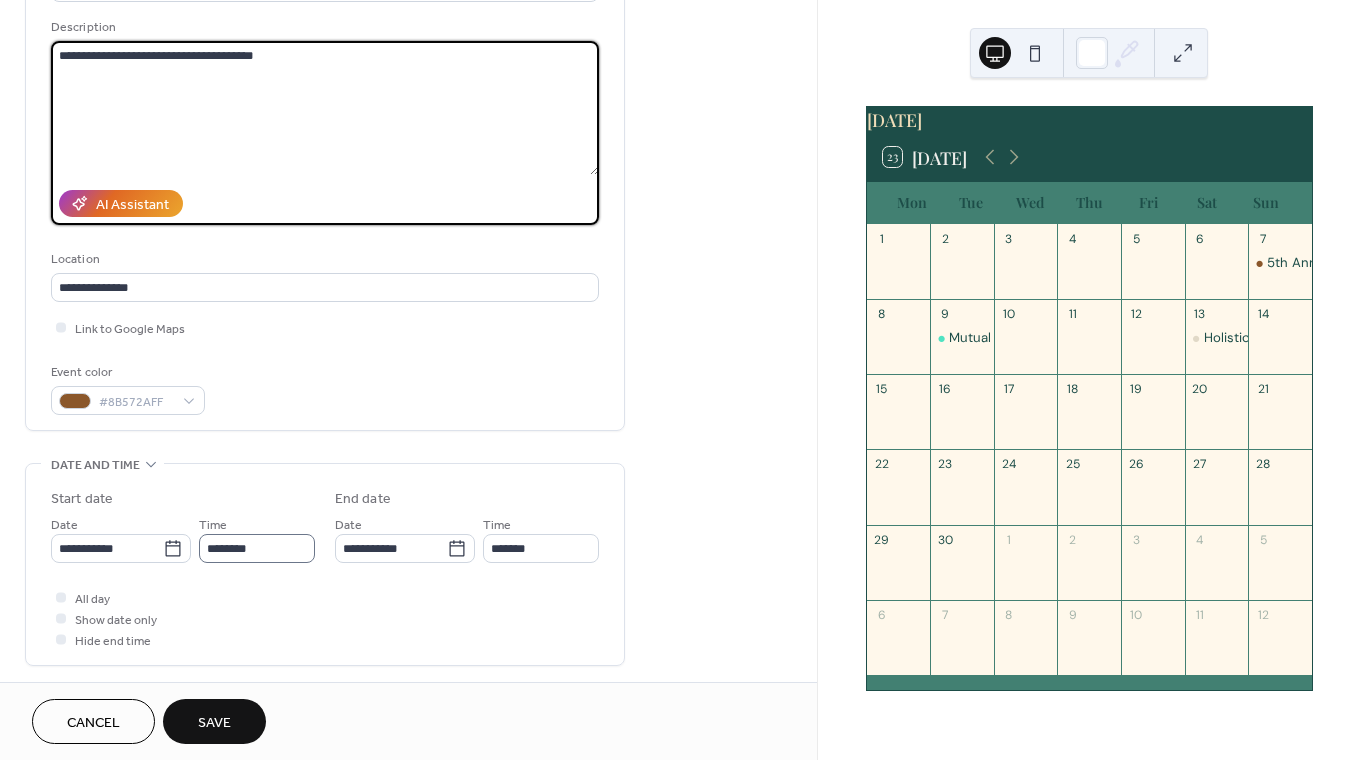 type on "**********" 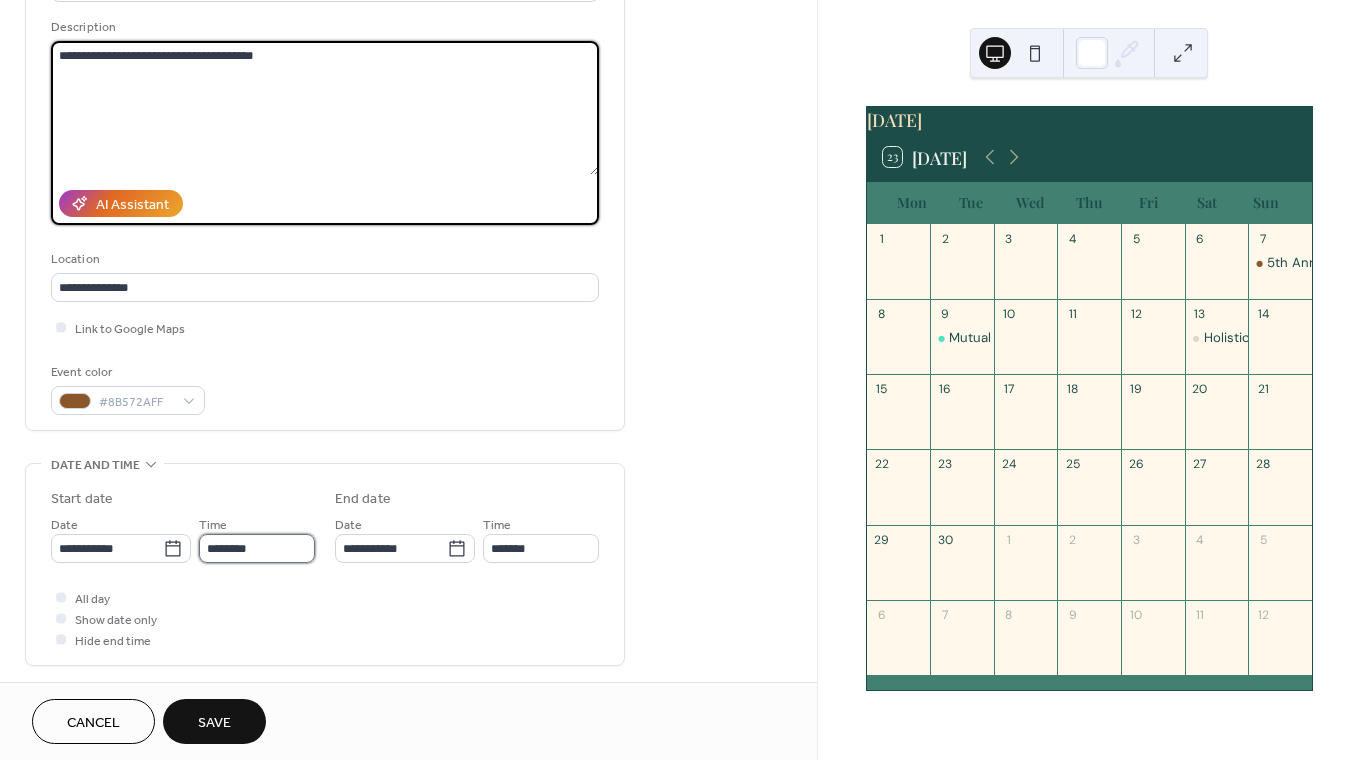 click on "********" at bounding box center (257, 548) 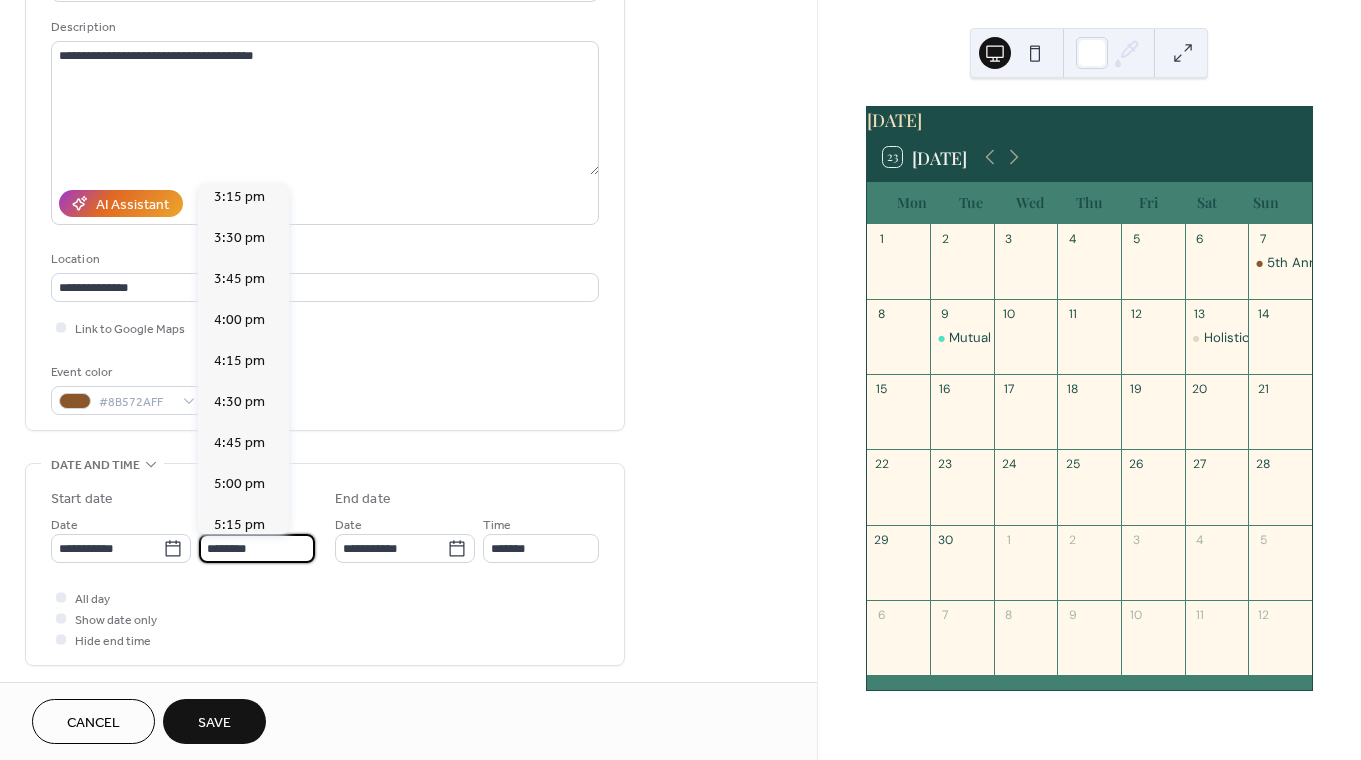 scroll, scrollTop: 2527, scrollLeft: 0, axis: vertical 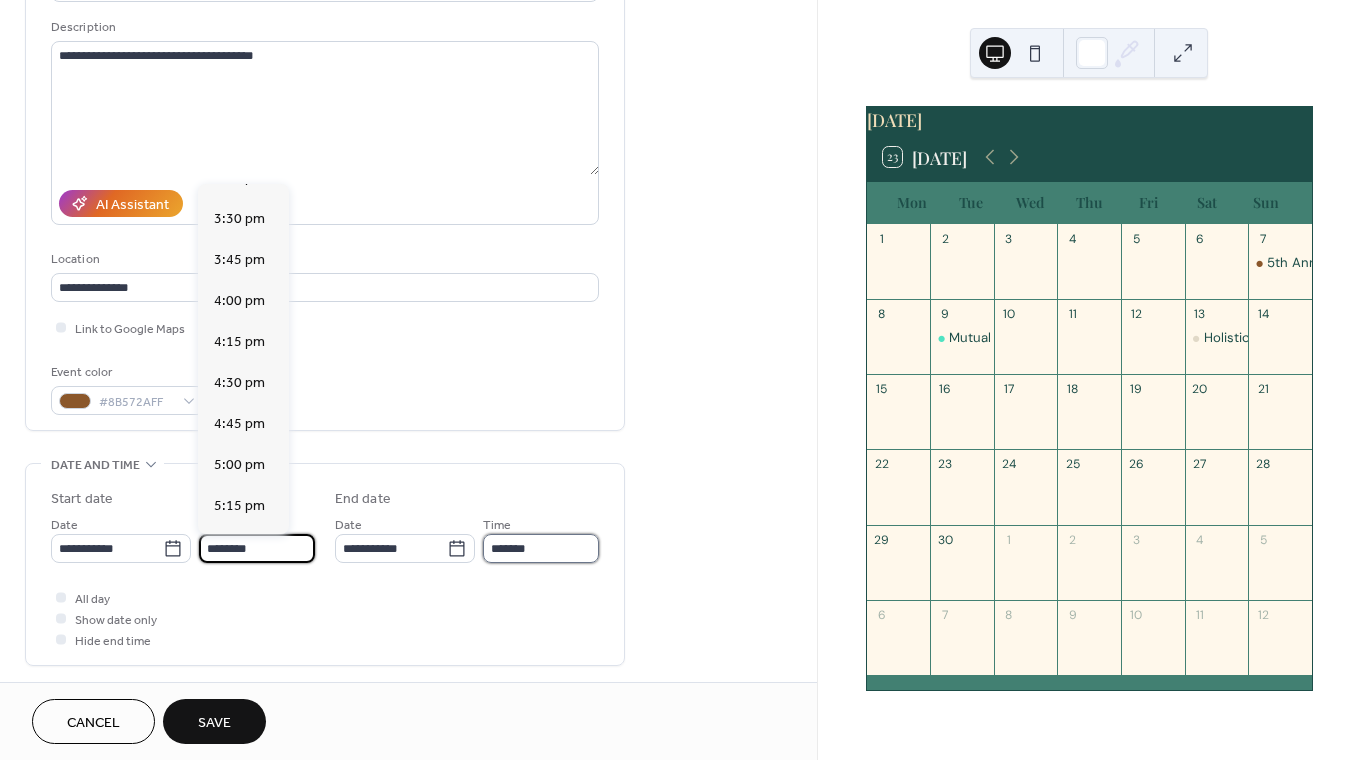 click on "*******" at bounding box center [541, 548] 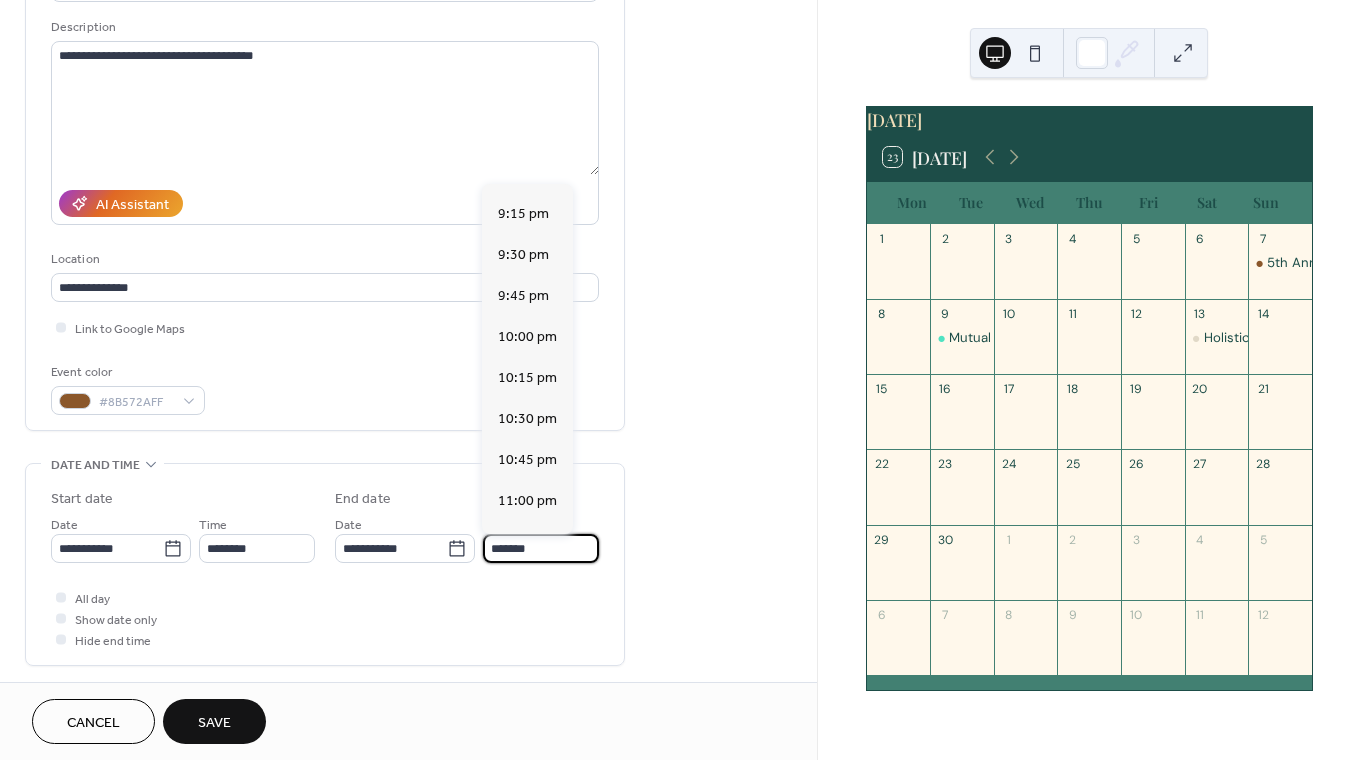 scroll, scrollTop: 1503, scrollLeft: 0, axis: vertical 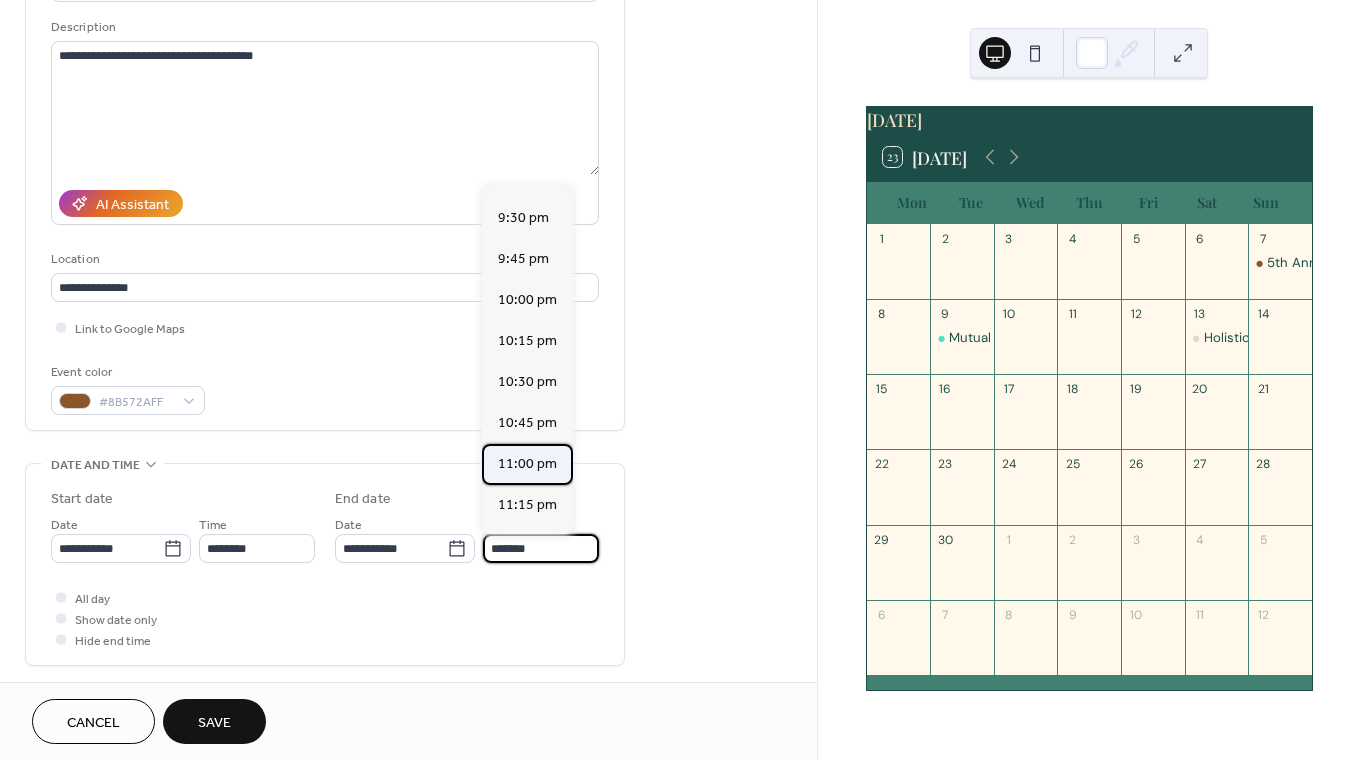click on "11:00 pm" at bounding box center [527, 464] 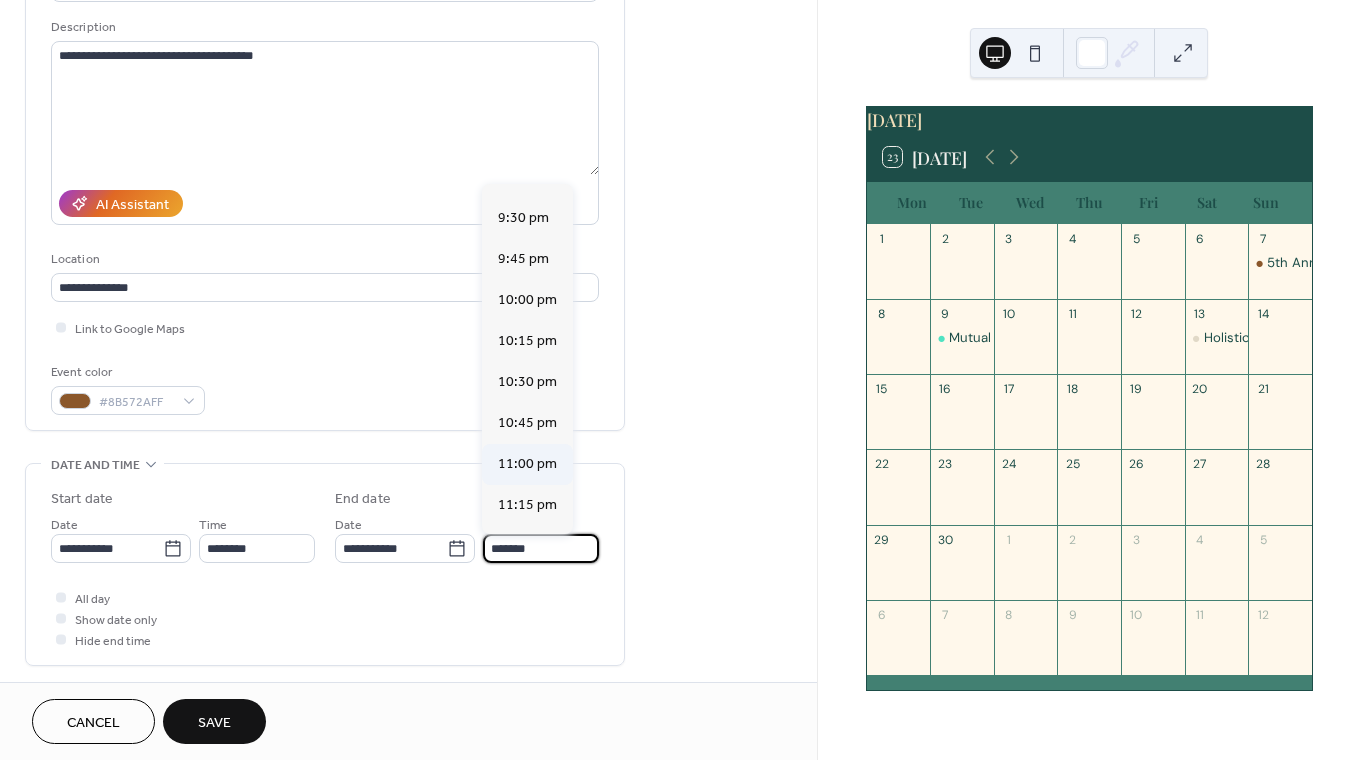 type on "********" 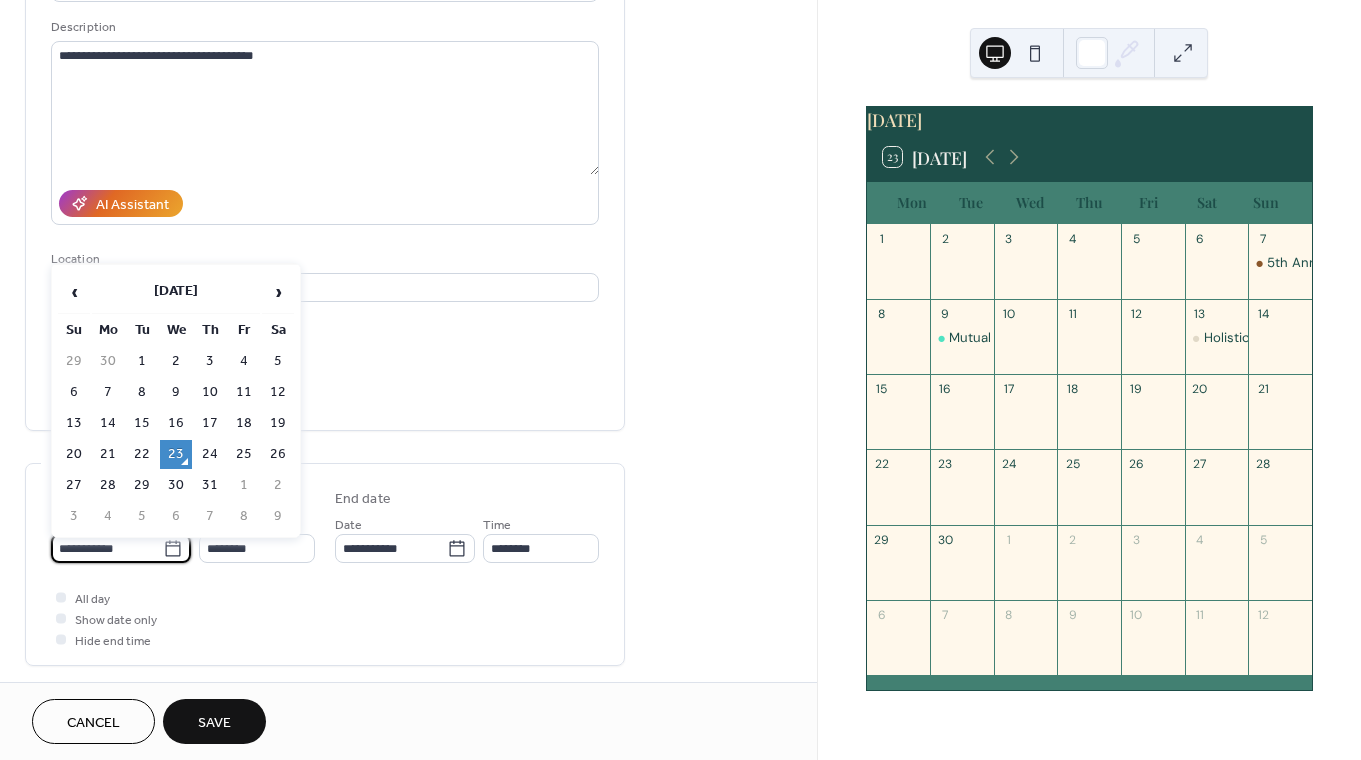 click on "**********" at bounding box center [107, 548] 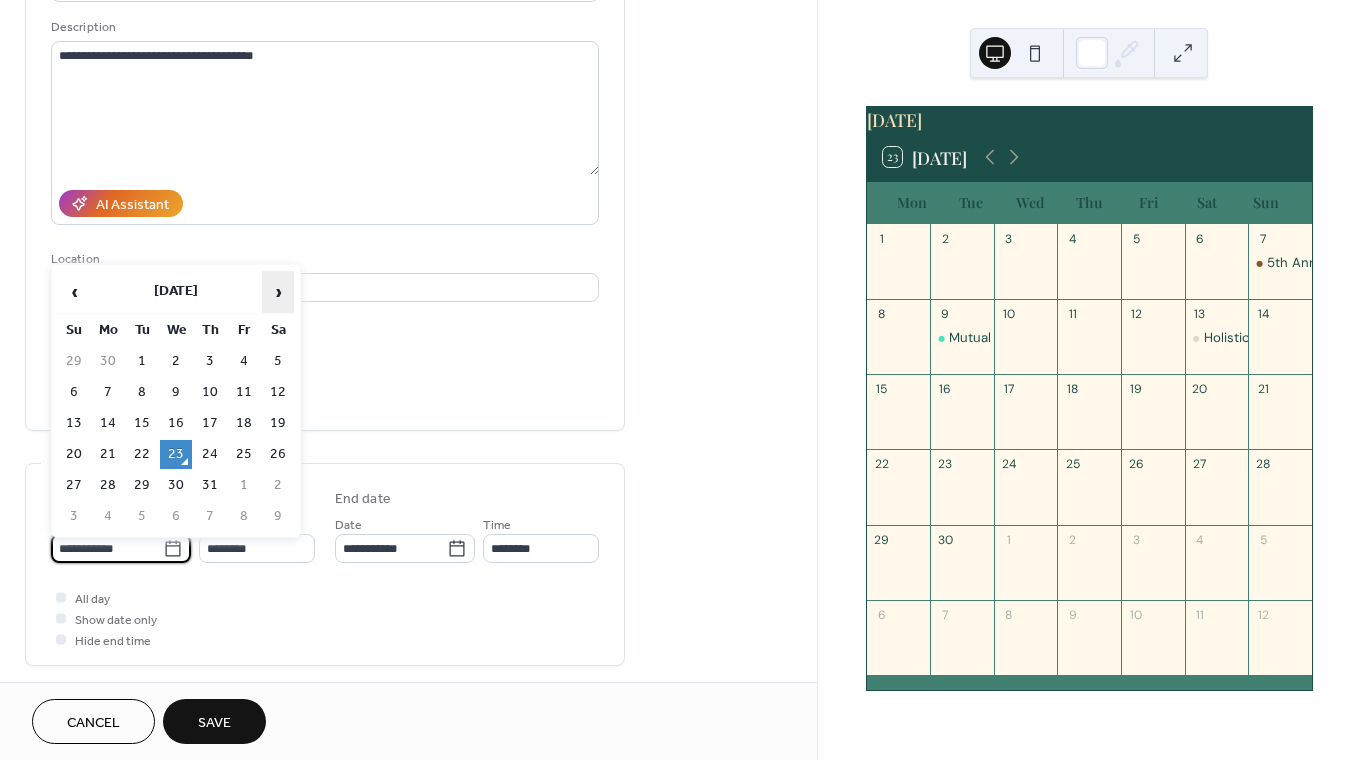 click on "›" at bounding box center (278, 292) 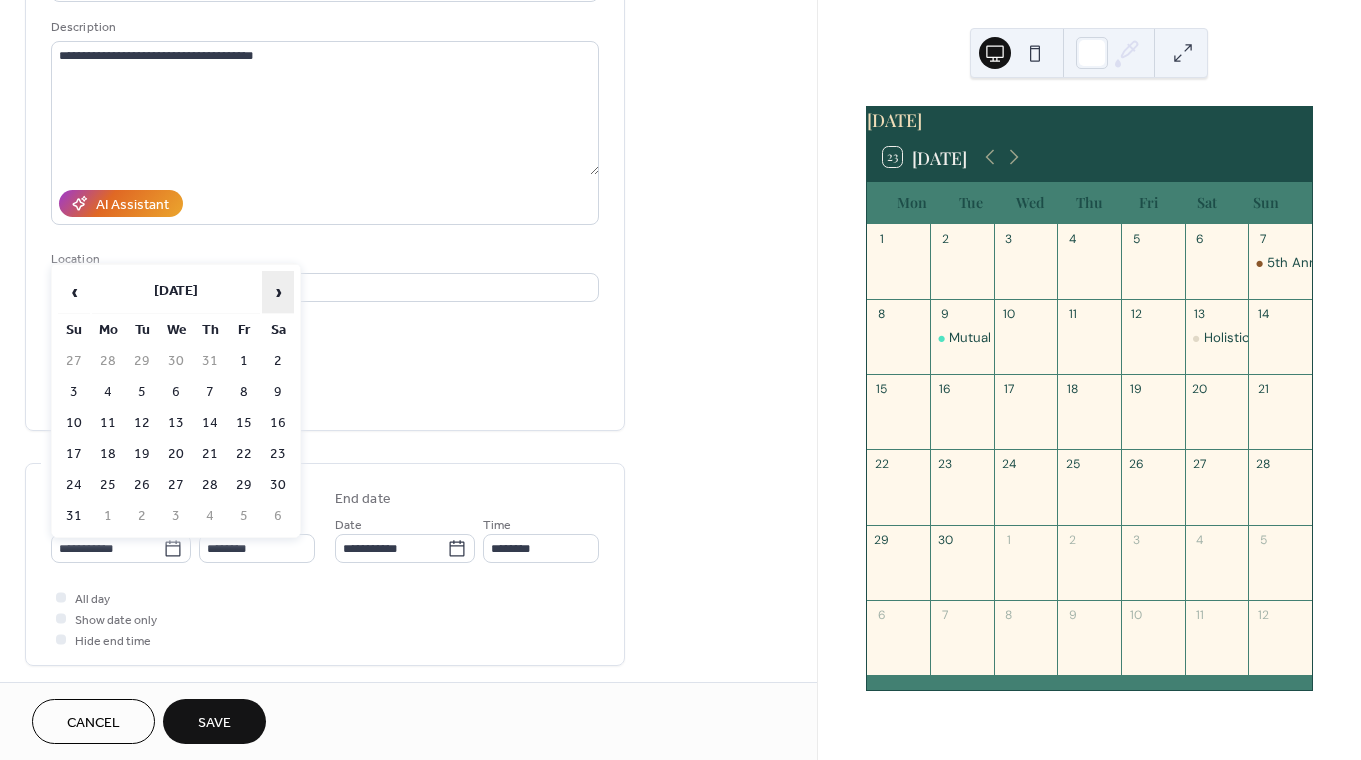 click on "›" at bounding box center (278, 292) 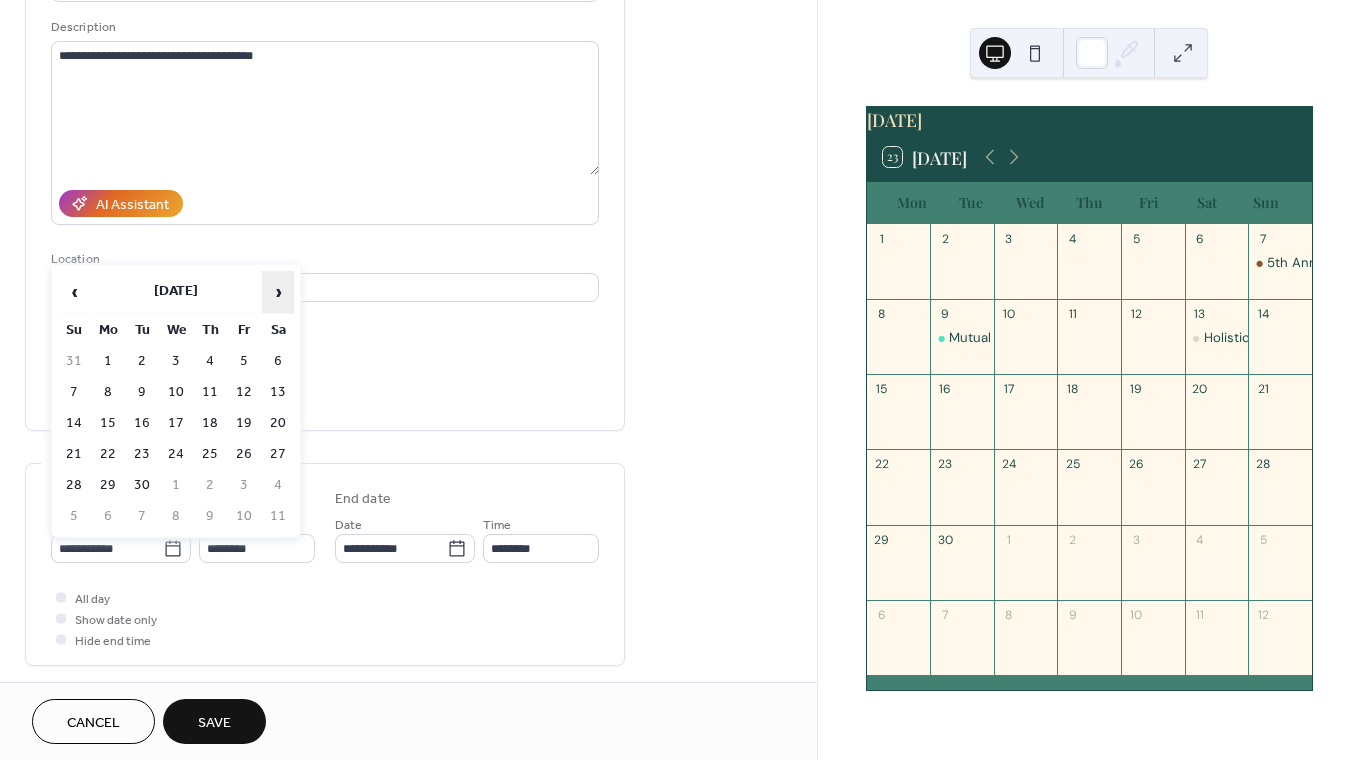 click on "›" at bounding box center [278, 292] 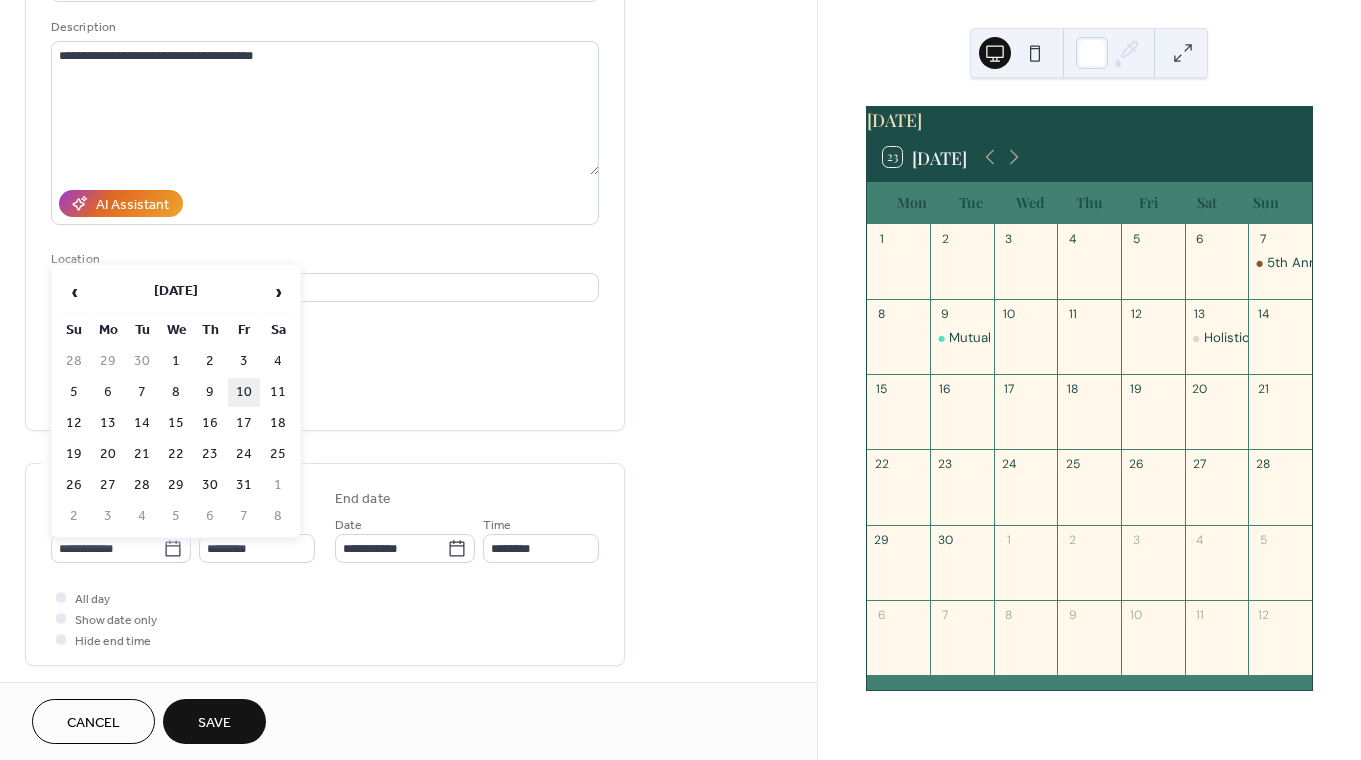 click on "10" at bounding box center [244, 392] 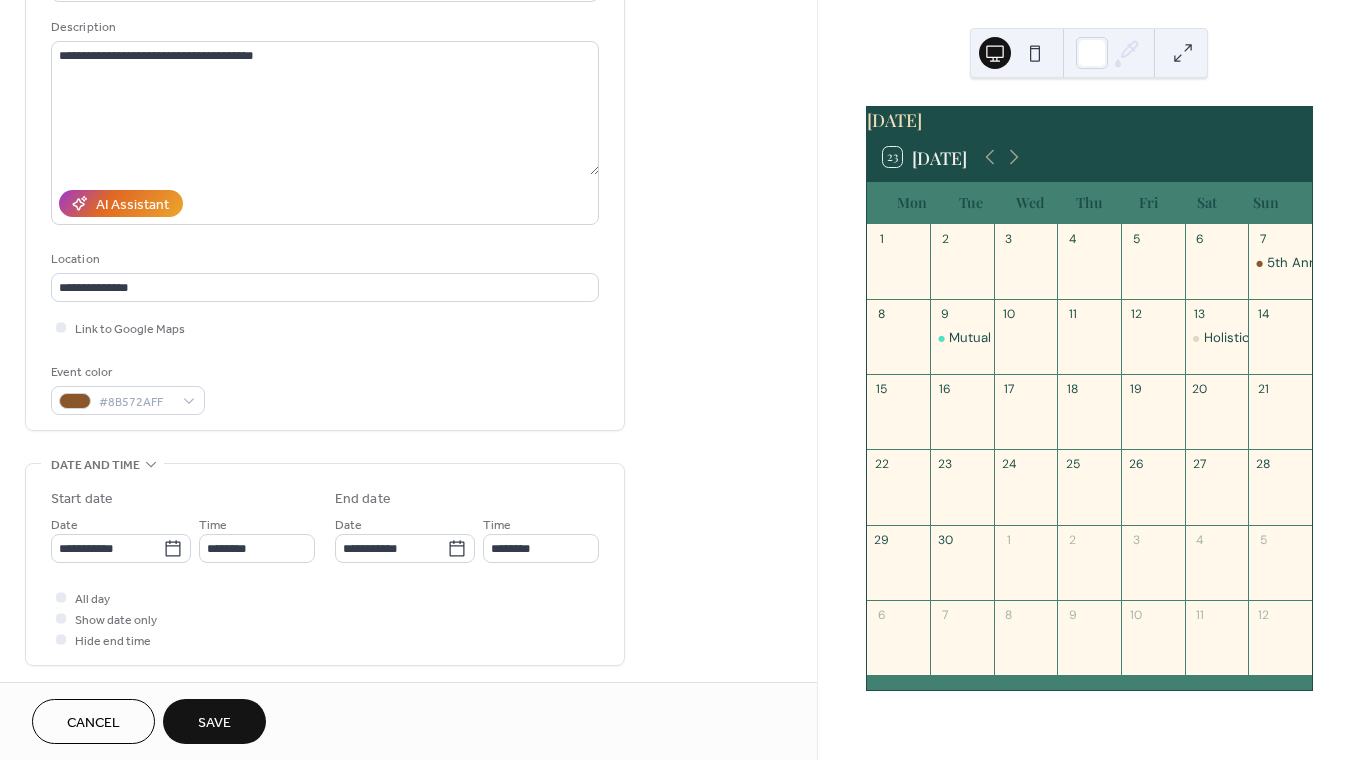 click on "**********" at bounding box center [325, 182] 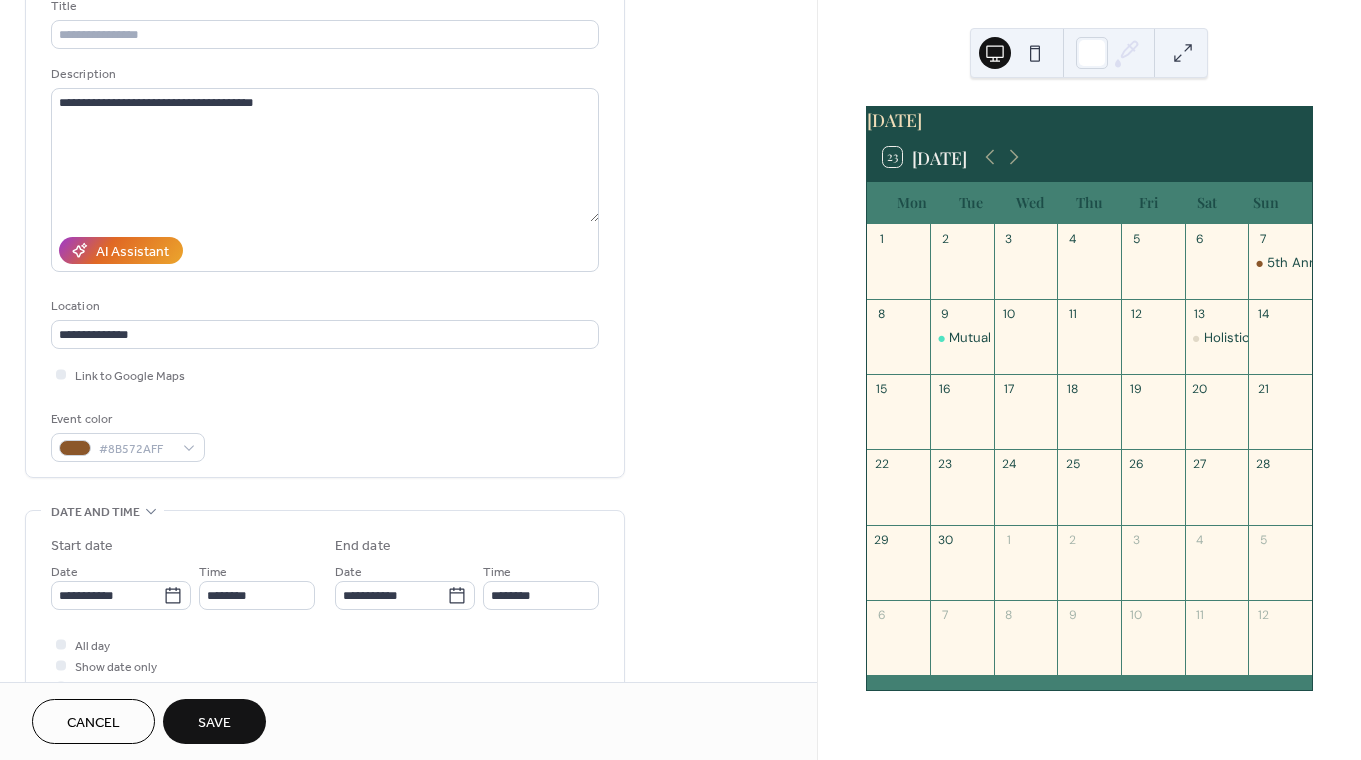 scroll, scrollTop: 134, scrollLeft: 0, axis: vertical 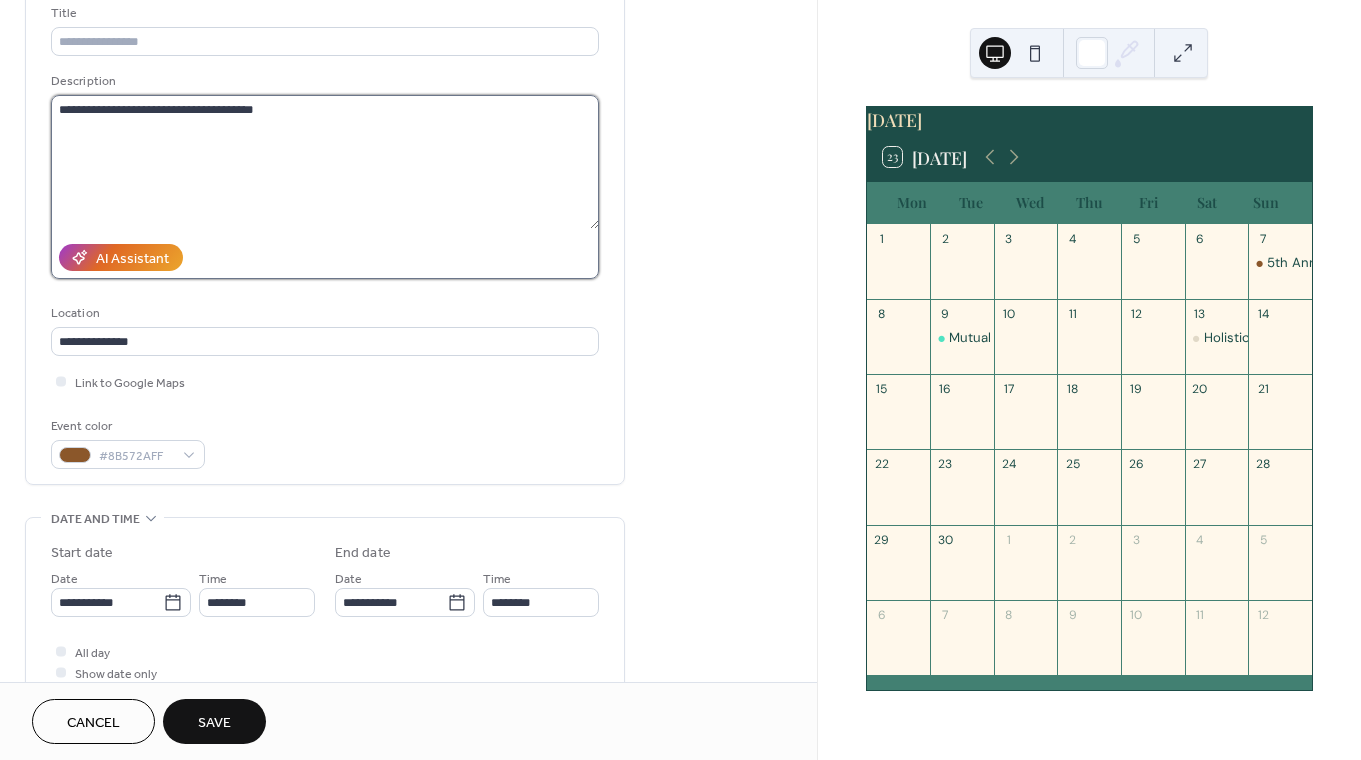 click on "**********" at bounding box center (325, 162) 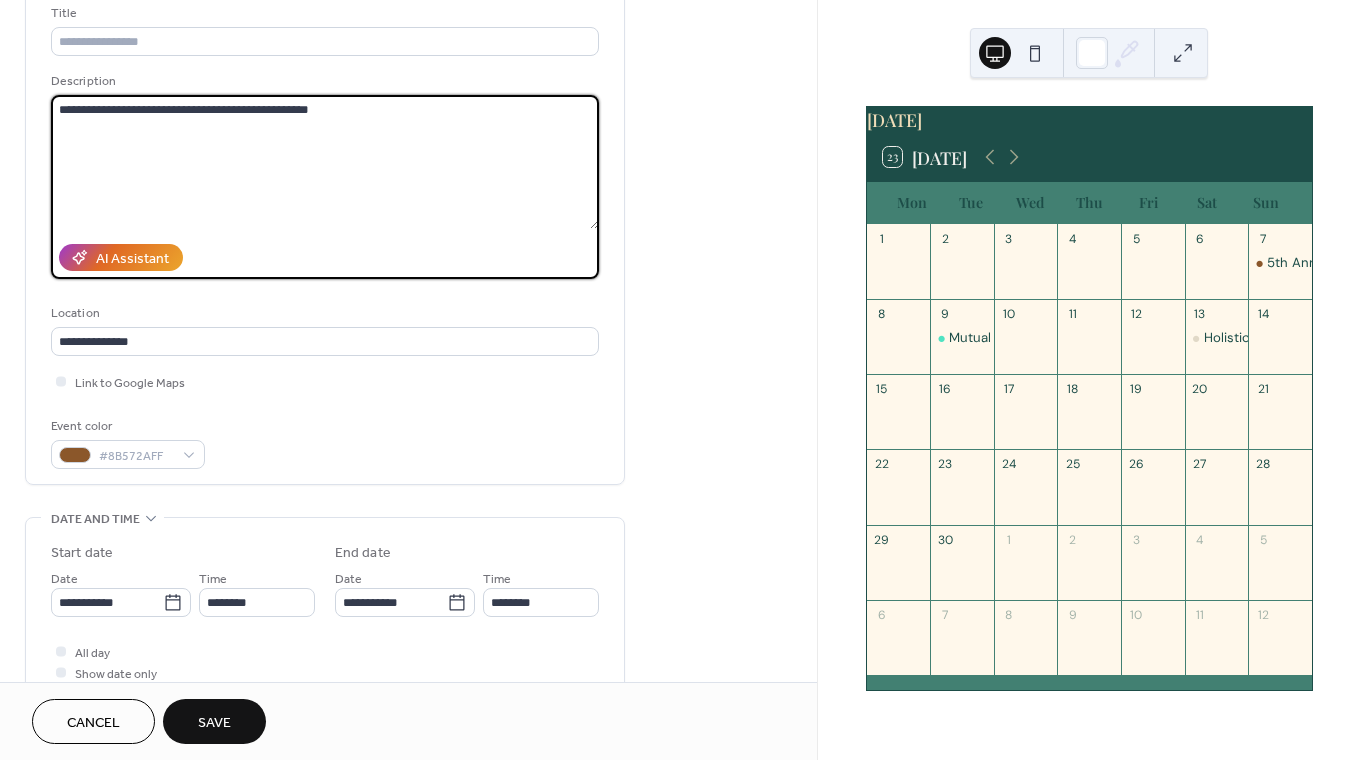 click on "**********" at bounding box center (325, 162) 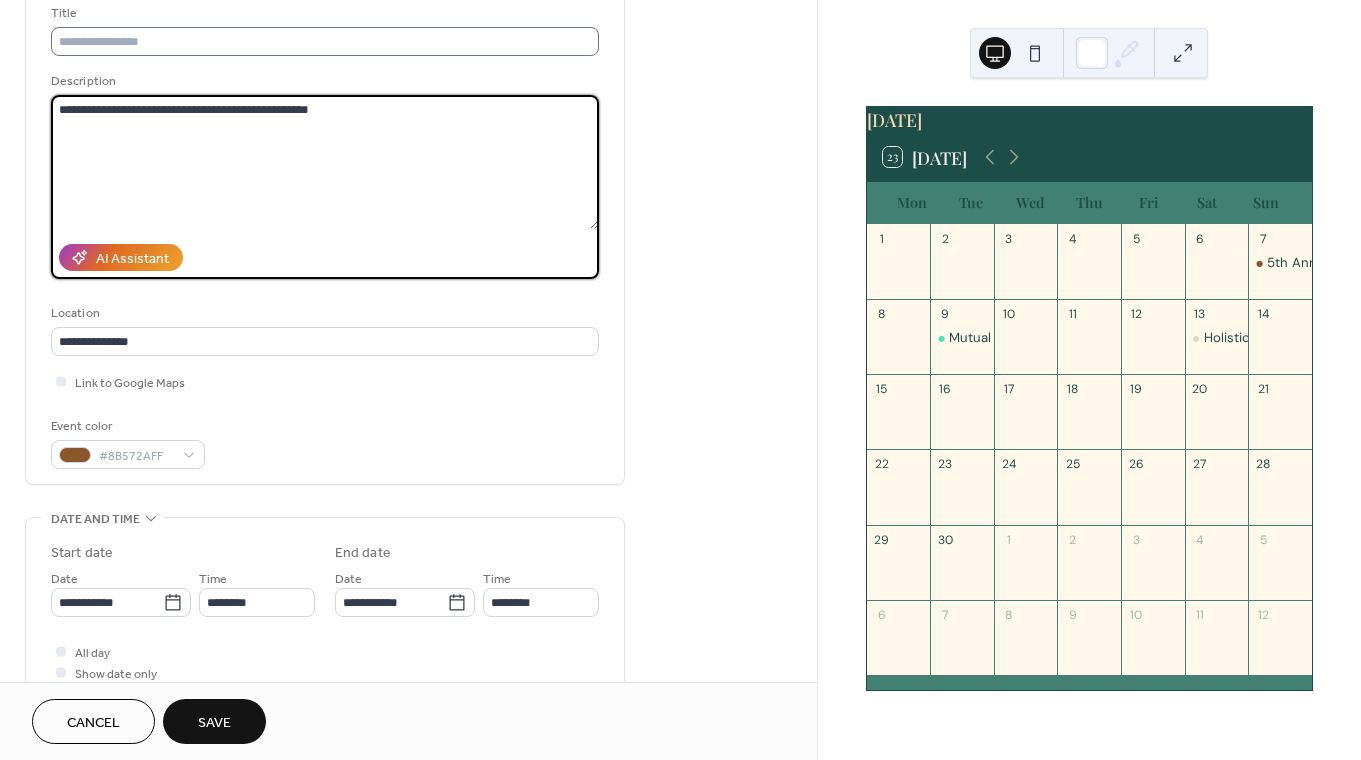 type on "**********" 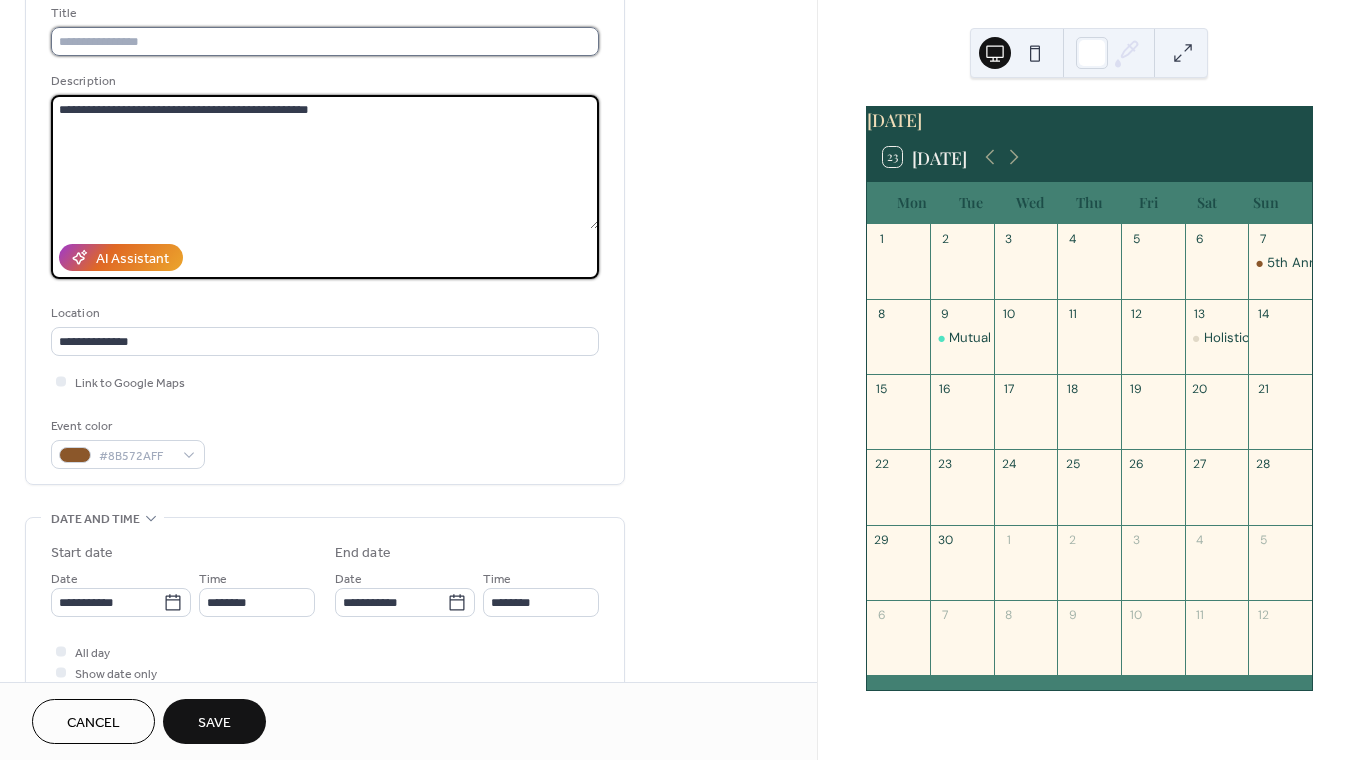 click at bounding box center [325, 41] 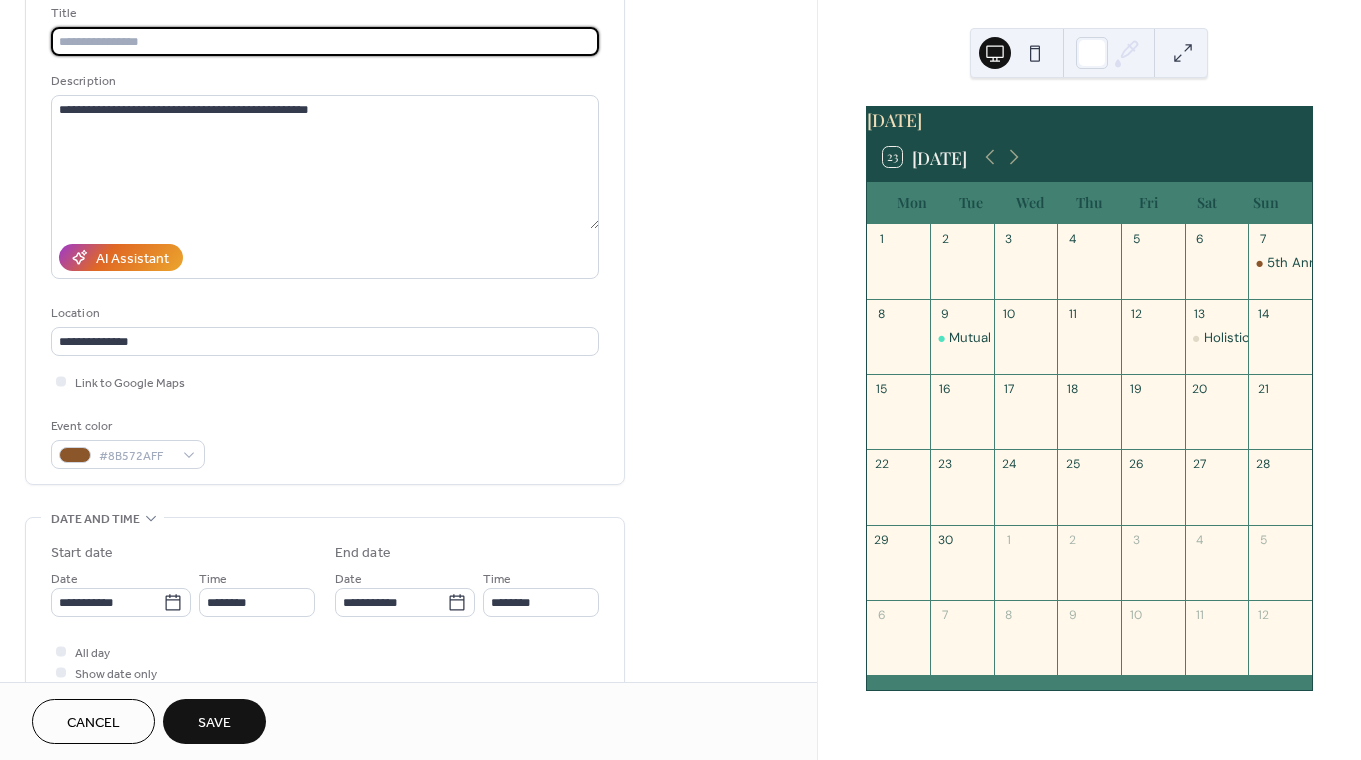 type on "*" 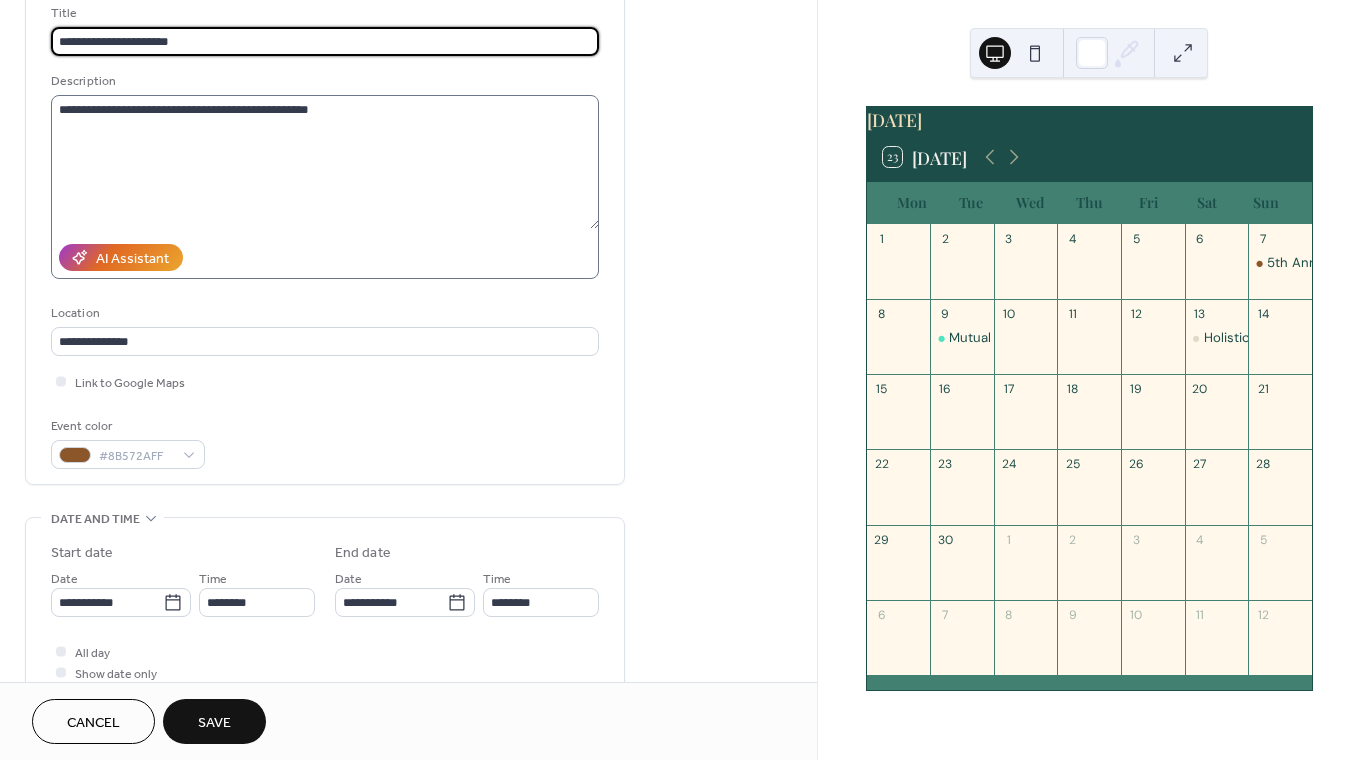 type on "**********" 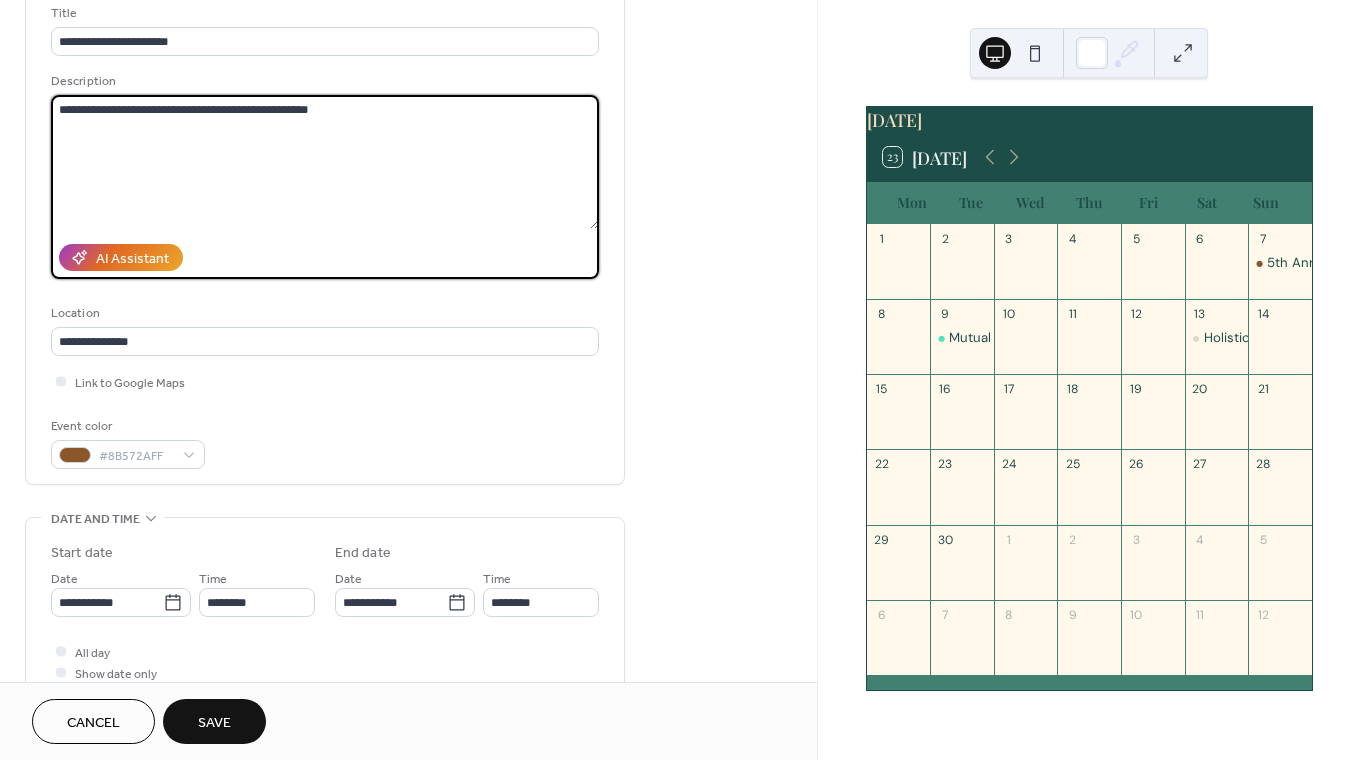 click on "**********" at bounding box center (325, 162) 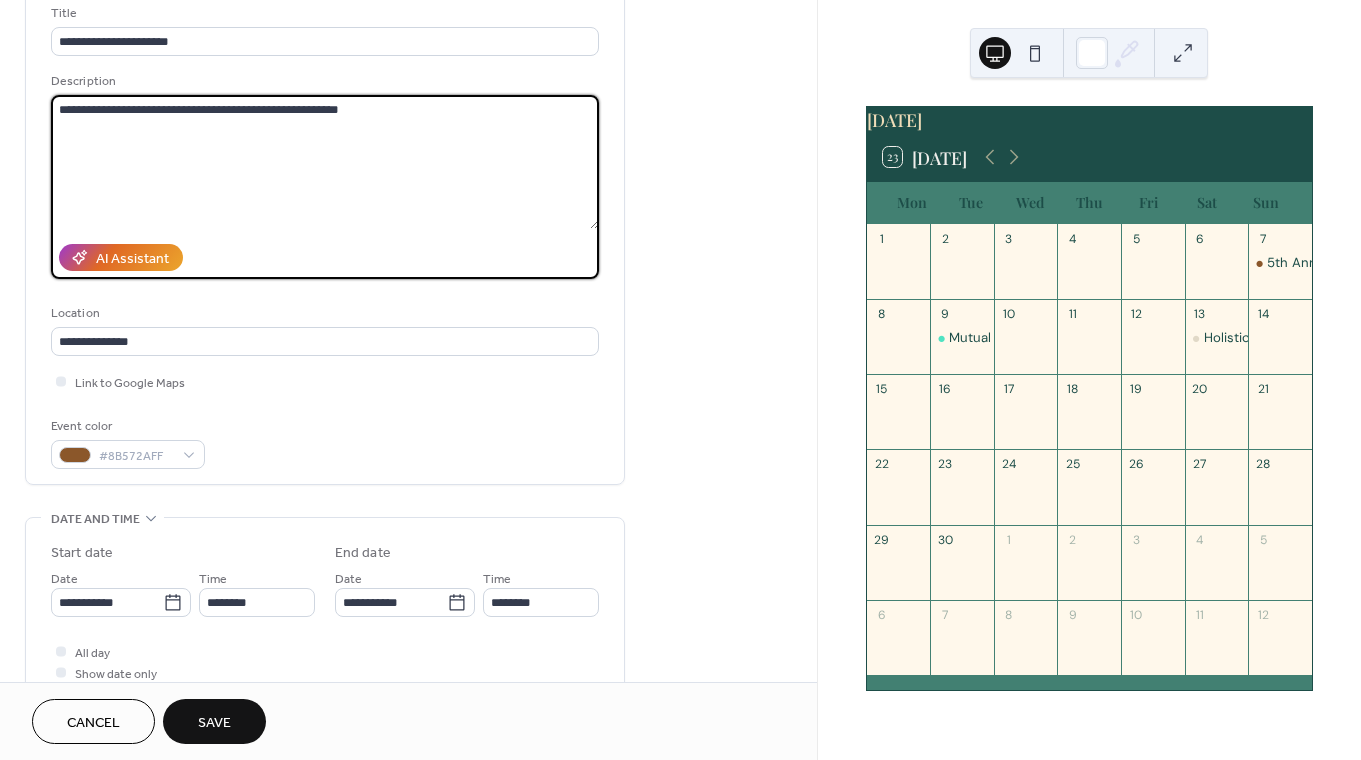 click on "**********" at bounding box center (325, 162) 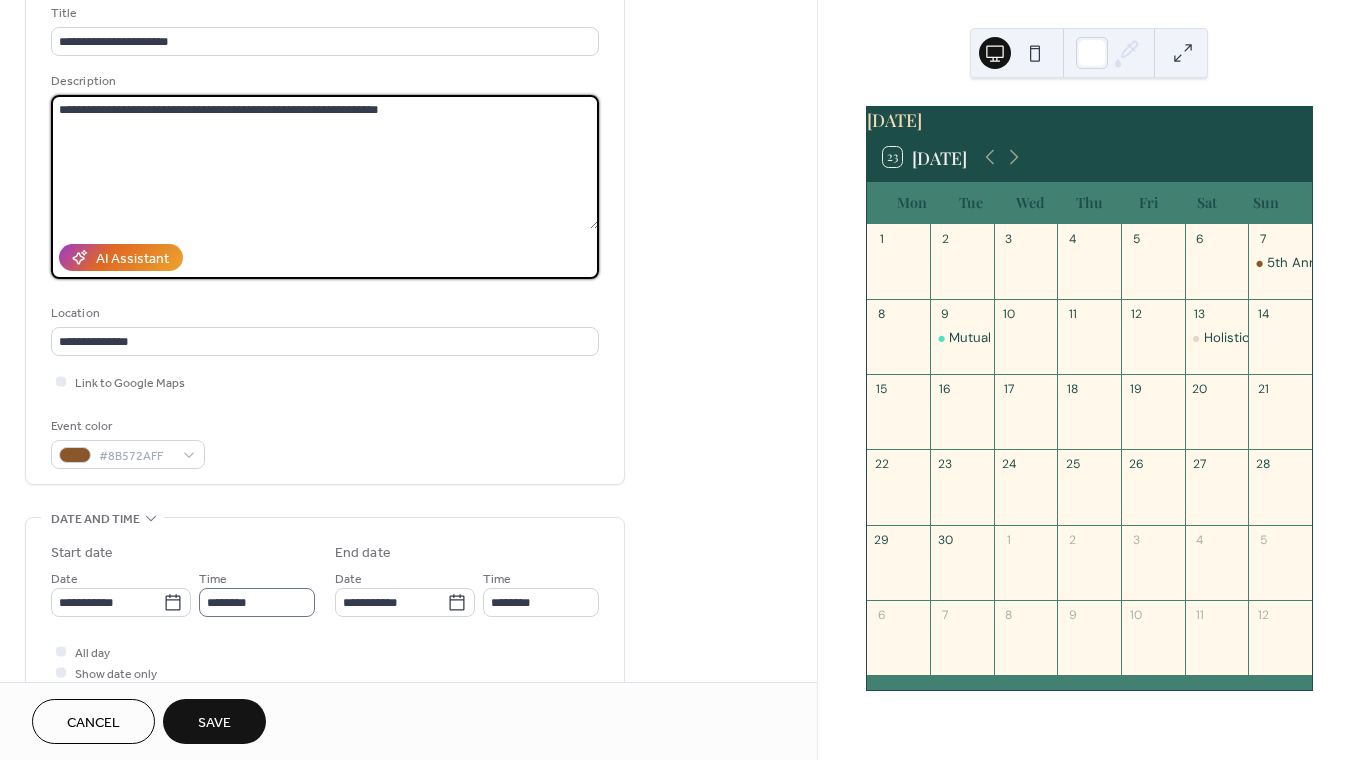 type on "**********" 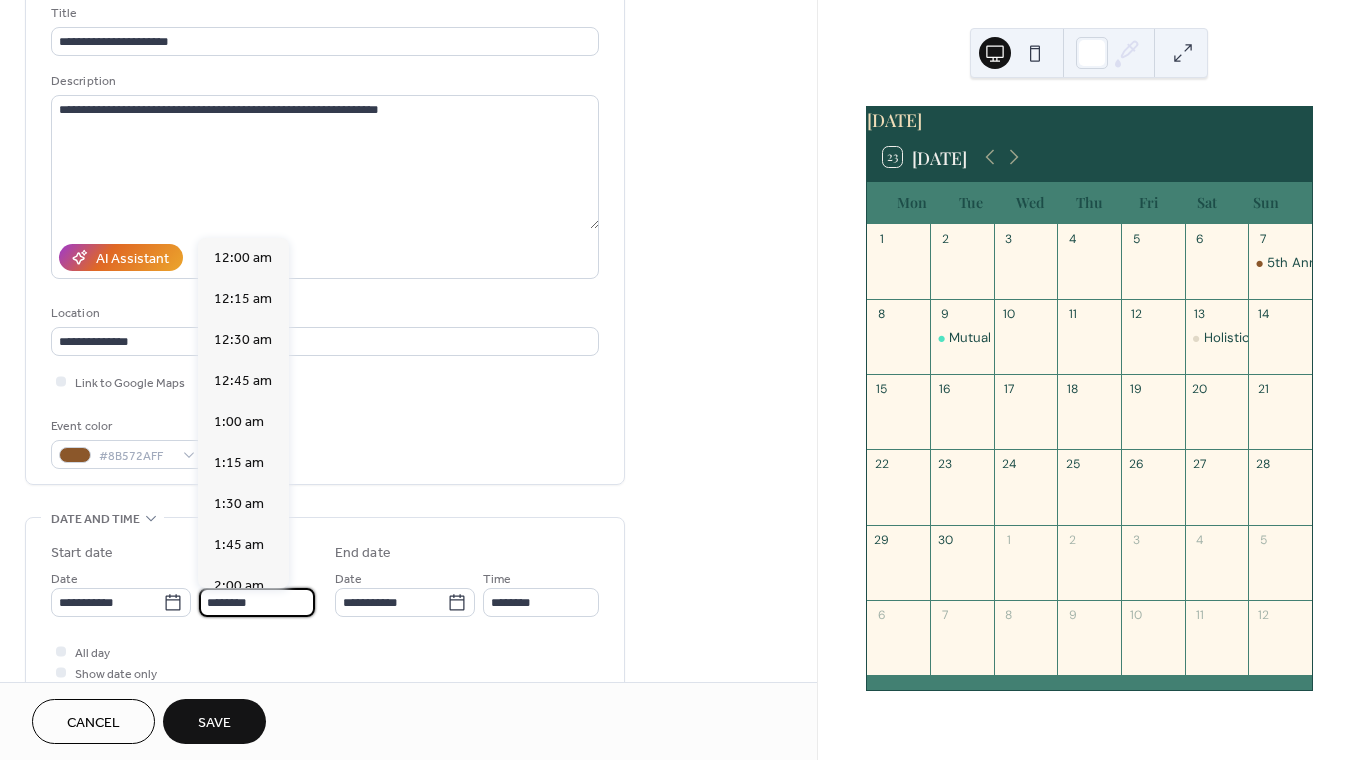 scroll, scrollTop: 1944, scrollLeft: 0, axis: vertical 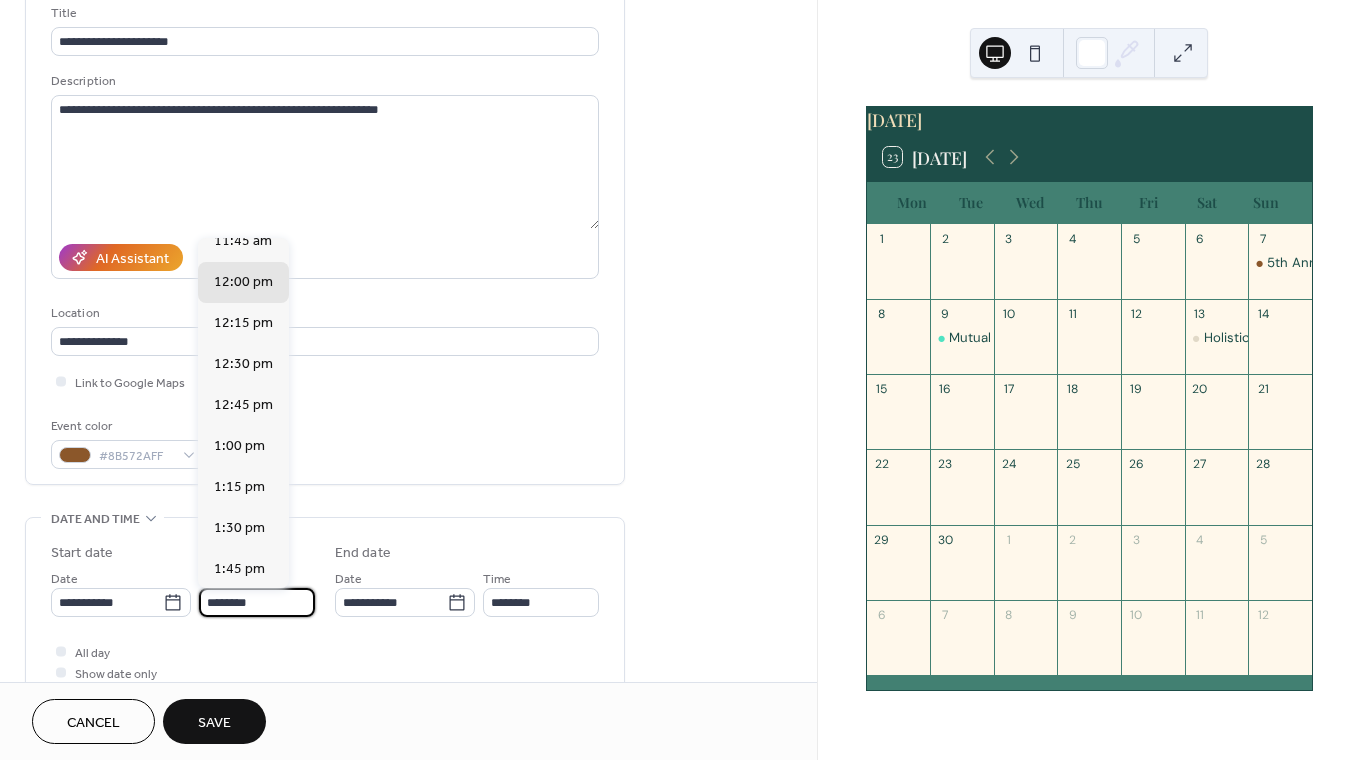 click on "********" at bounding box center (257, 602) 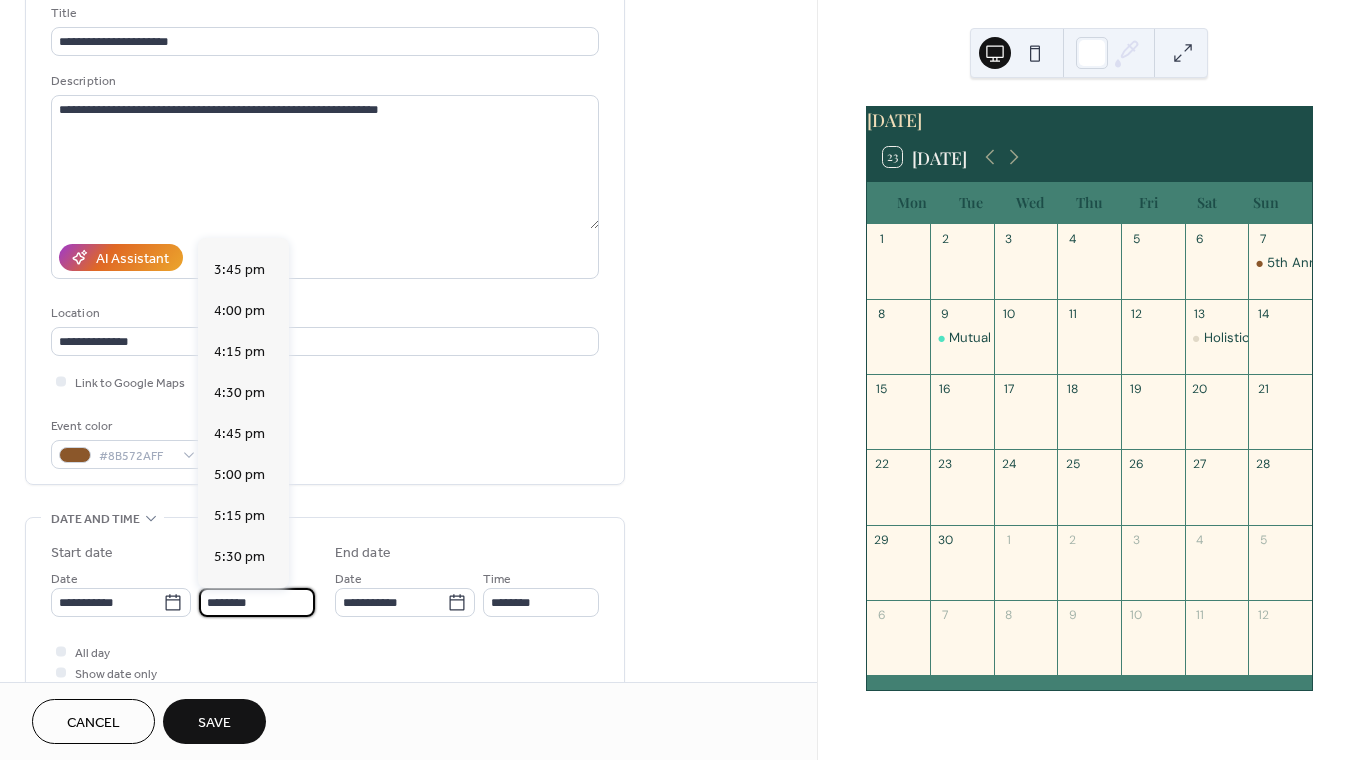 scroll, scrollTop: 2555, scrollLeft: 0, axis: vertical 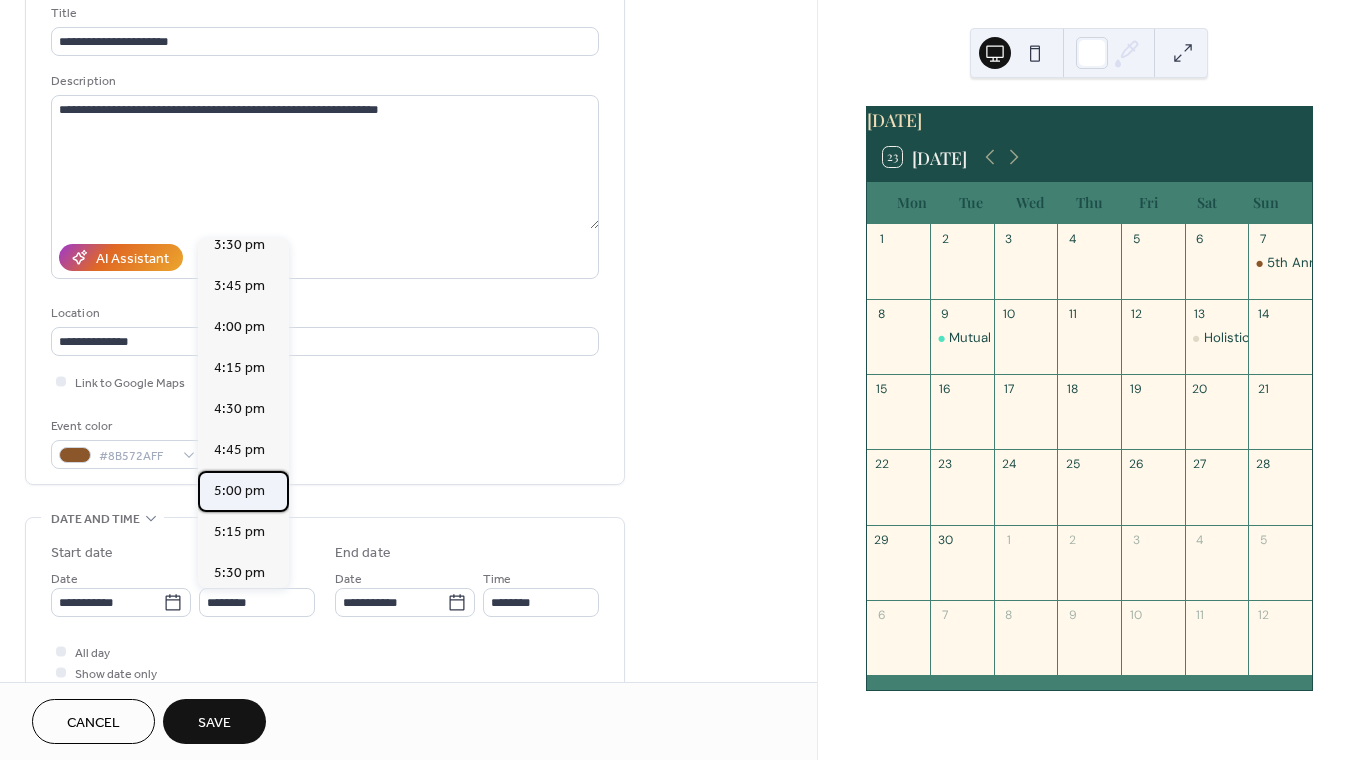click on "5:00 pm" at bounding box center (239, 491) 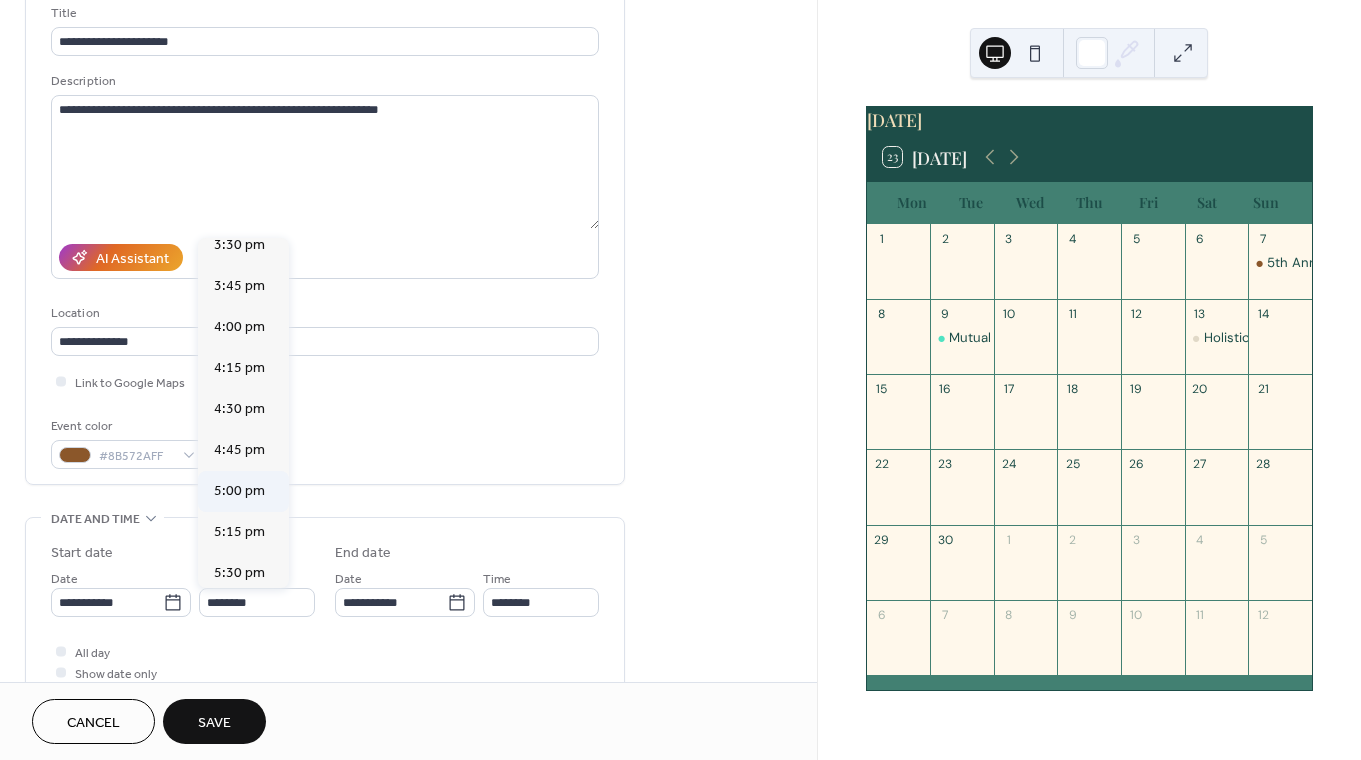 type on "*******" 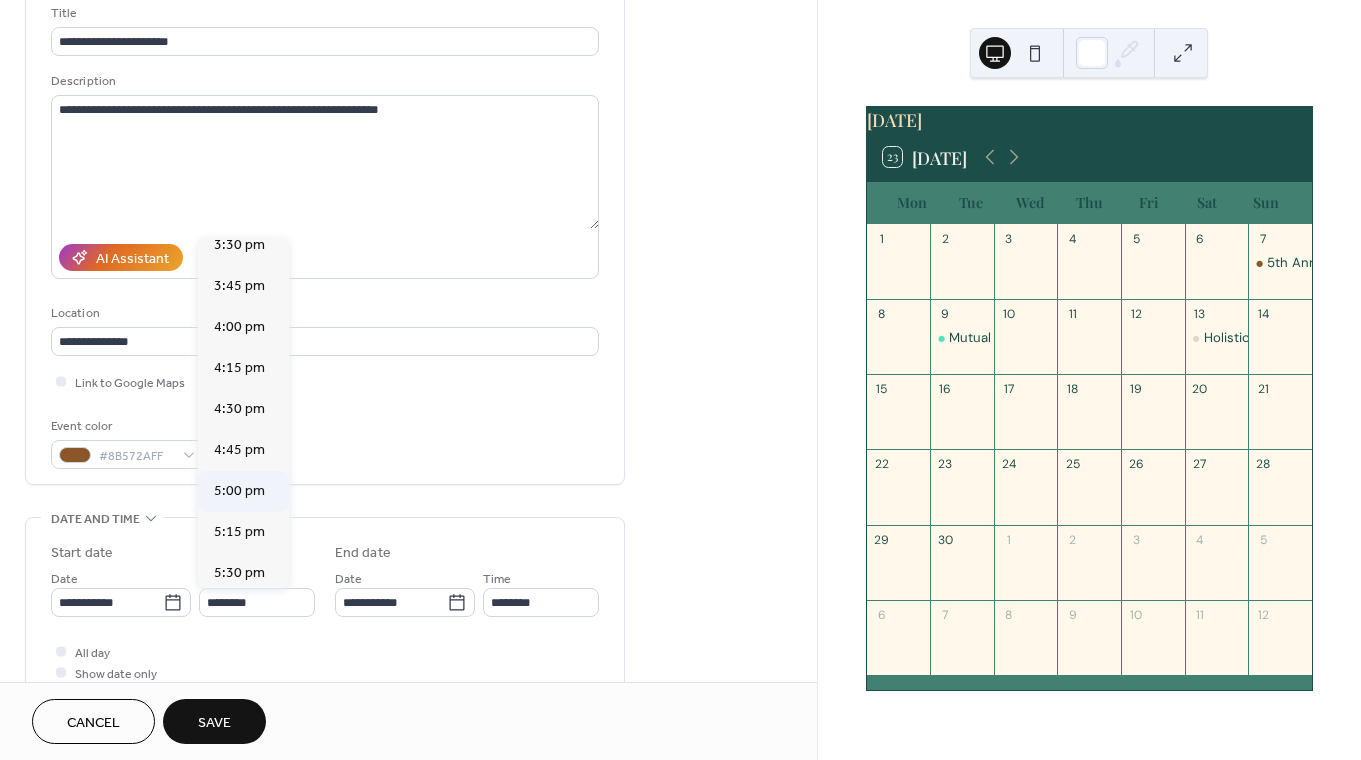 type on "**********" 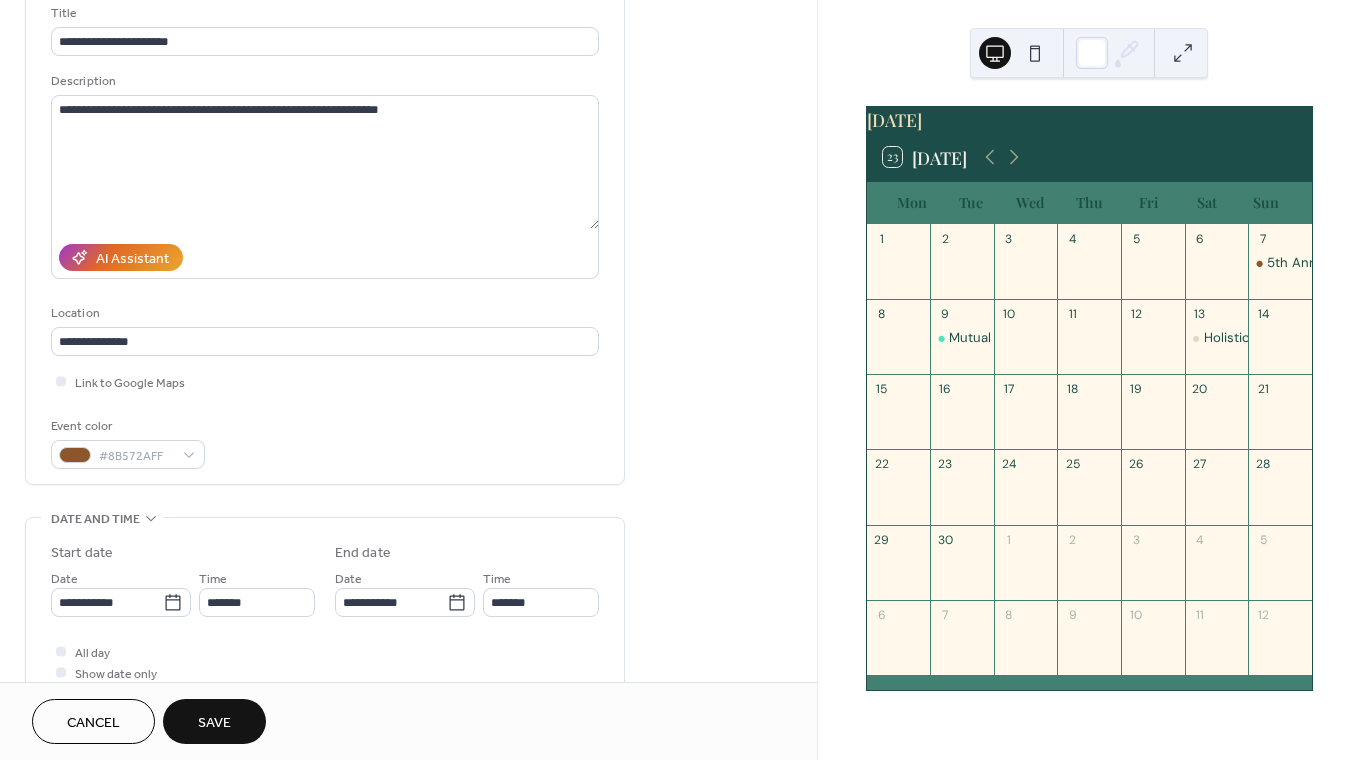 click on "**********" at bounding box center (405, 592) 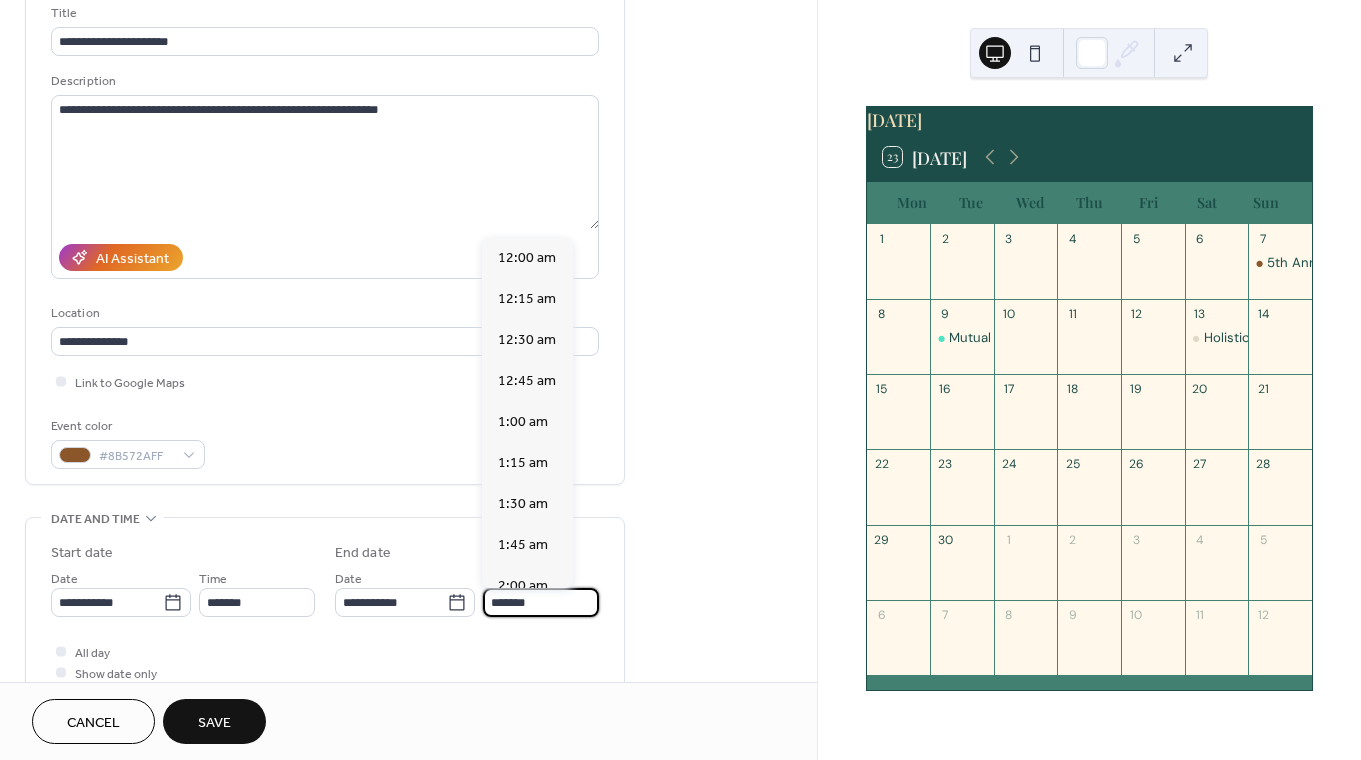 click on "*******" at bounding box center [541, 602] 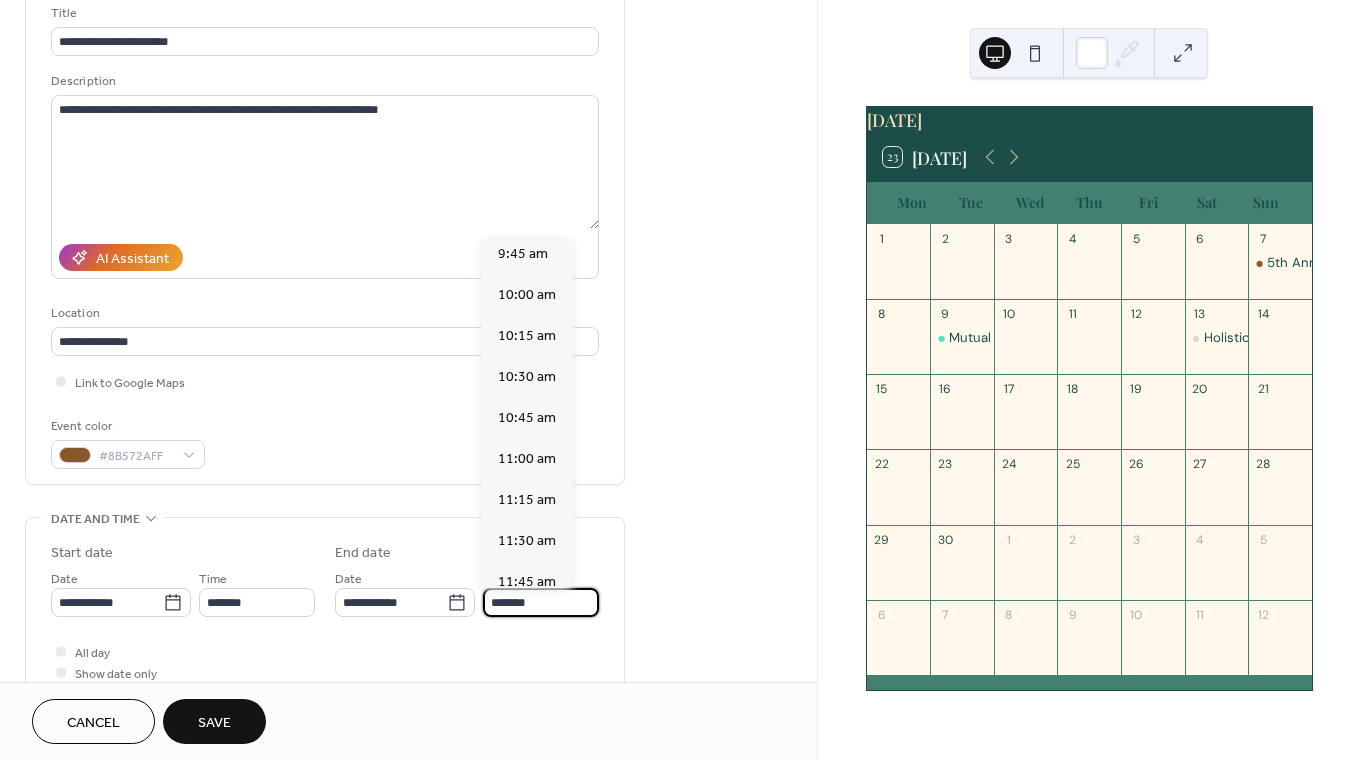 scroll, scrollTop: 1601, scrollLeft: 0, axis: vertical 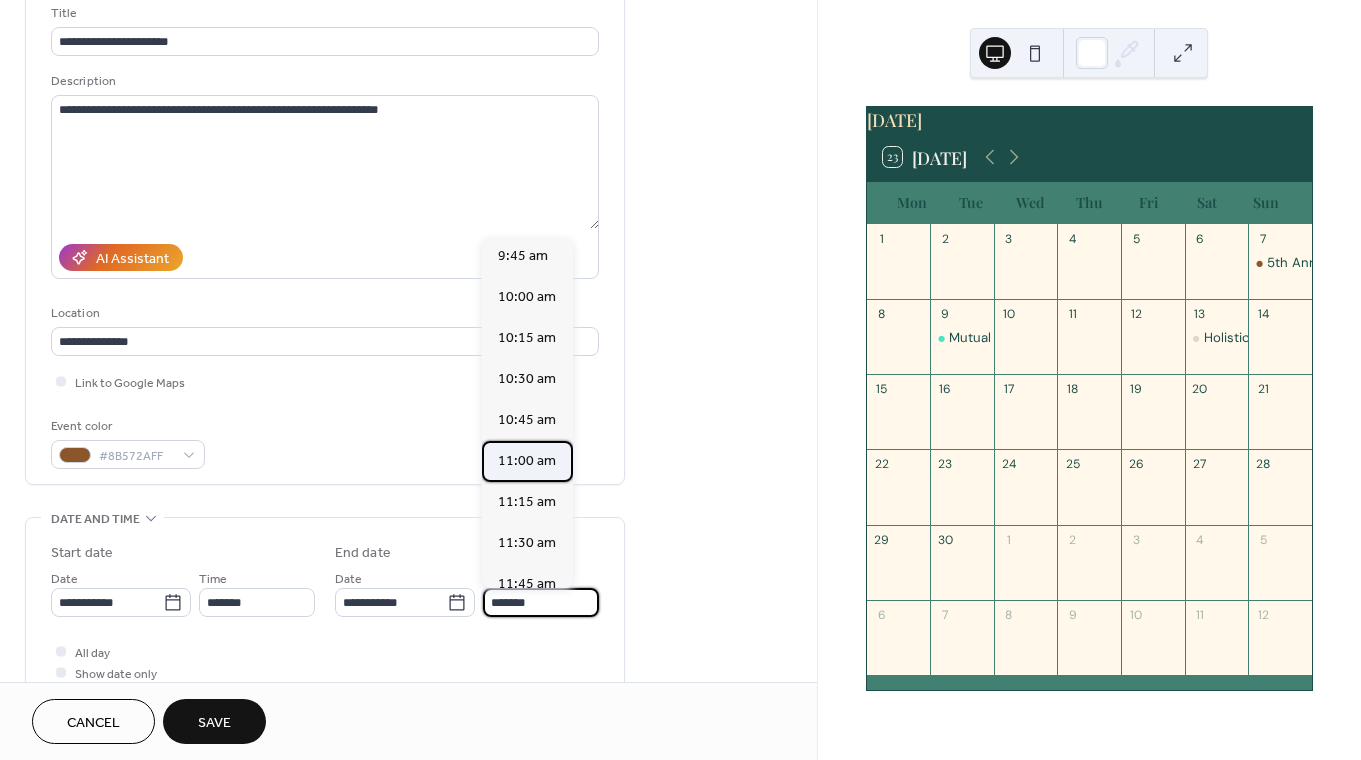click on "11:00 am" at bounding box center [527, 461] 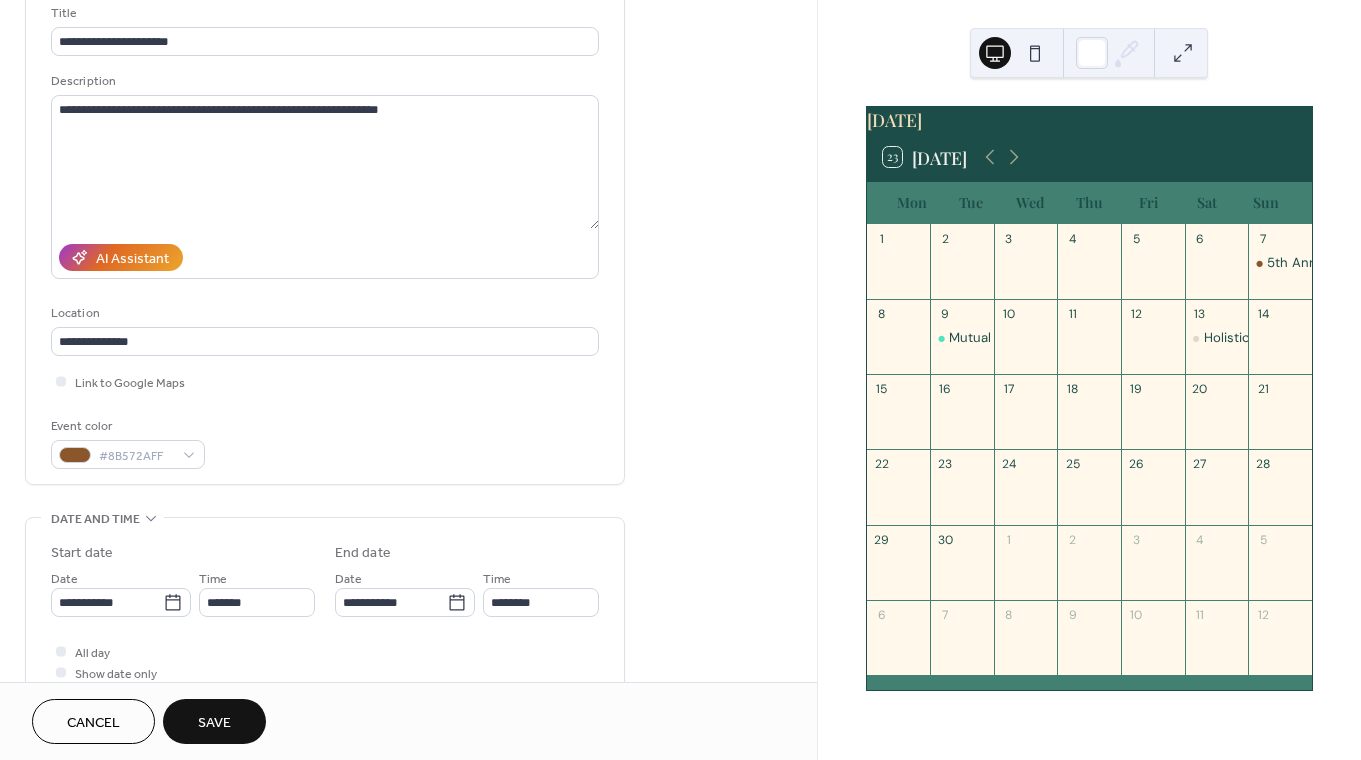 click on "**********" at bounding box center (325, 623) 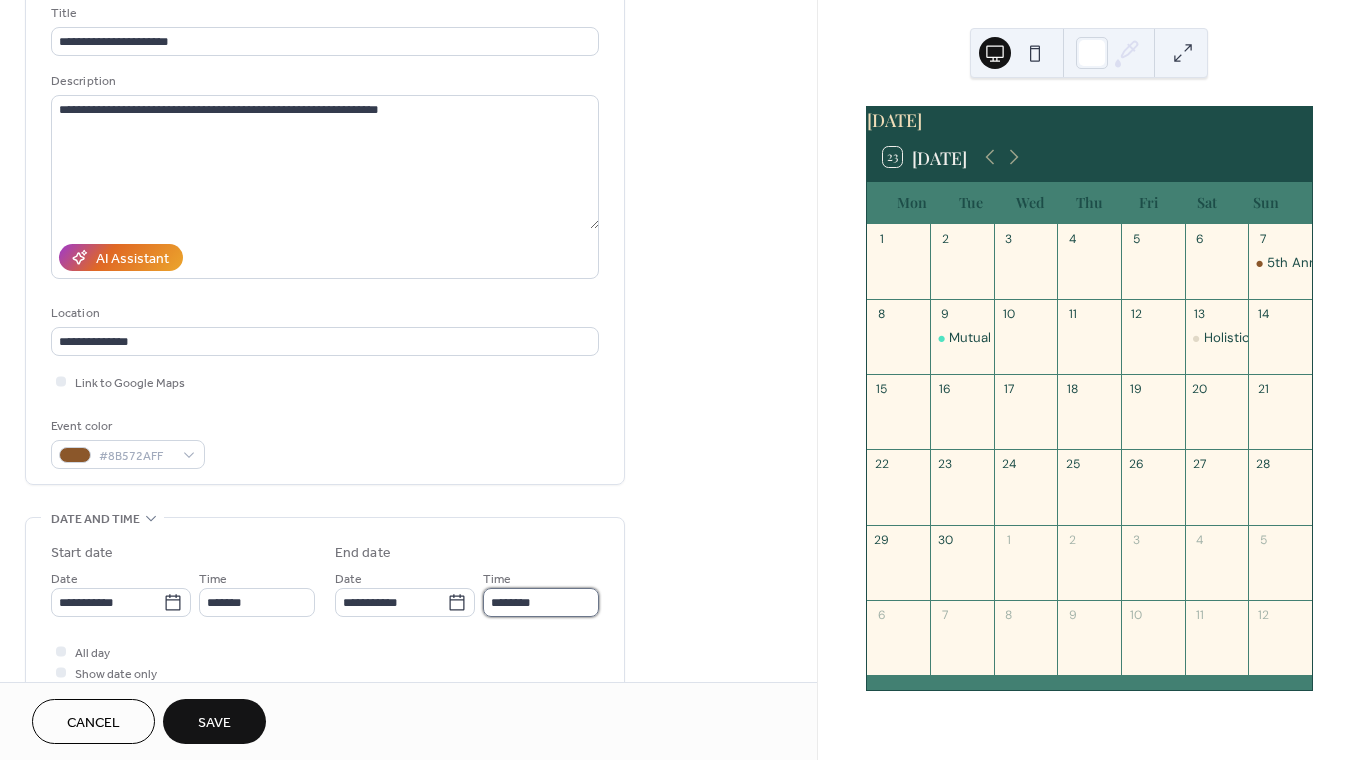 click on "********" at bounding box center [541, 602] 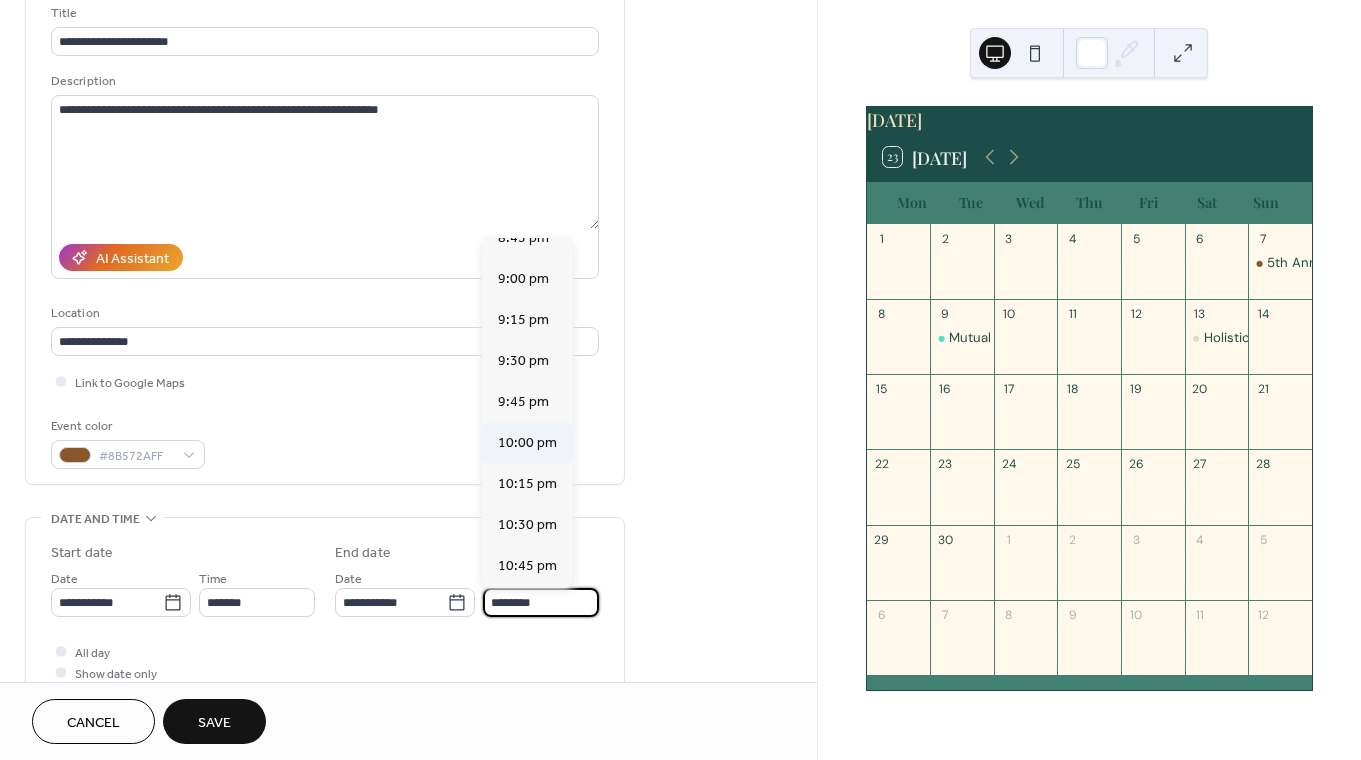 scroll, scrollTop: 3469, scrollLeft: 0, axis: vertical 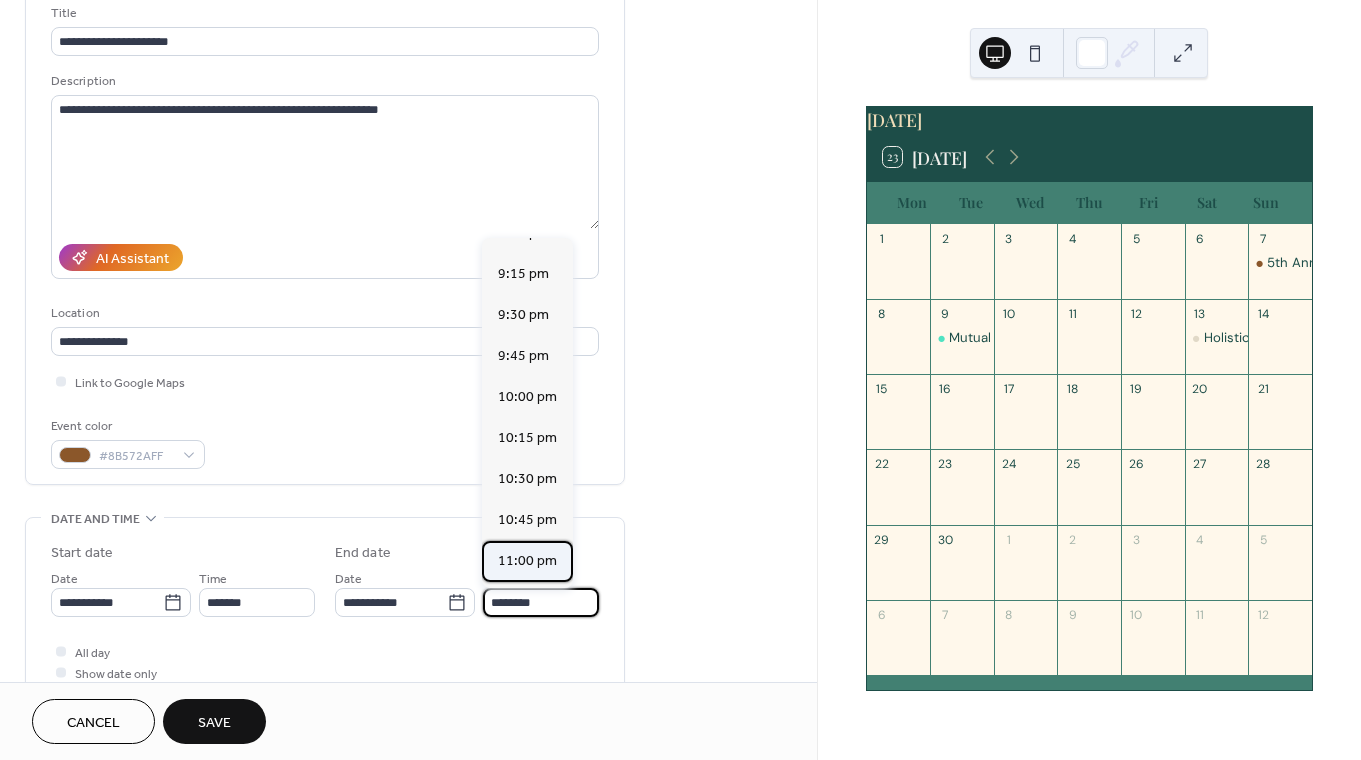 click on "11:00 pm" at bounding box center [527, 561] 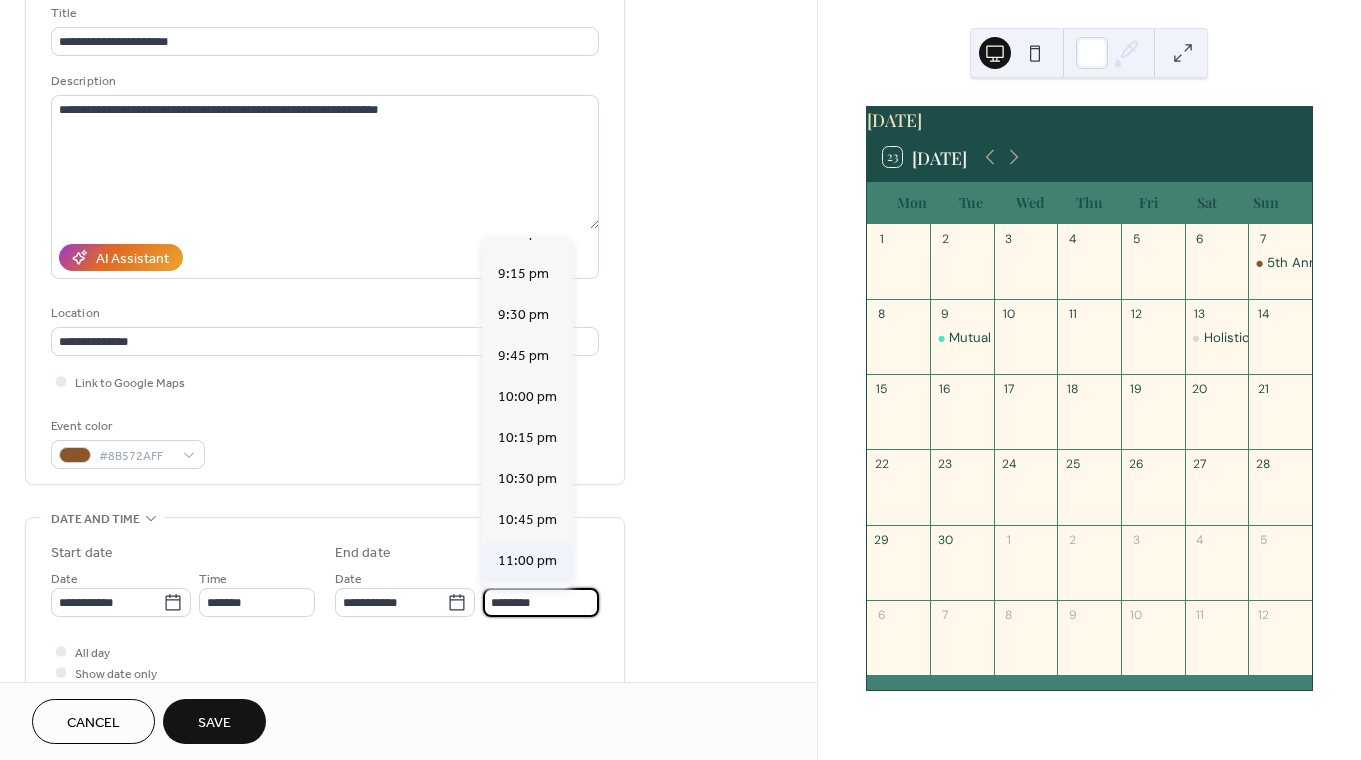 type on "********" 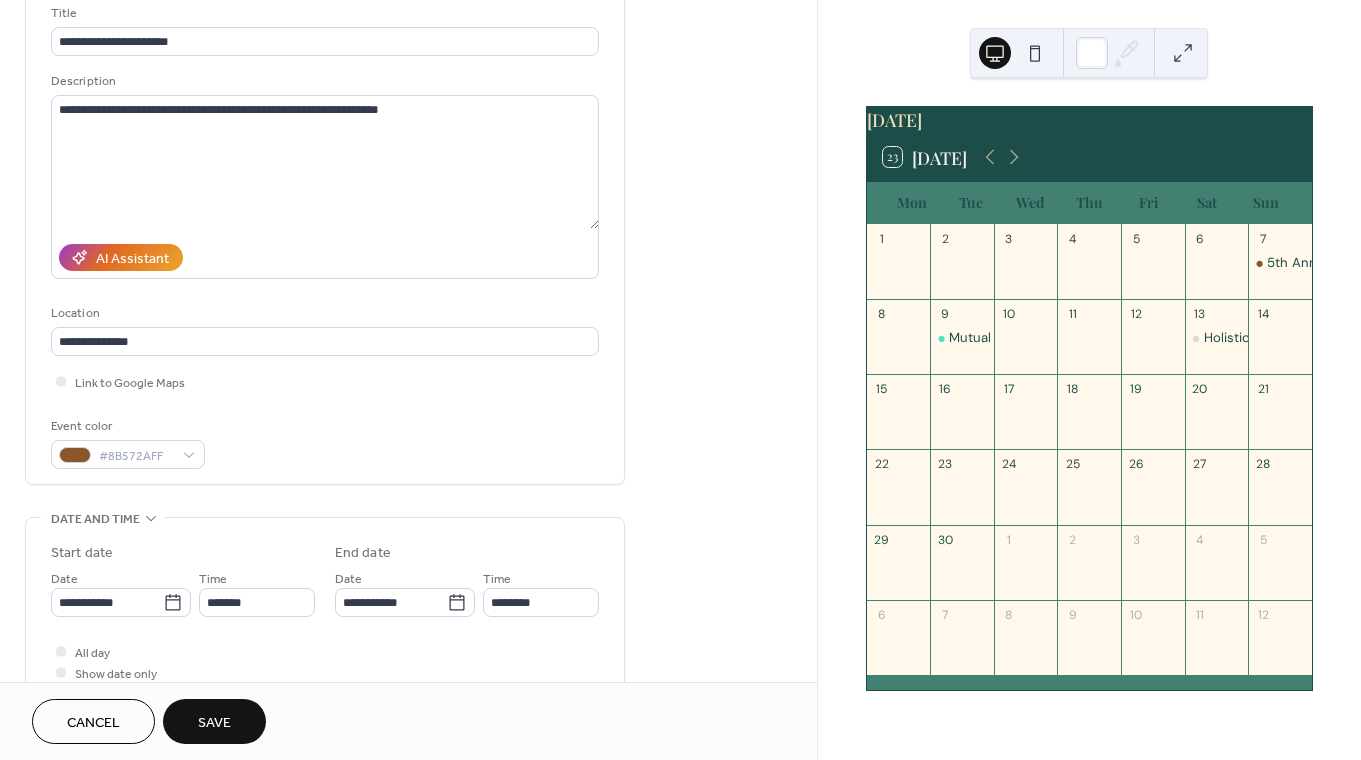click on "**********" at bounding box center [325, 618] 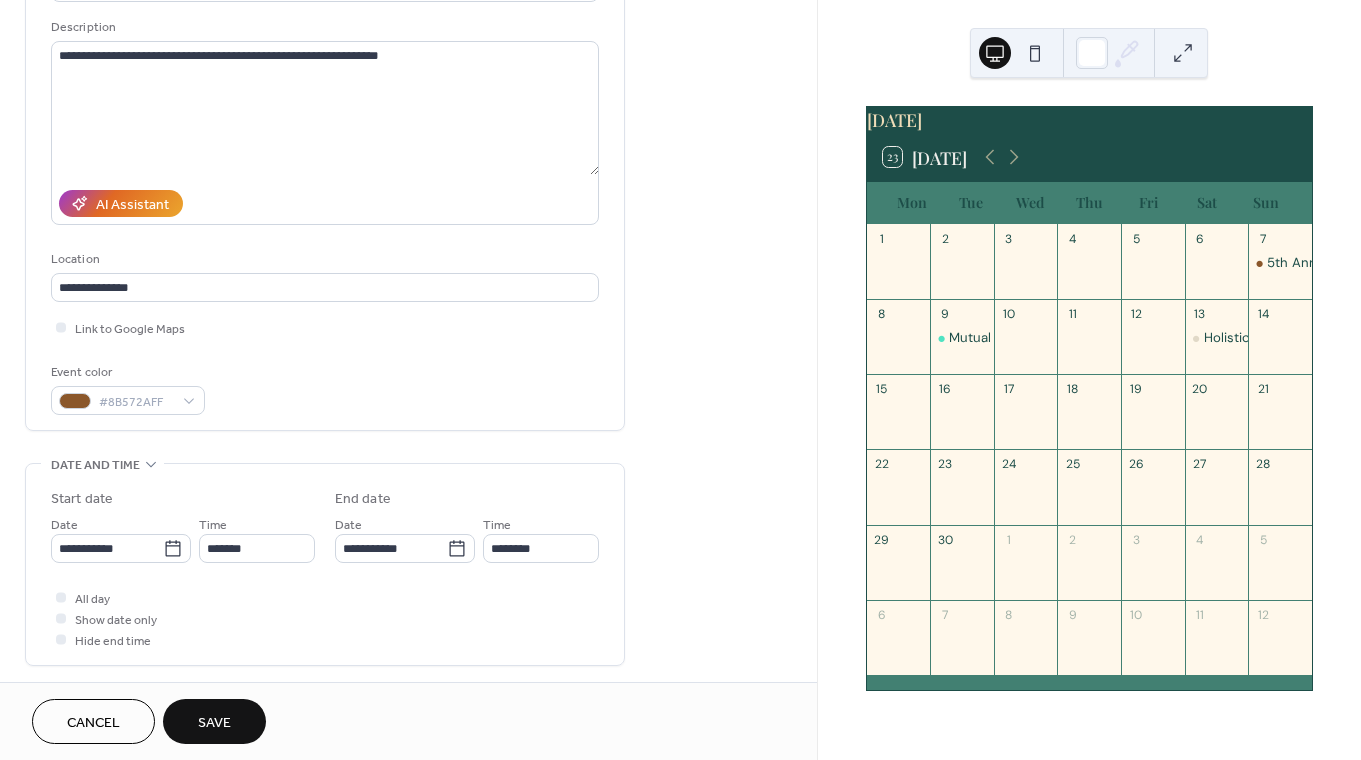 scroll, scrollTop: 187, scrollLeft: 0, axis: vertical 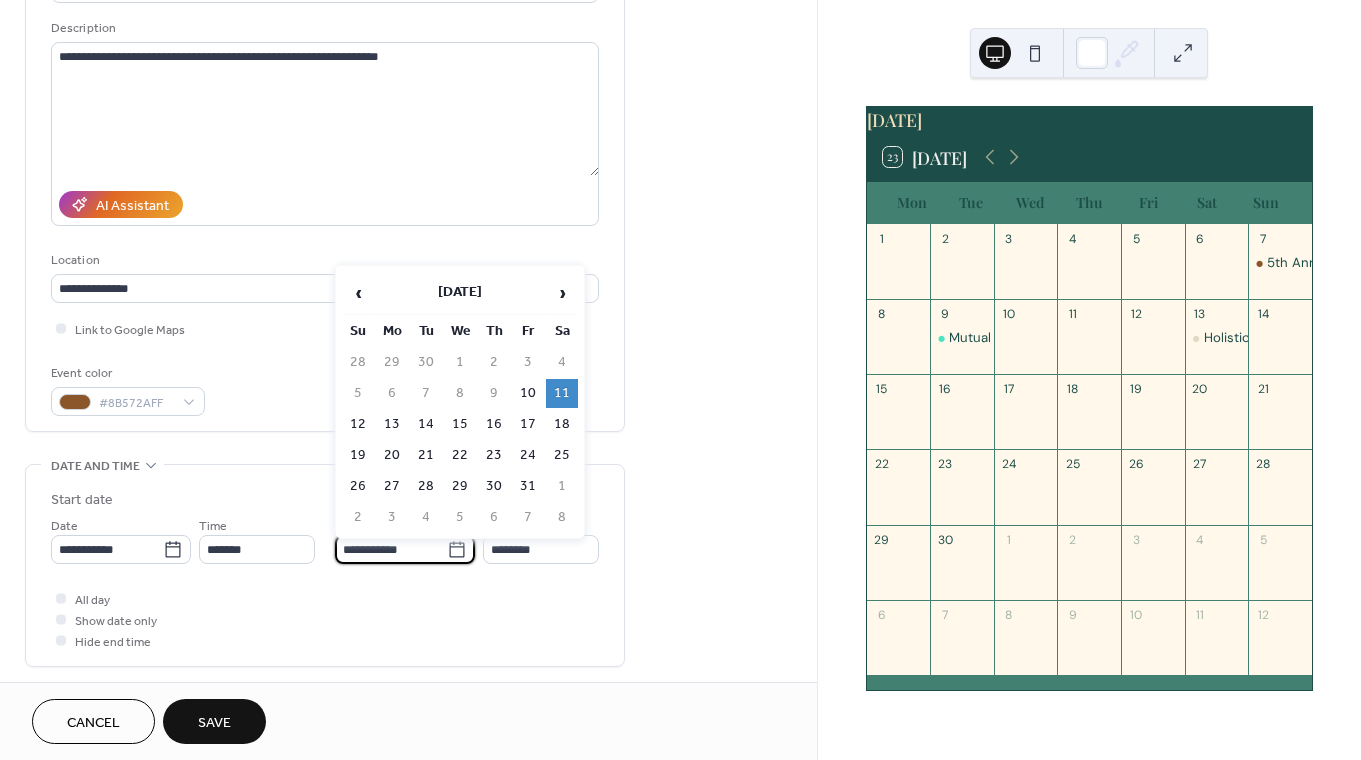 click on "**********" at bounding box center [391, 549] 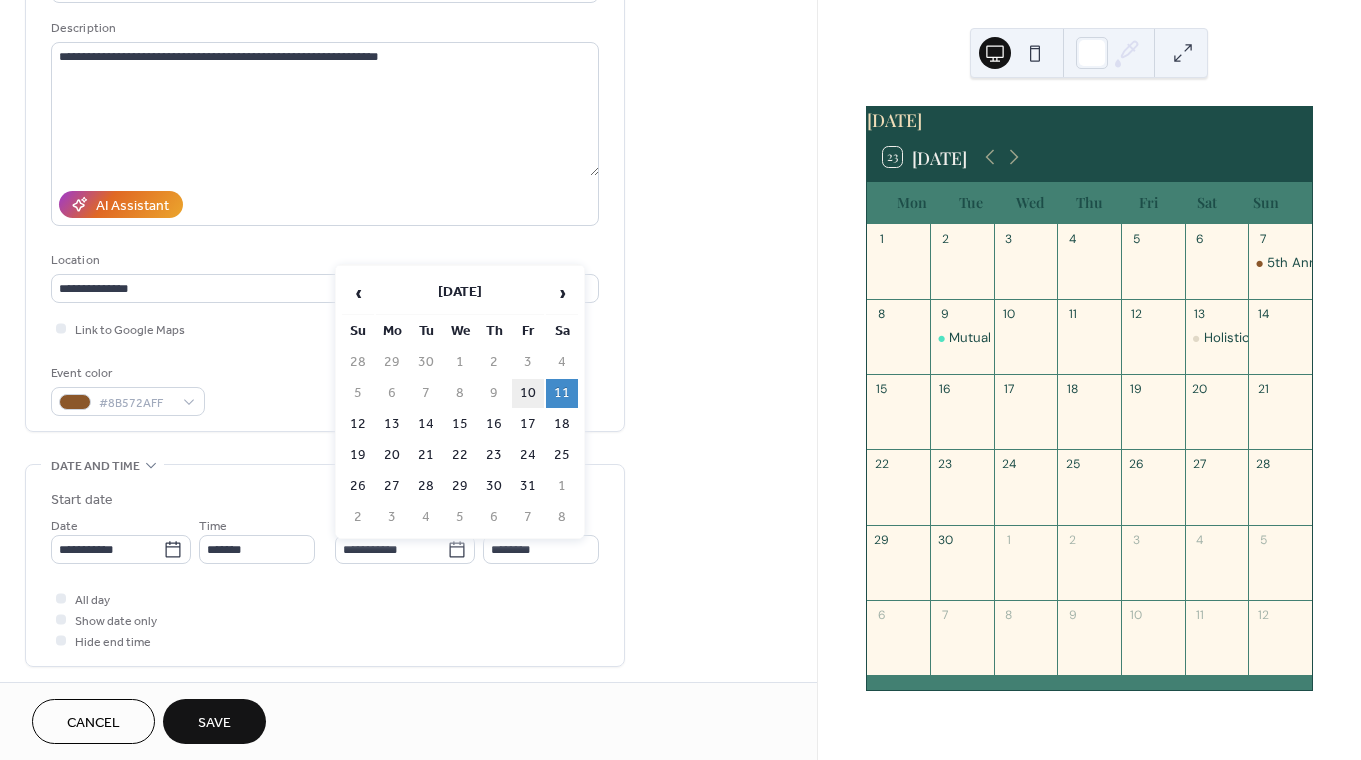 click on "10" at bounding box center (528, 393) 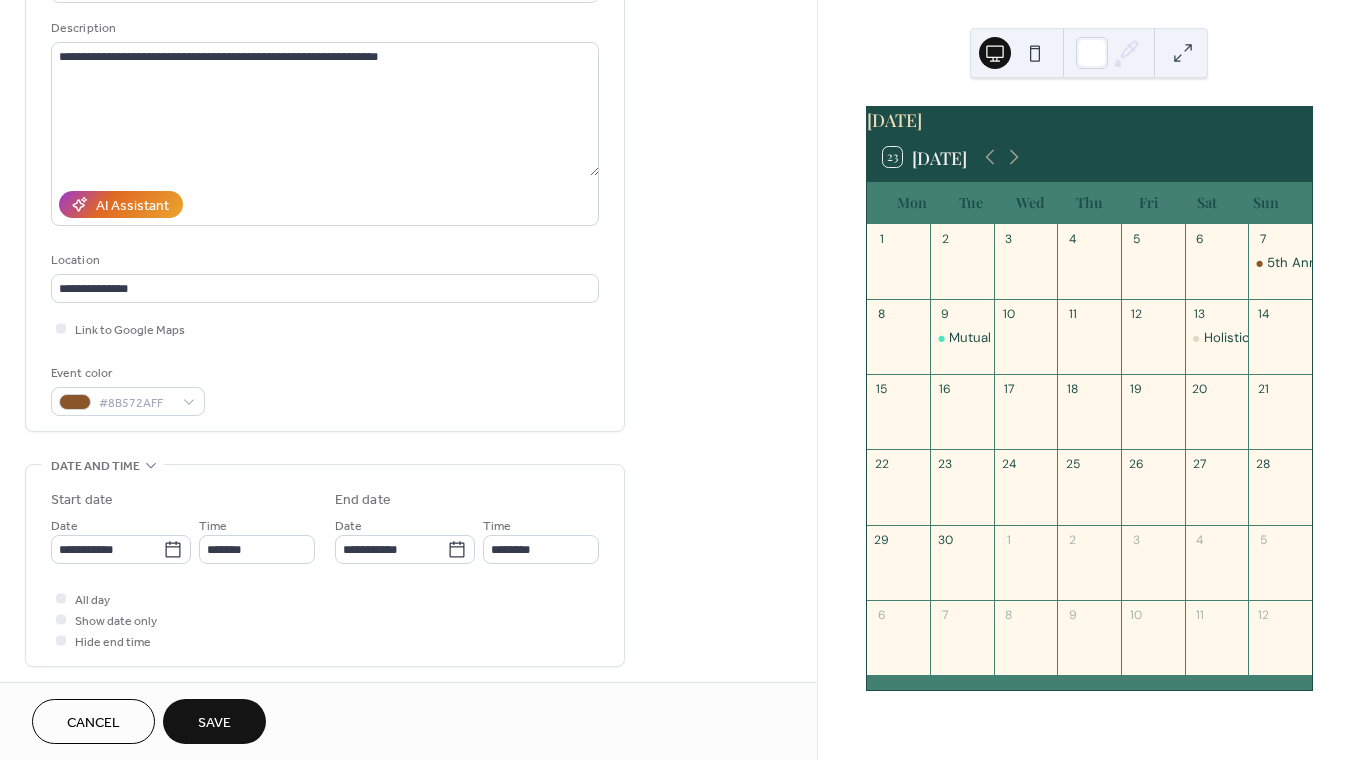 click on "**********" at bounding box center (408, 611) 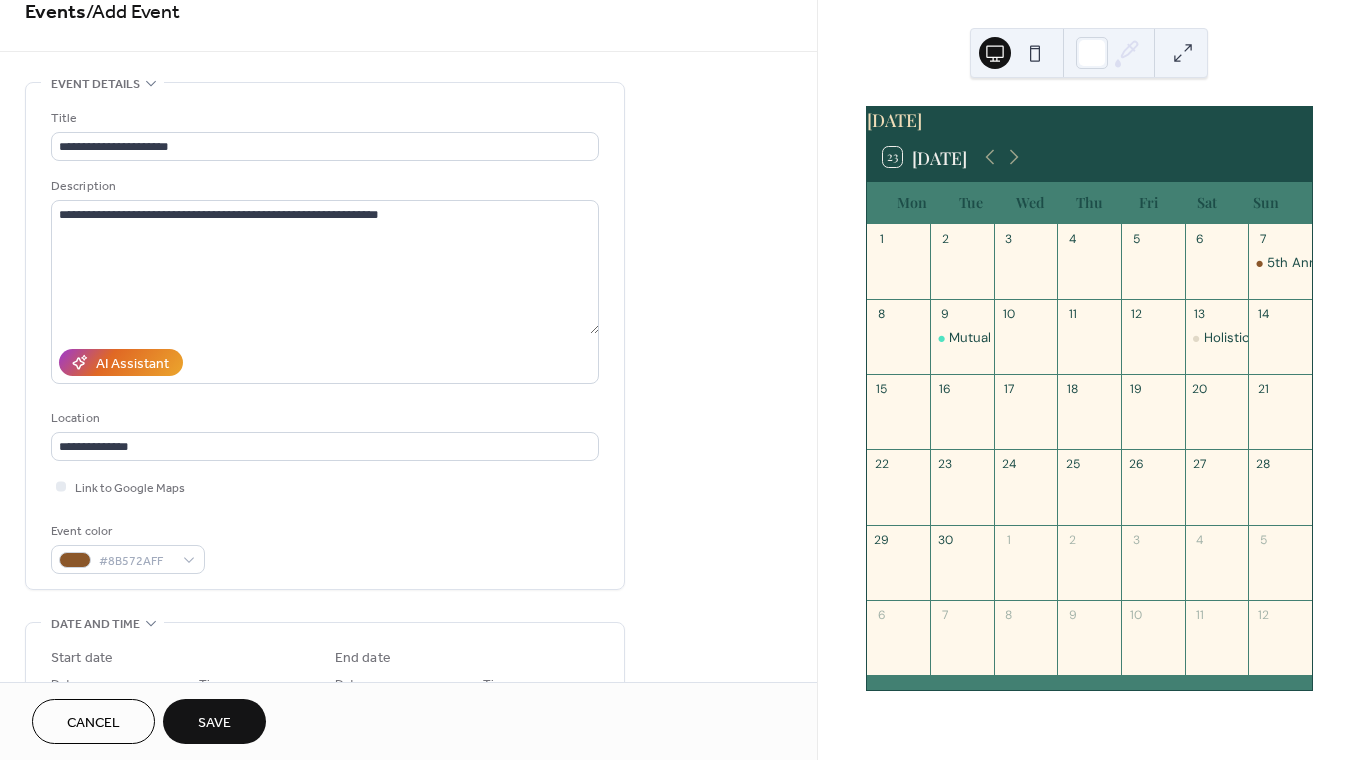 scroll, scrollTop: 30, scrollLeft: 0, axis: vertical 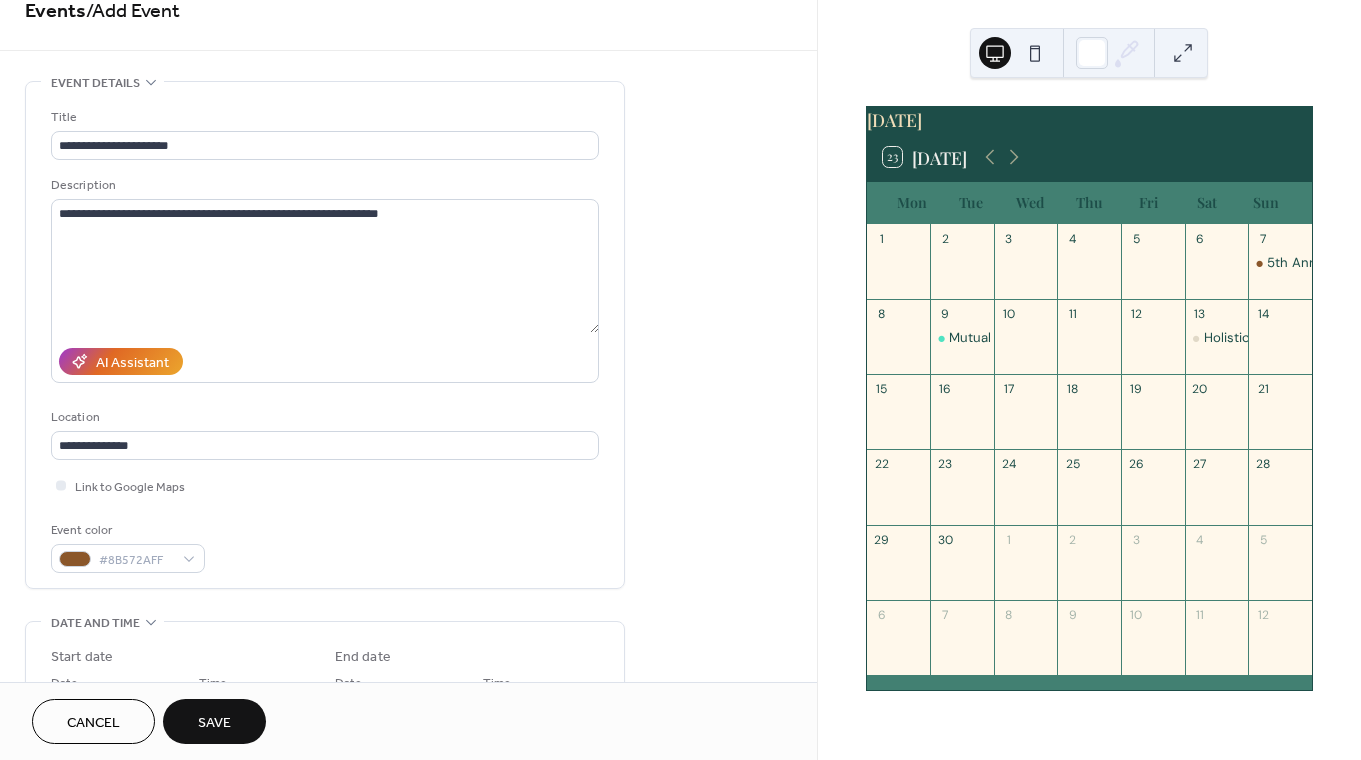 click on "**********" at bounding box center [325, 340] 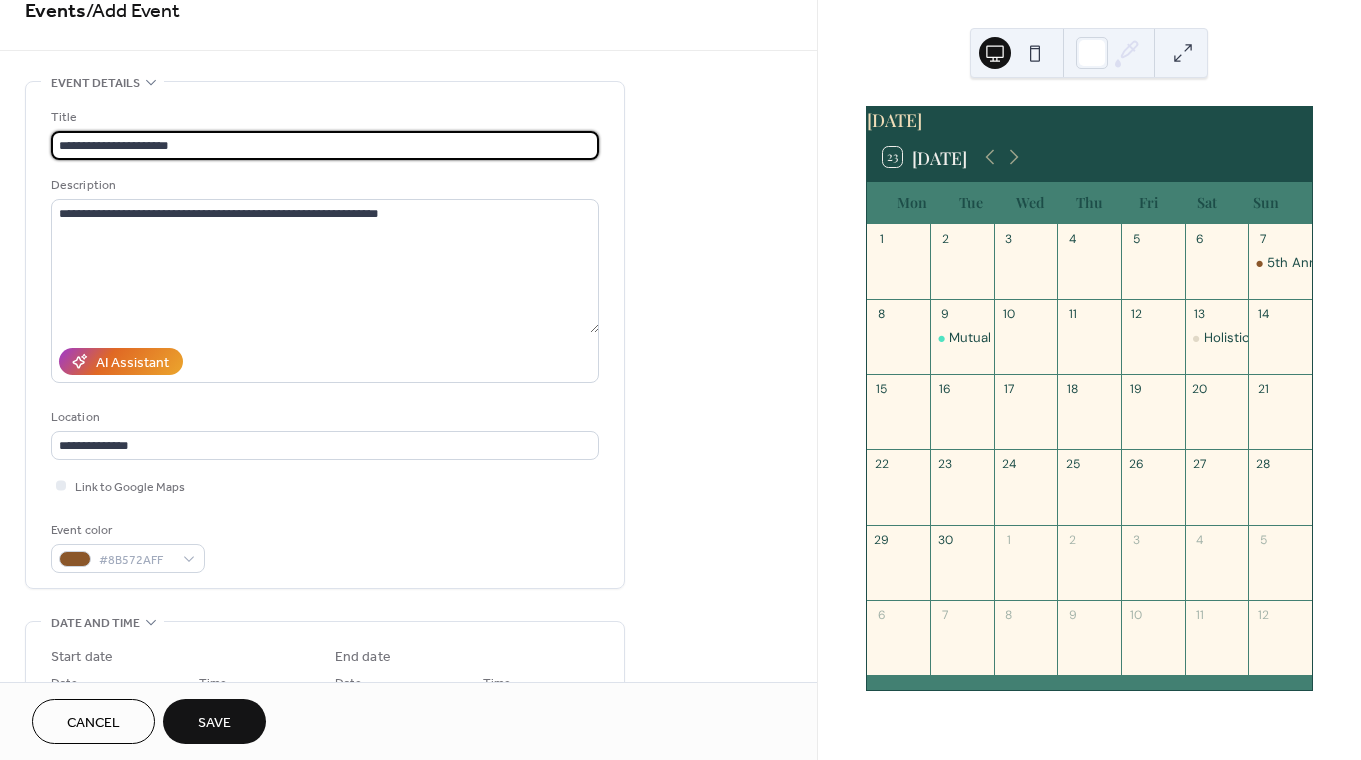 click on "**********" at bounding box center [325, 145] 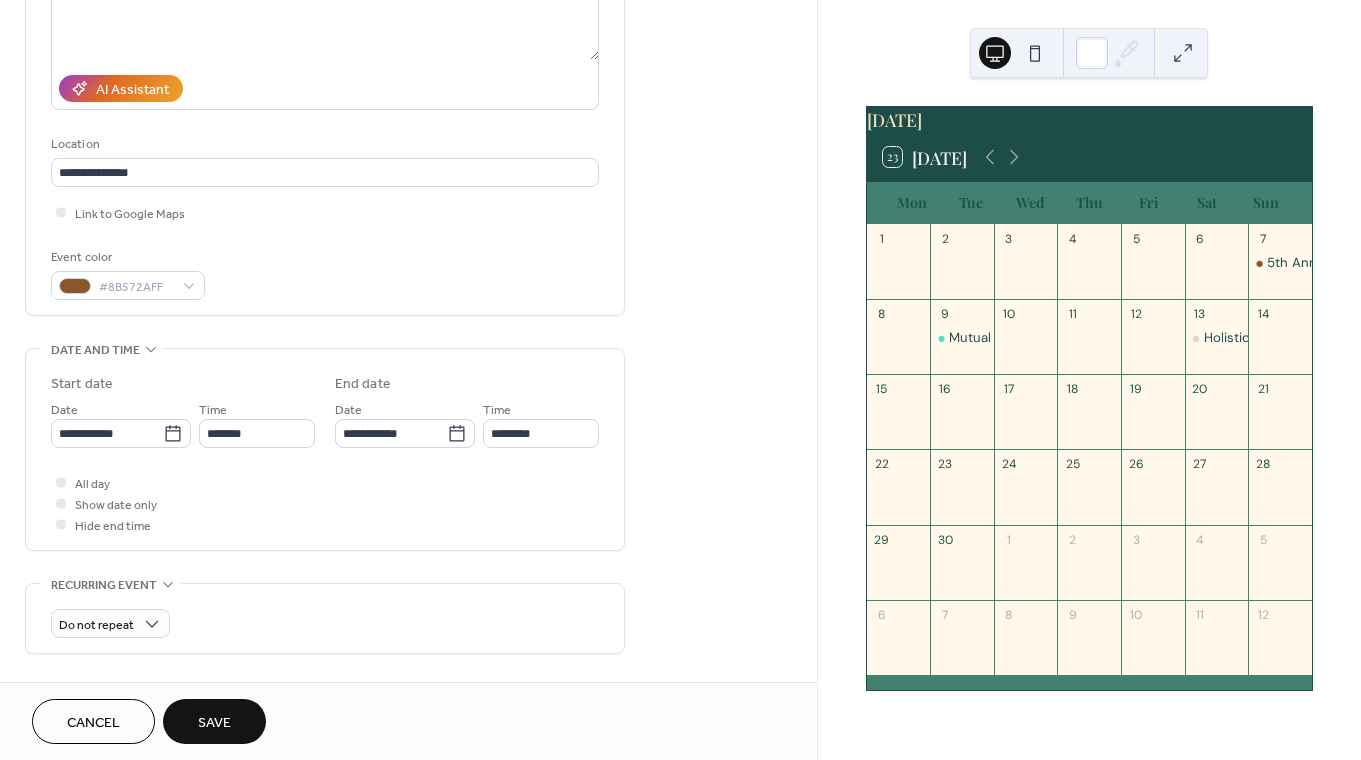 scroll, scrollTop: 314, scrollLeft: 0, axis: vertical 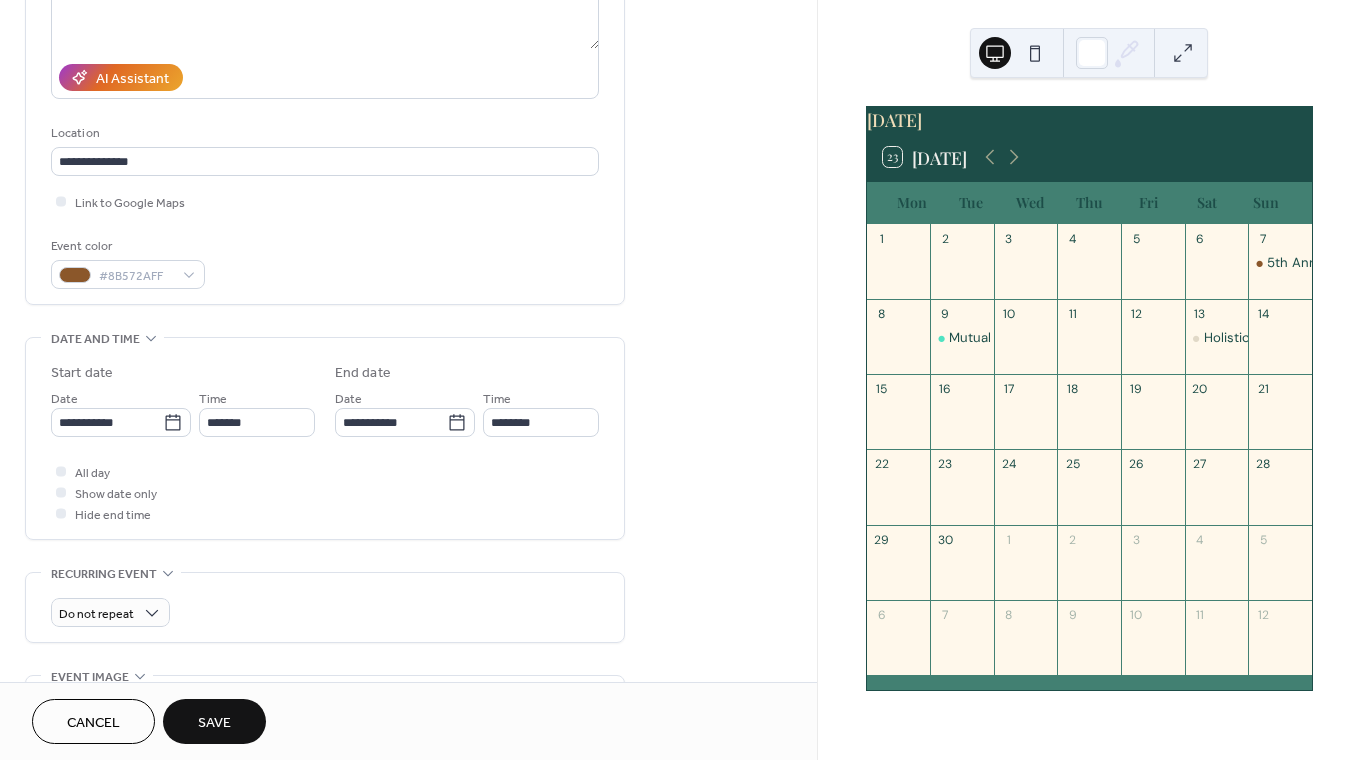 type on "**********" 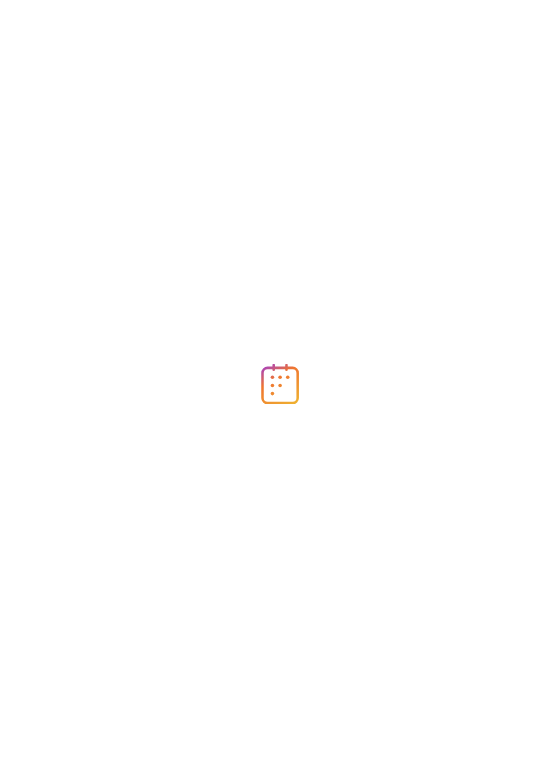 scroll, scrollTop: 0, scrollLeft: 0, axis: both 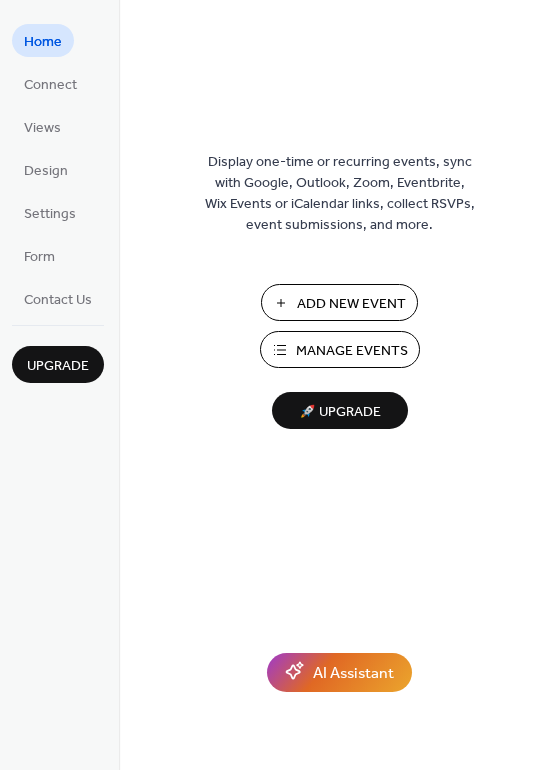 click on "Manage Events" at bounding box center (352, 351) 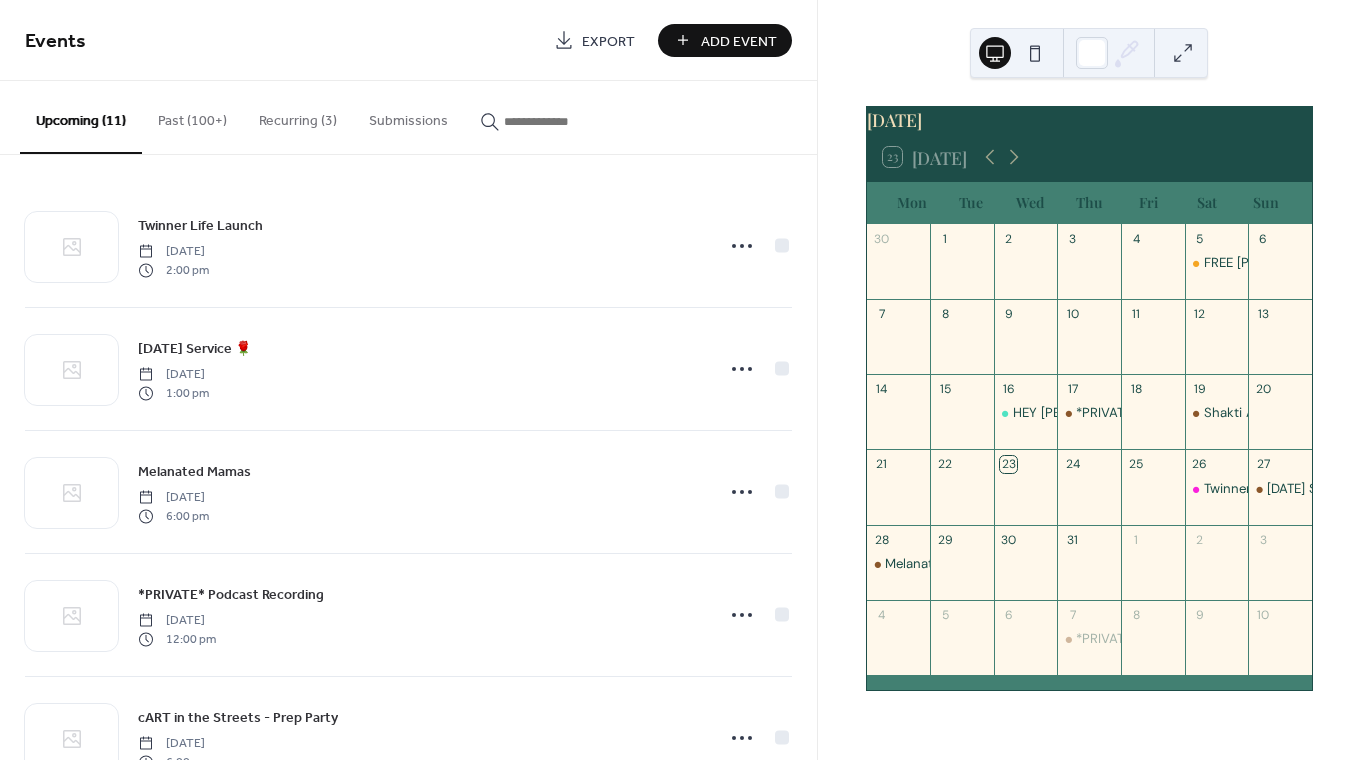 scroll, scrollTop: 0, scrollLeft: 0, axis: both 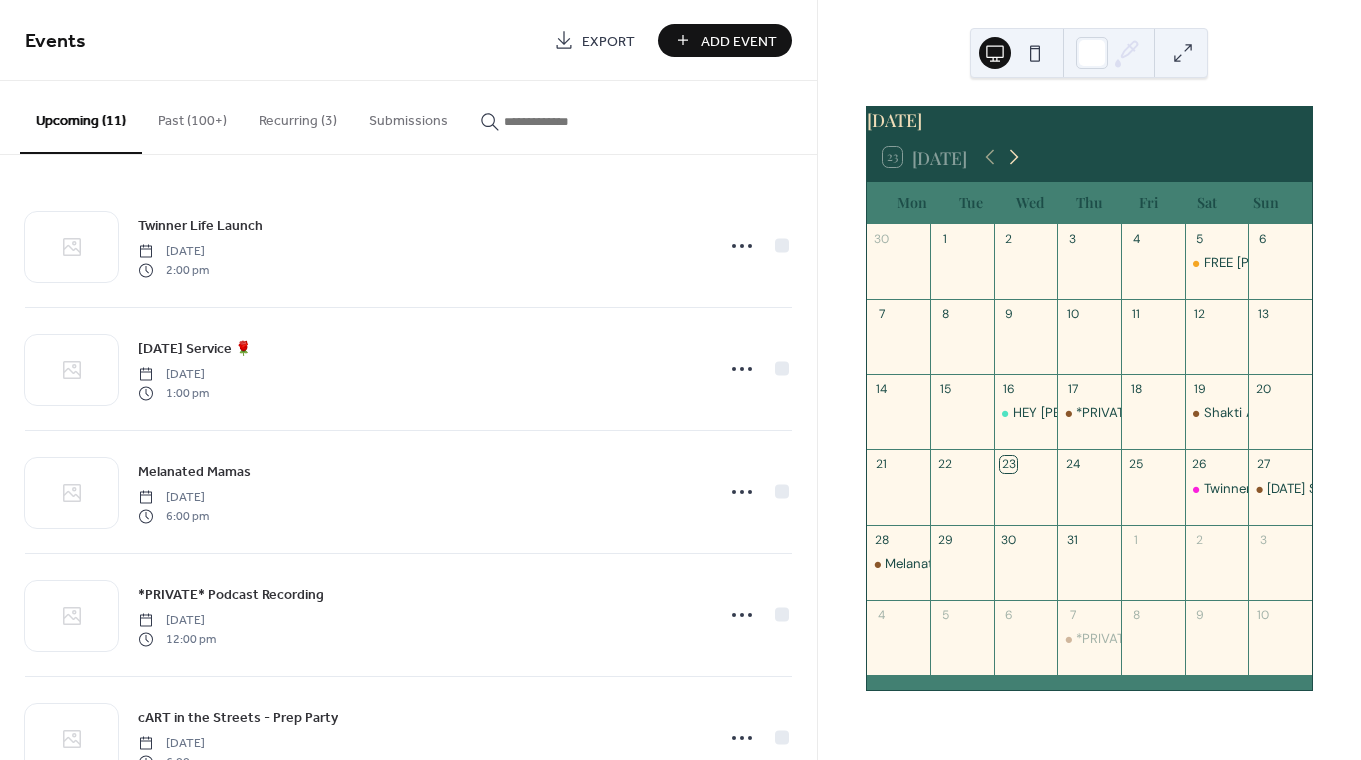 click 